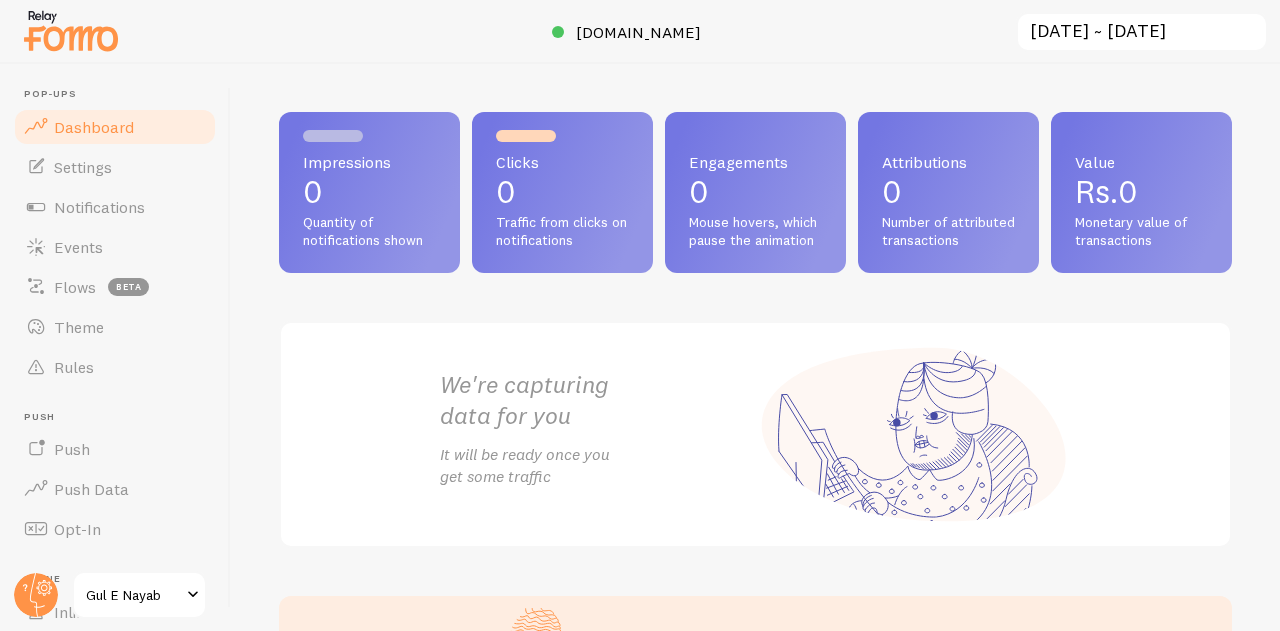 scroll, scrollTop: 0, scrollLeft: 0, axis: both 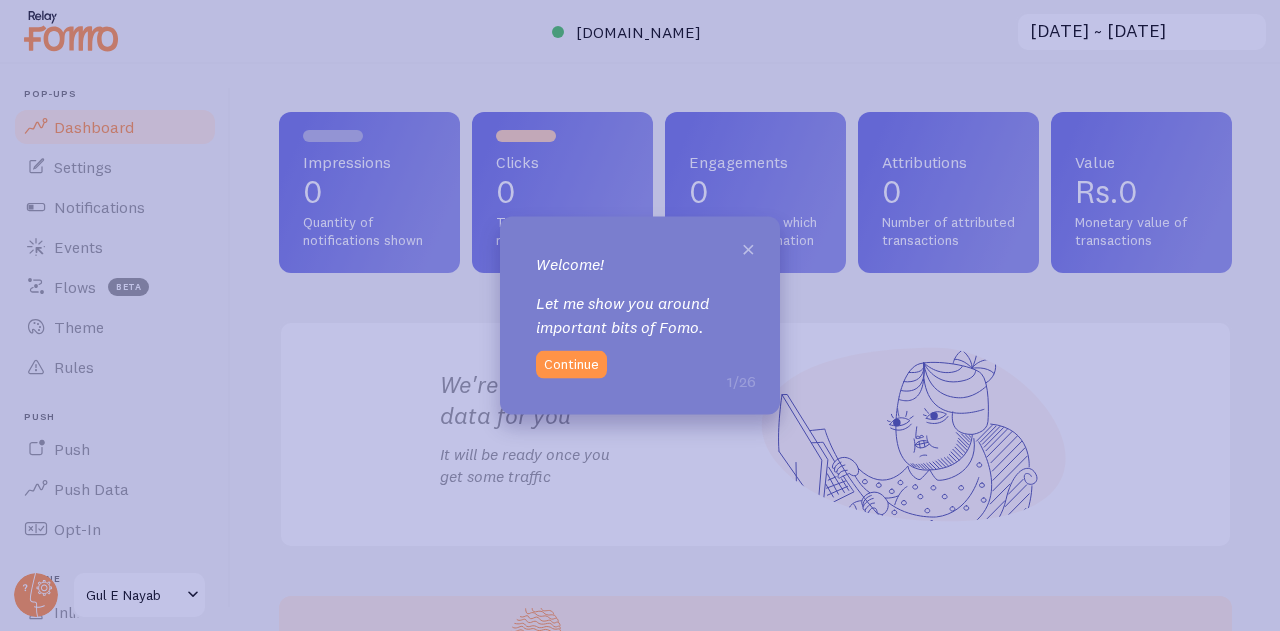 click on "×" at bounding box center [748, 247] 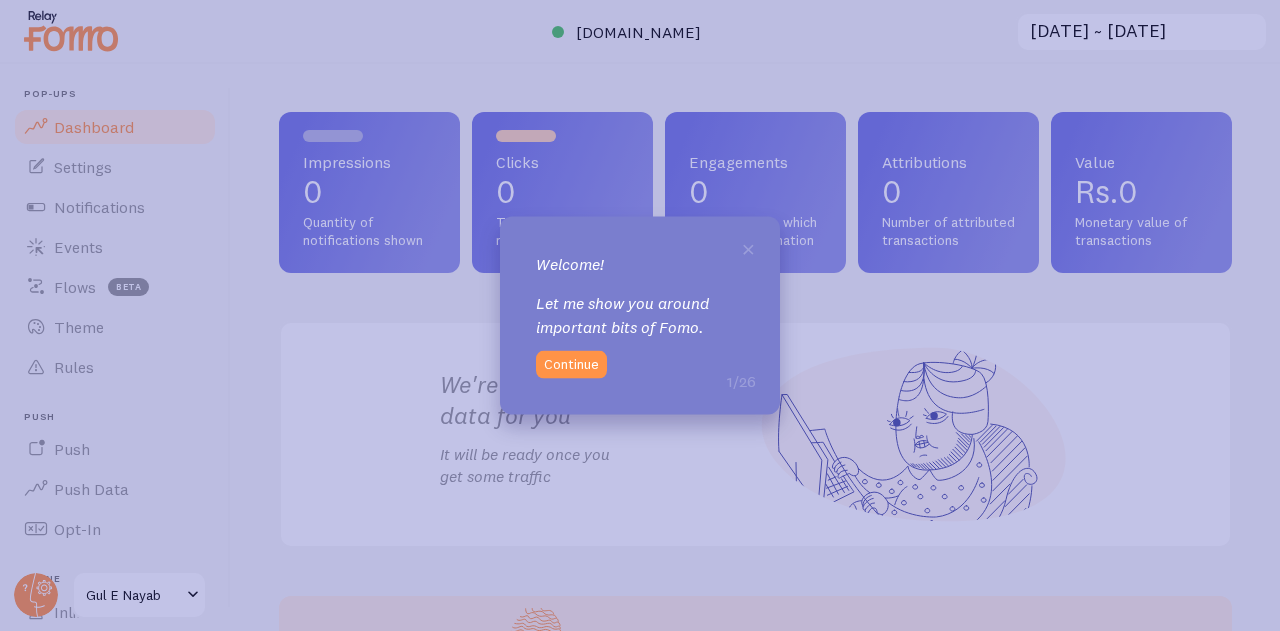 scroll, scrollTop: 0, scrollLeft: 0, axis: both 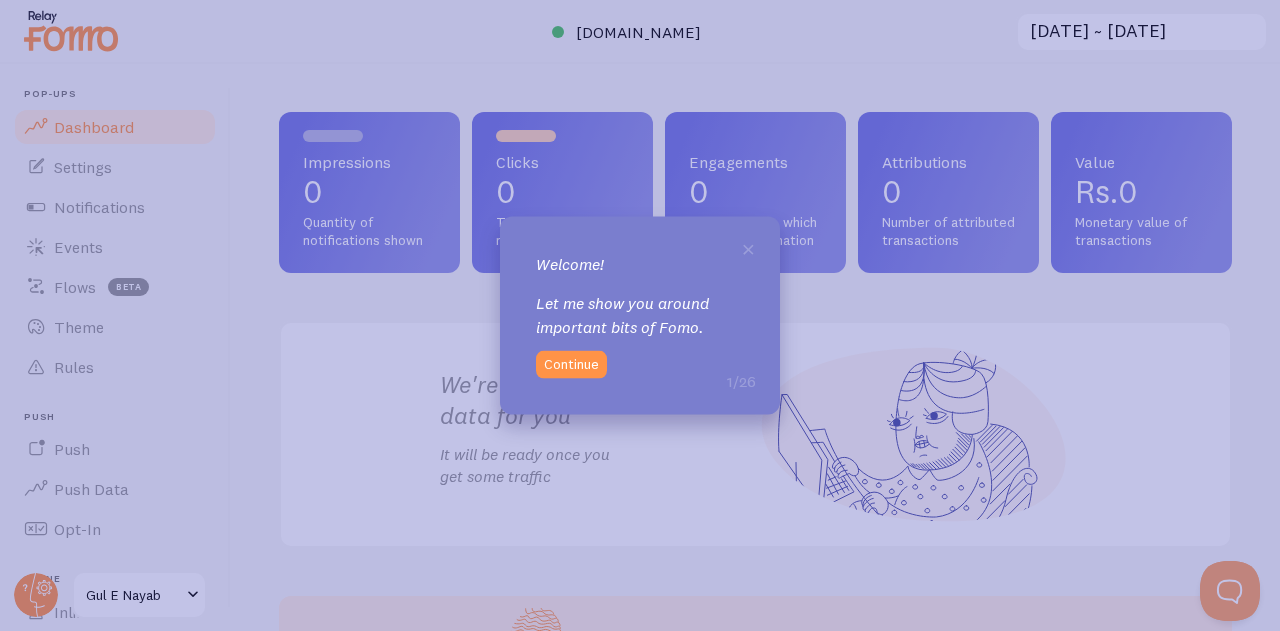 click on "×   Welcome!  Let me show you around important bits of Fomo.   1/26 Continue" at bounding box center [640, 315] 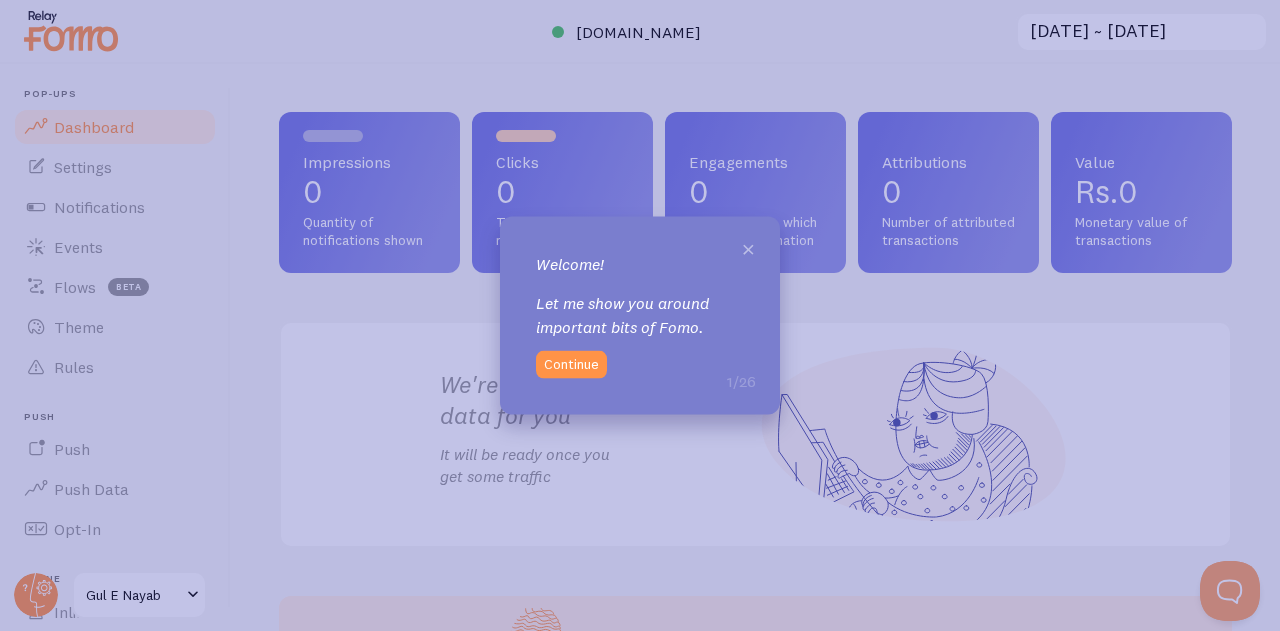 click on "×" at bounding box center (748, 247) 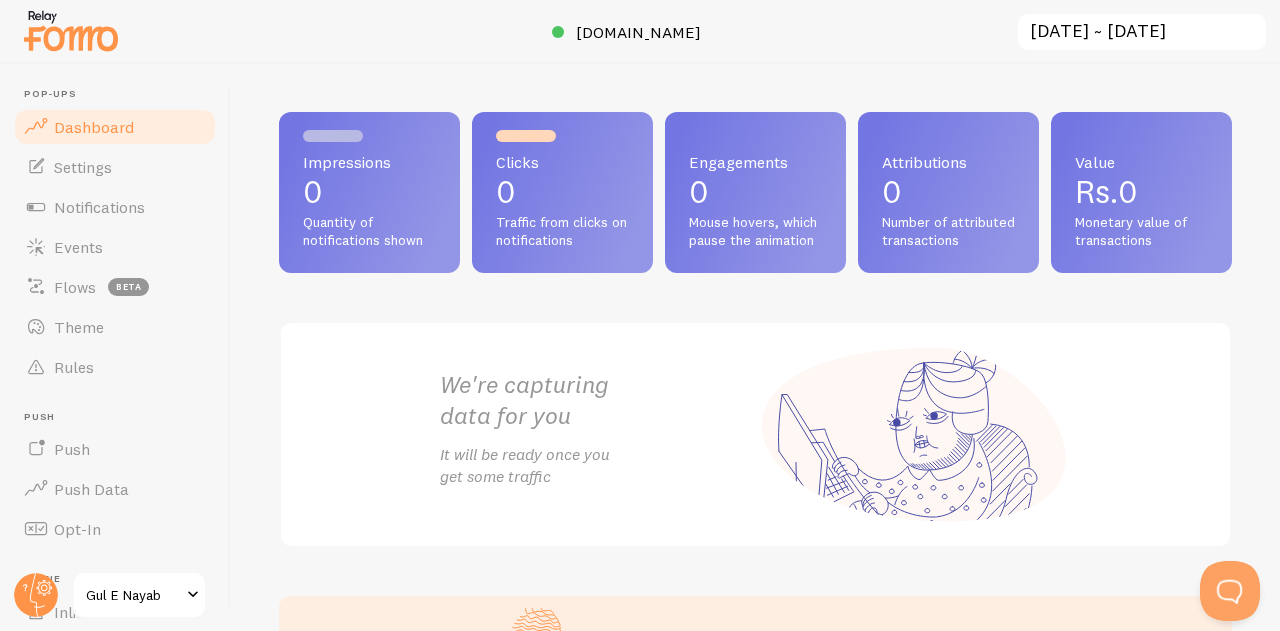 scroll, scrollTop: 0, scrollLeft: 0, axis: both 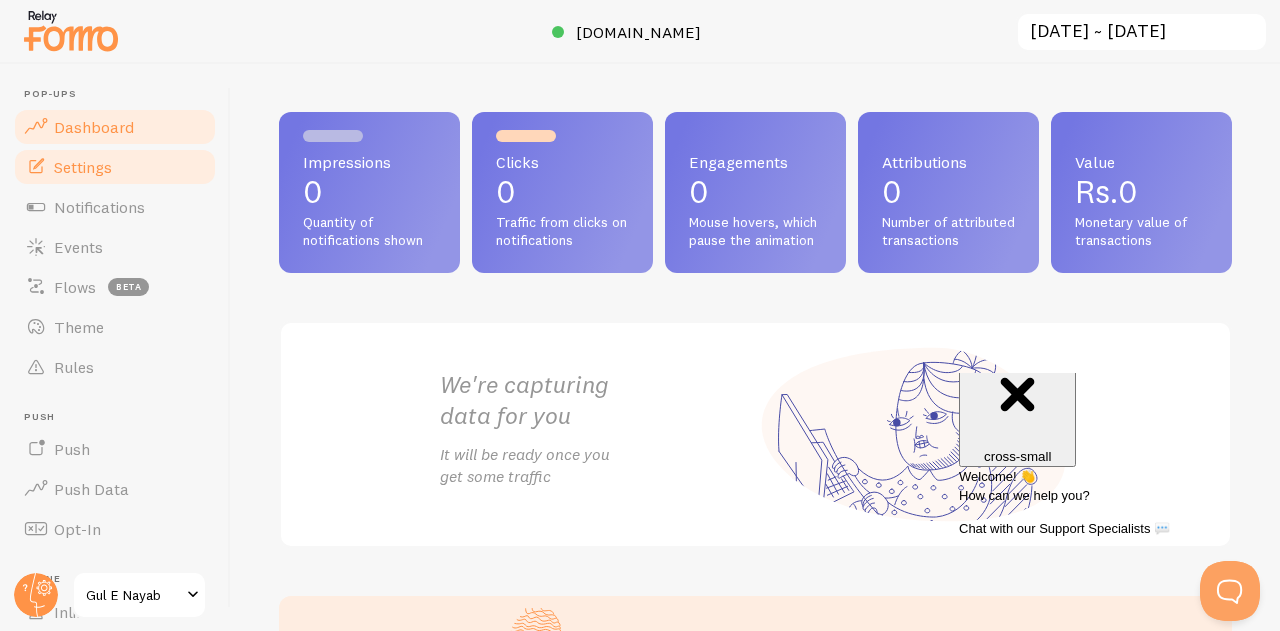 click on "Settings" at bounding box center [83, 167] 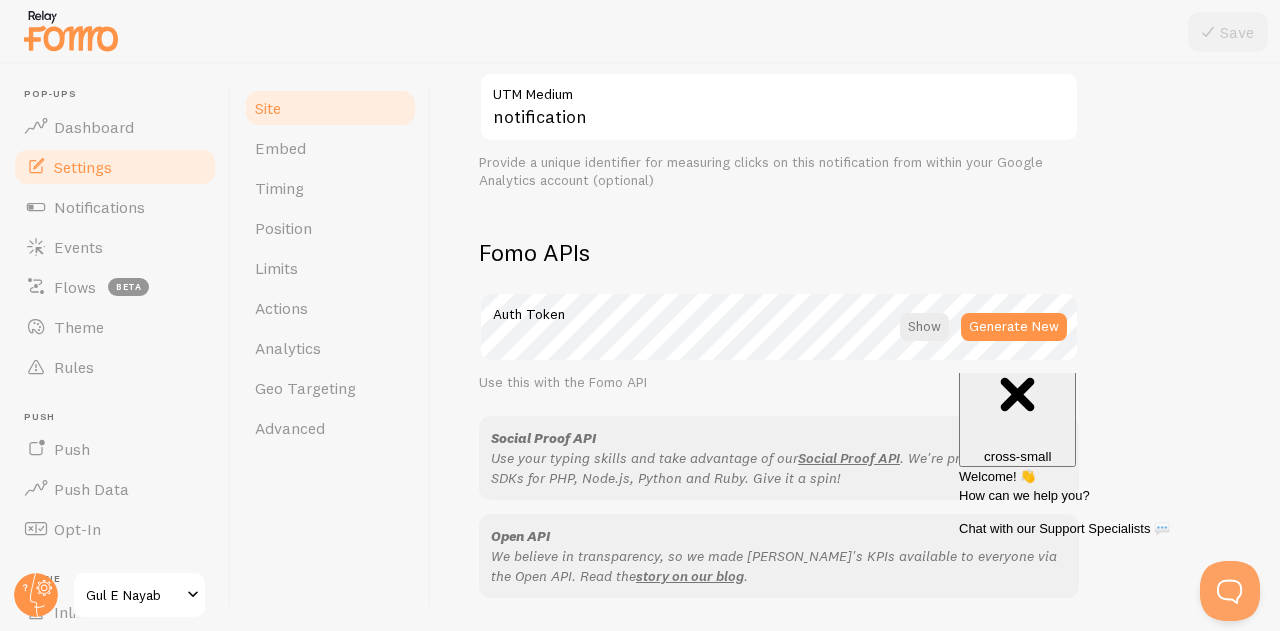 scroll, scrollTop: 984, scrollLeft: 0, axis: vertical 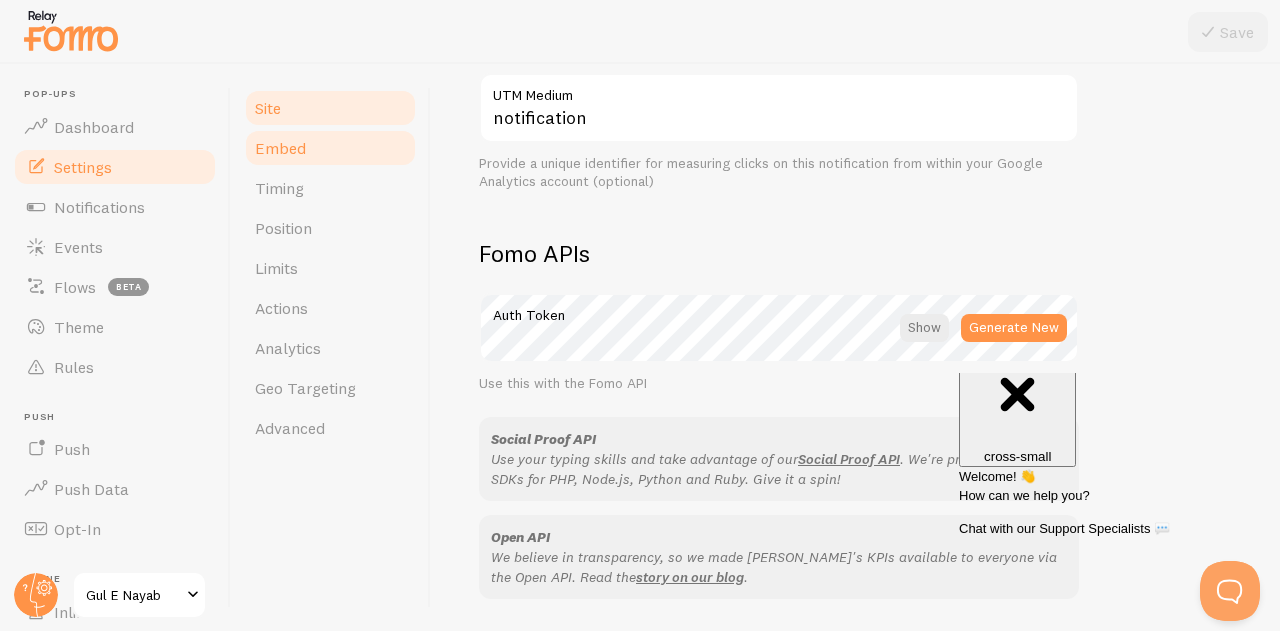 click on "Embed" at bounding box center [330, 148] 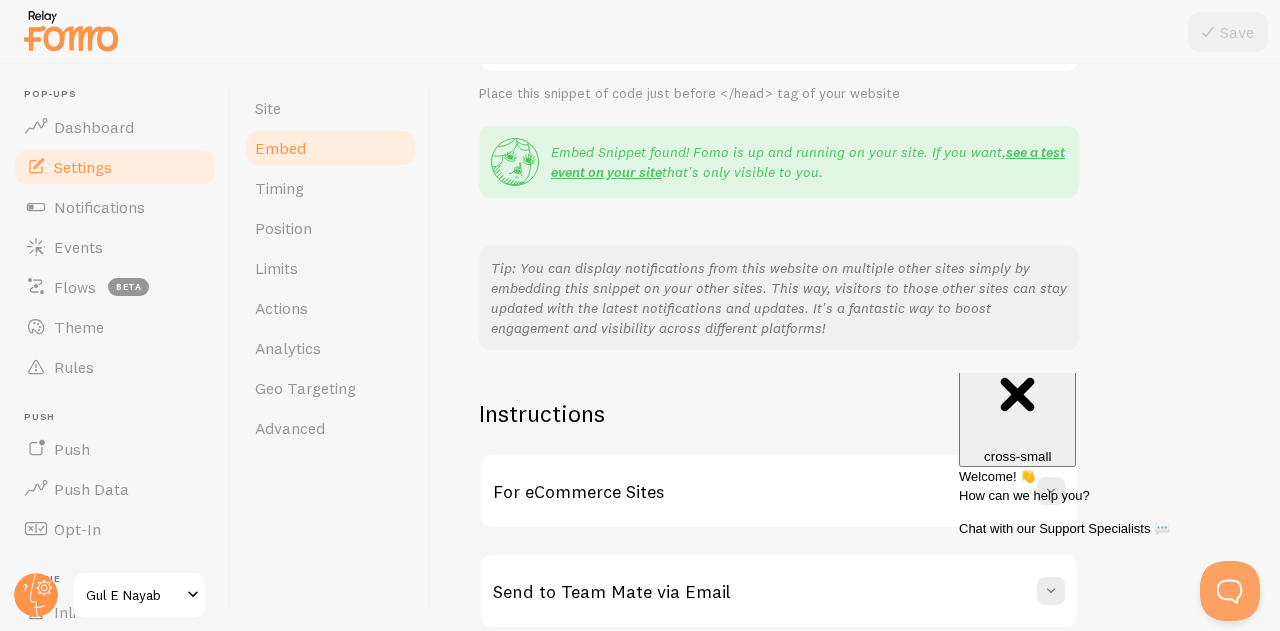 scroll, scrollTop: 442, scrollLeft: 0, axis: vertical 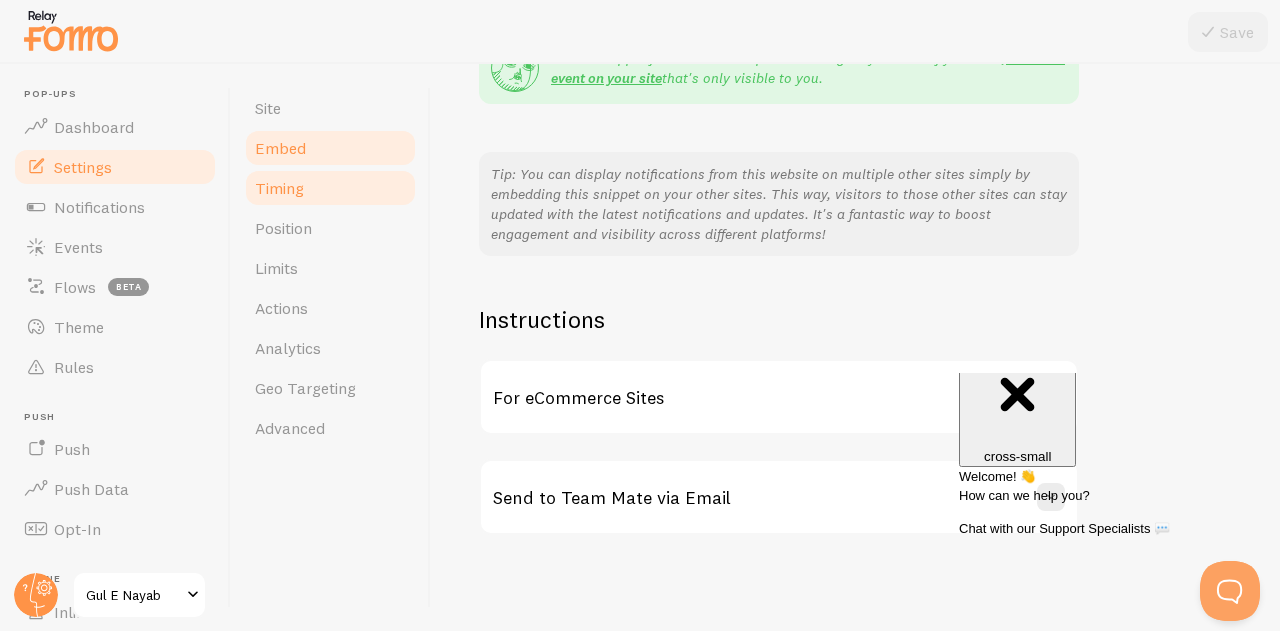click on "Timing" at bounding box center [279, 188] 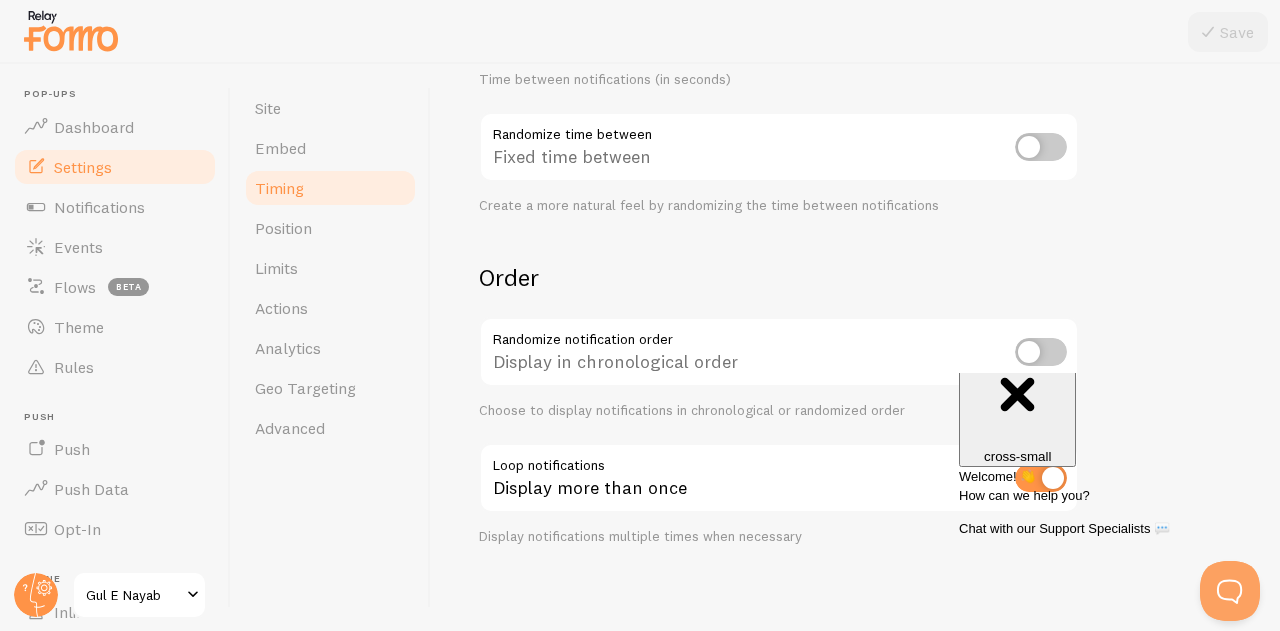 scroll, scrollTop: 553, scrollLeft: 0, axis: vertical 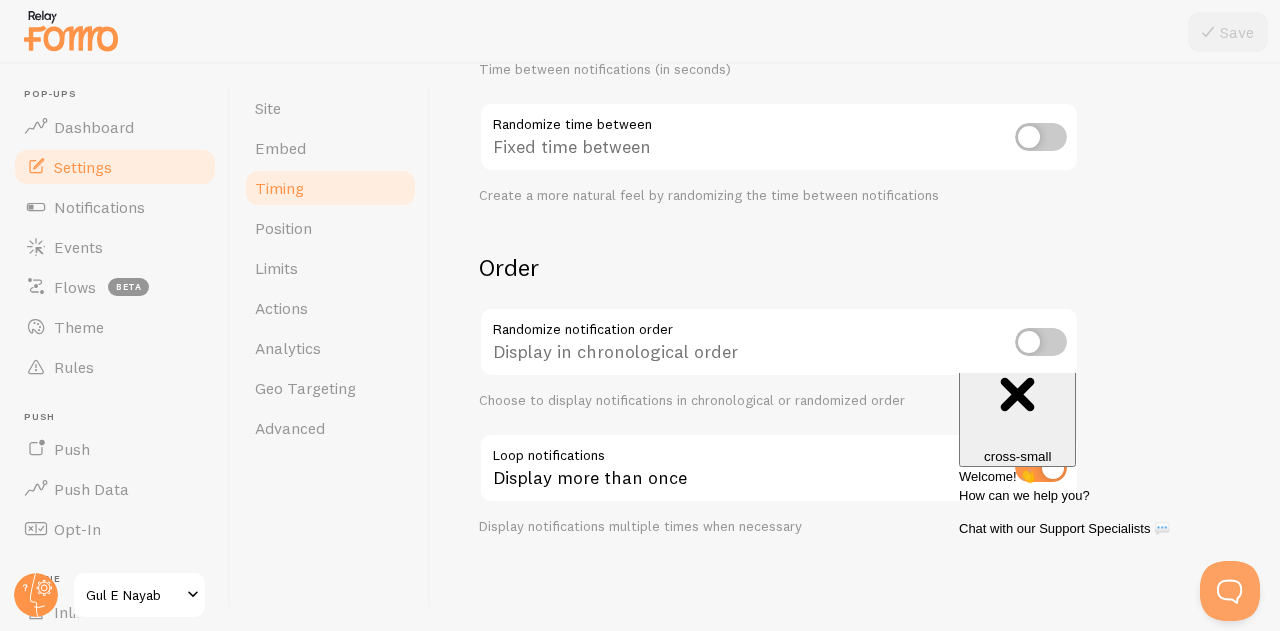 click on "Close" at bounding box center (1018, 336) 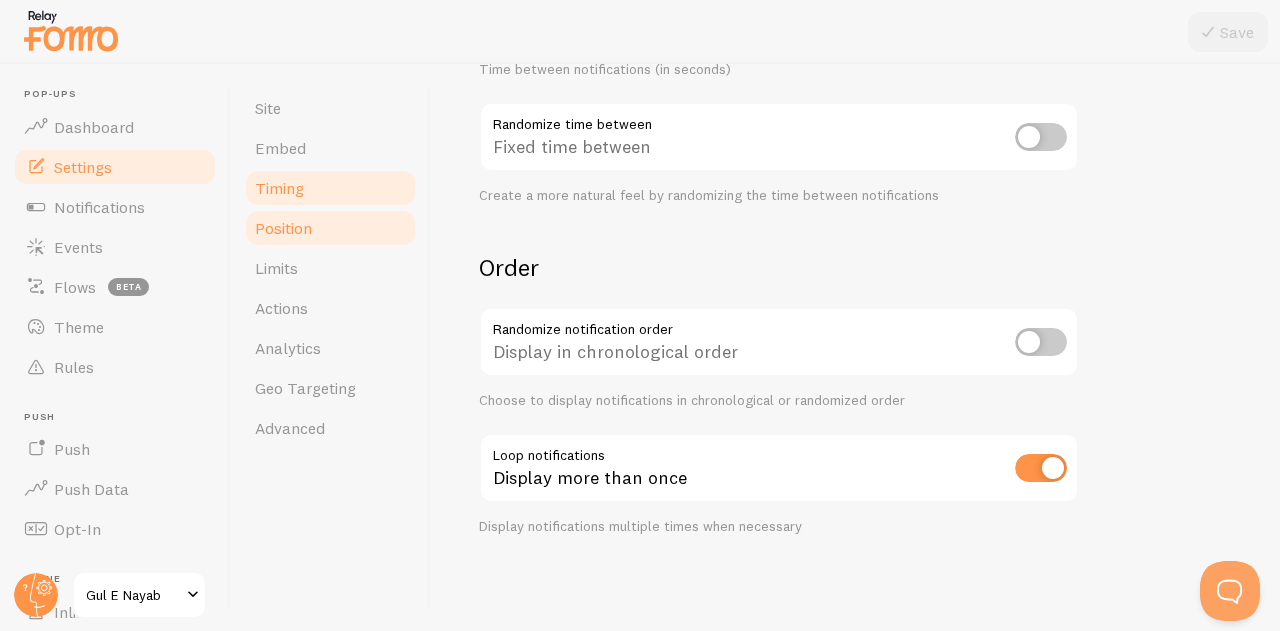 click on "Position" at bounding box center [330, 228] 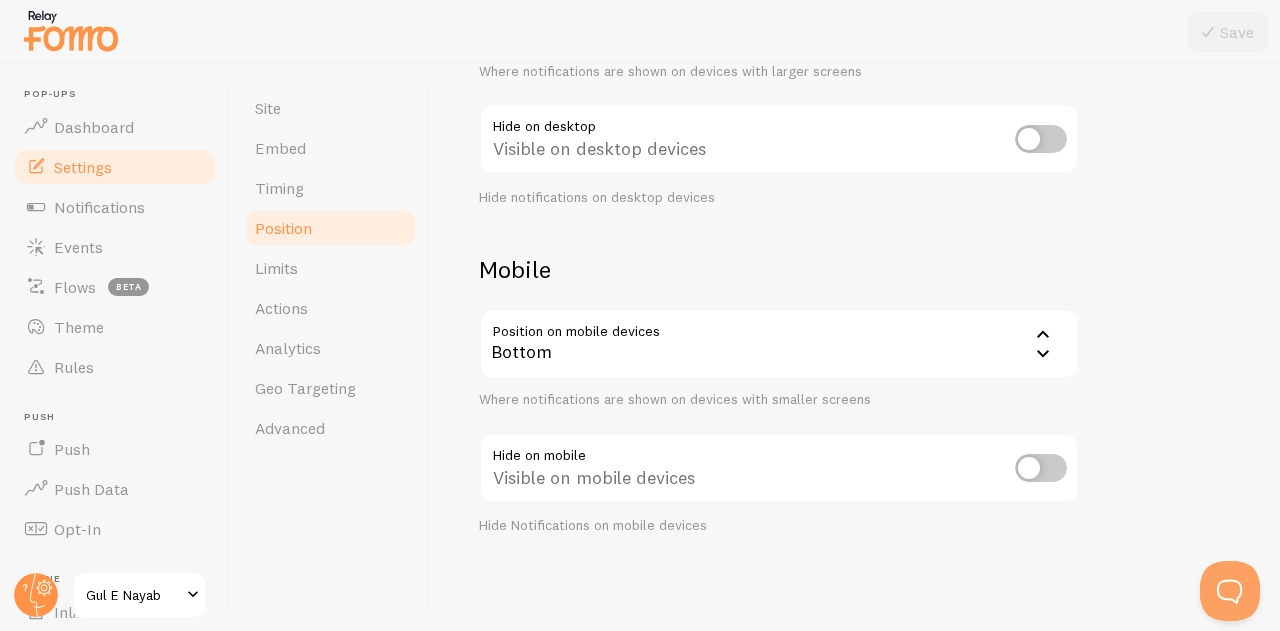 scroll, scrollTop: 0, scrollLeft: 0, axis: both 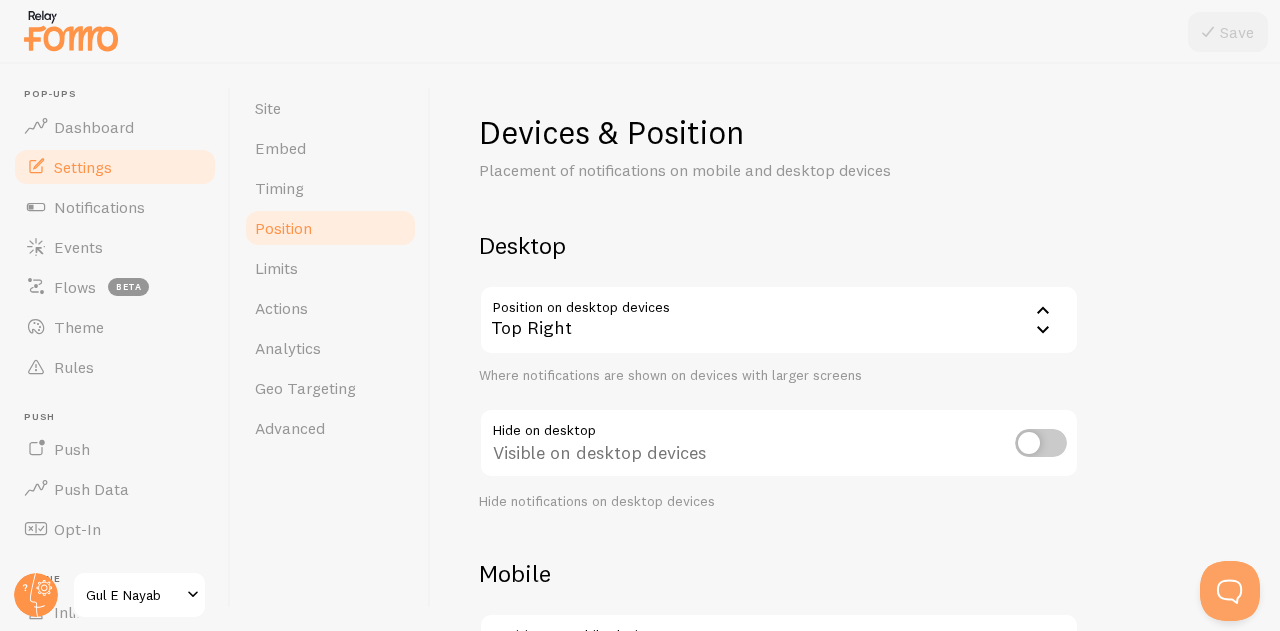 click on "Top Right" at bounding box center (779, 320) 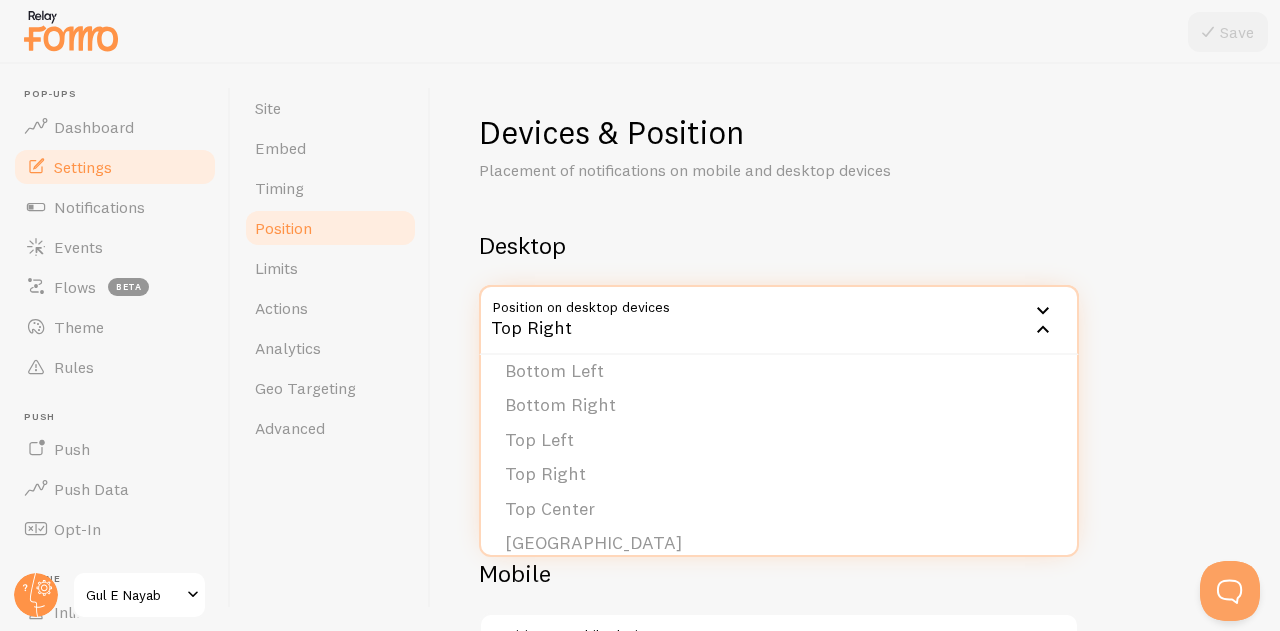 scroll, scrollTop: 0, scrollLeft: 0, axis: both 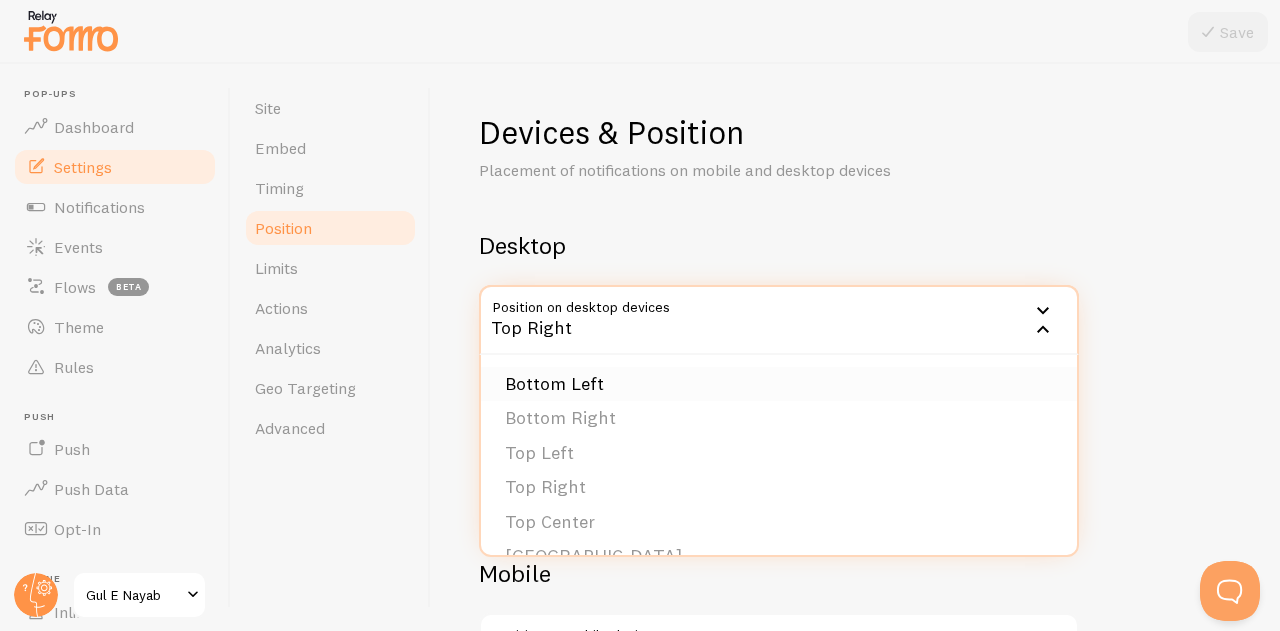 click on "Bottom Left" at bounding box center [779, 384] 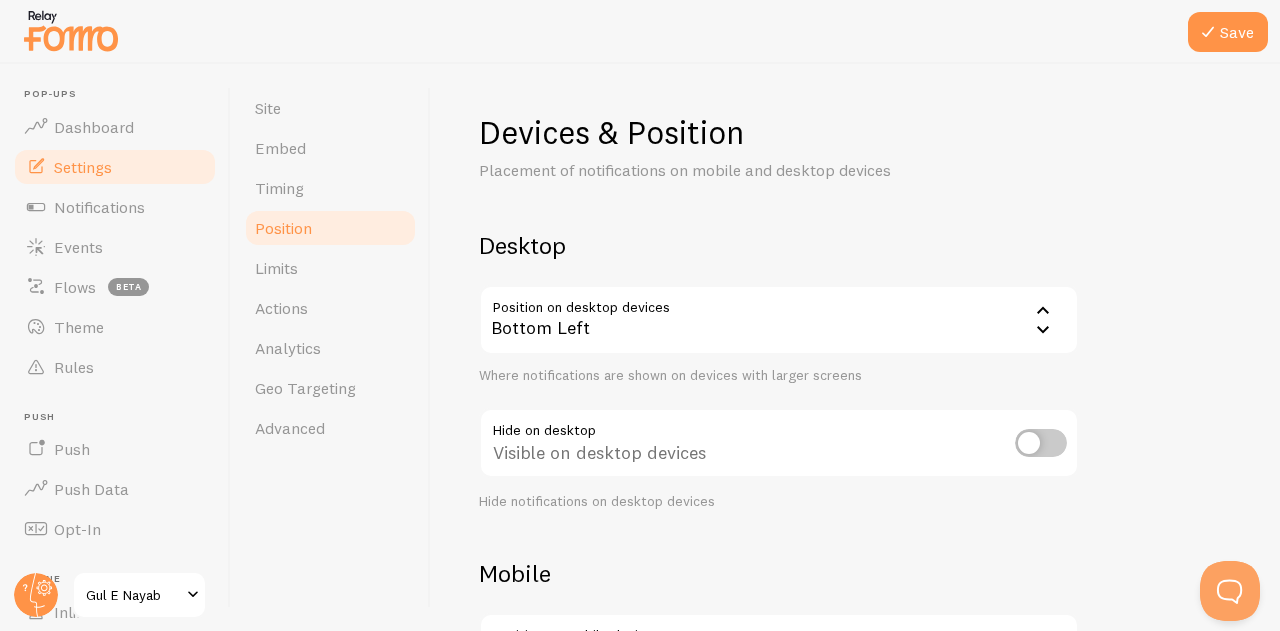 click at bounding box center [1041, 443] 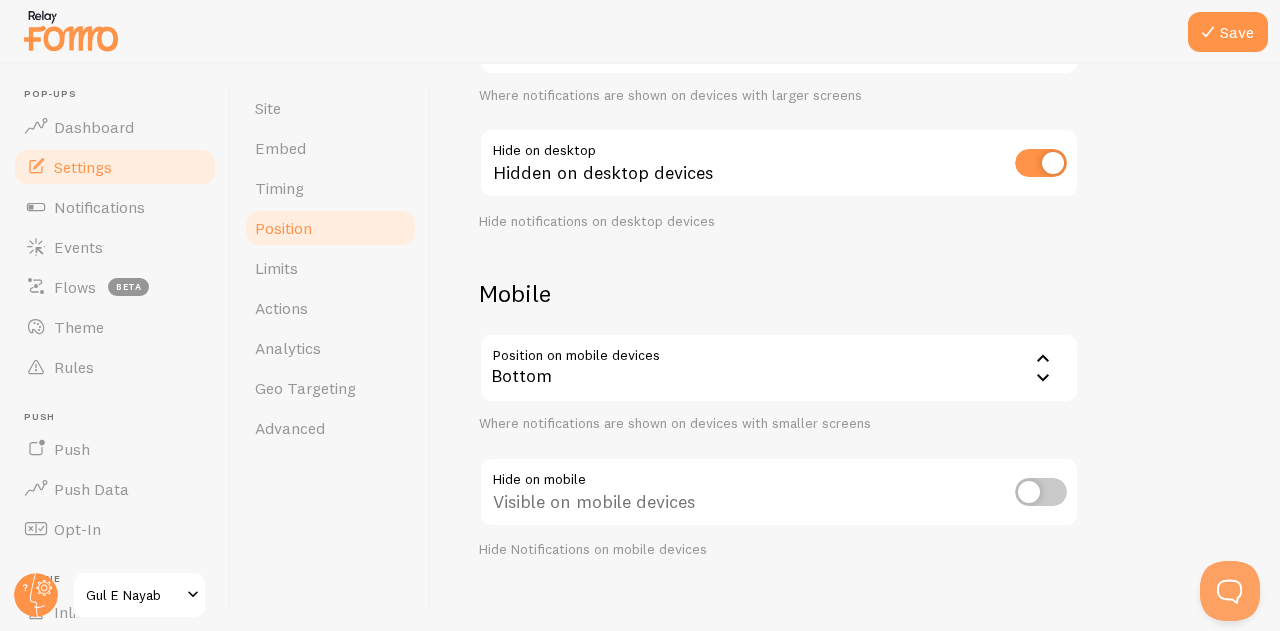 scroll, scrollTop: 283, scrollLeft: 0, axis: vertical 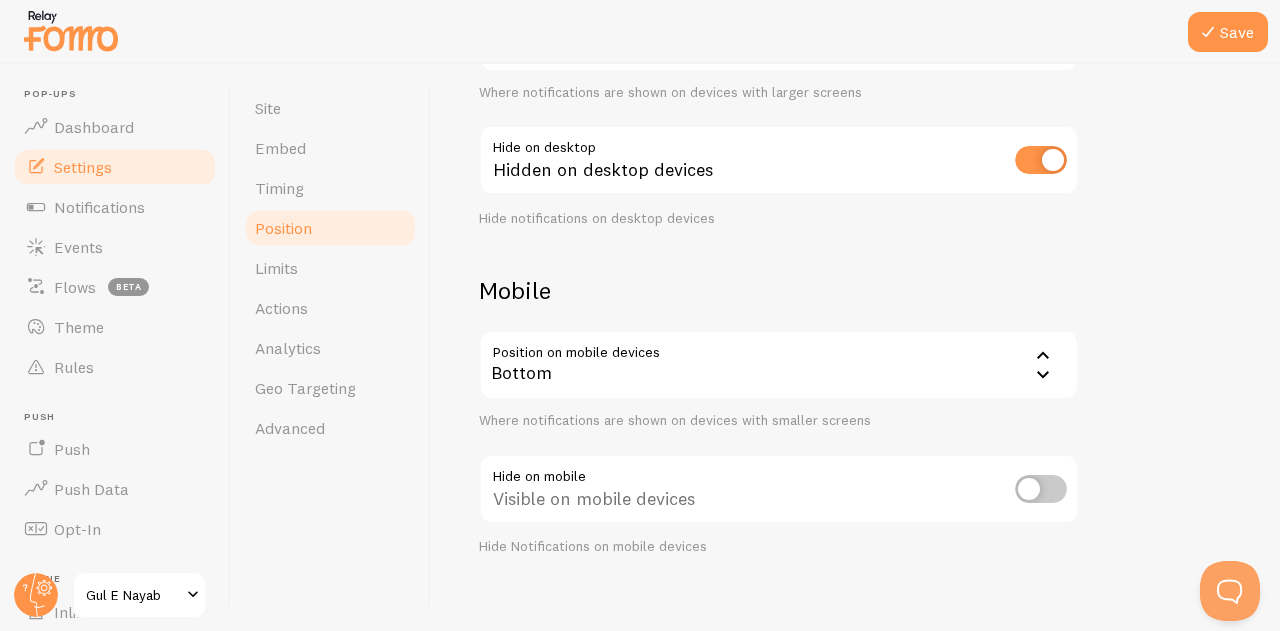 click at bounding box center [1041, 489] 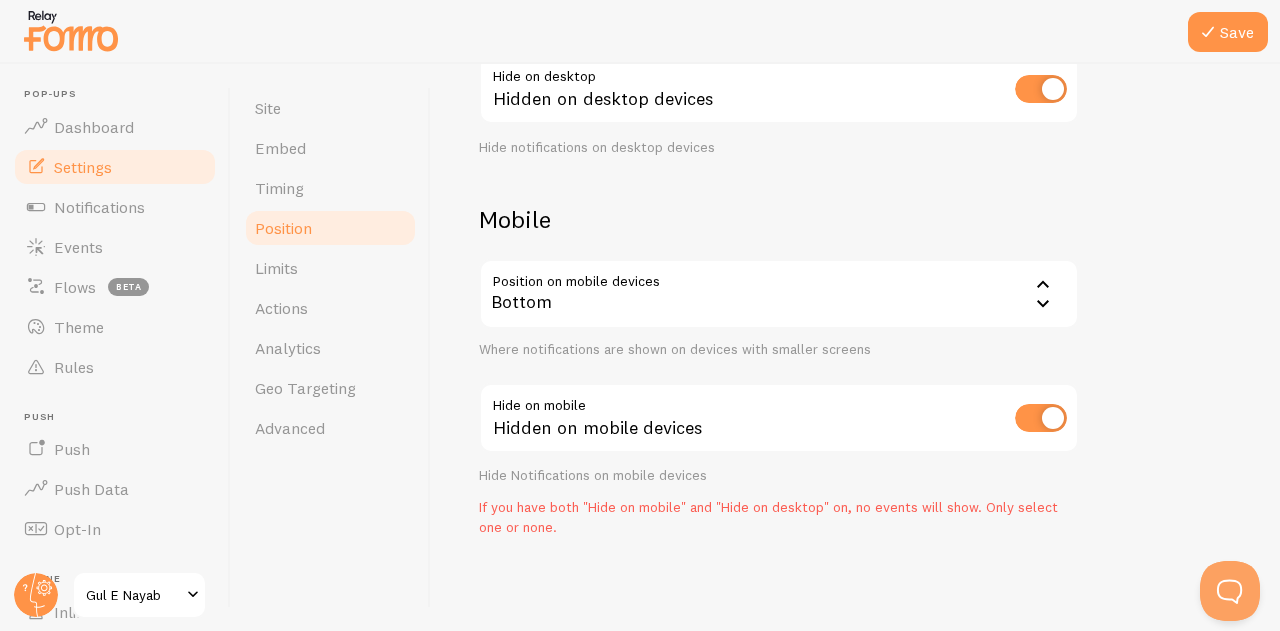 scroll, scrollTop: 355, scrollLeft: 0, axis: vertical 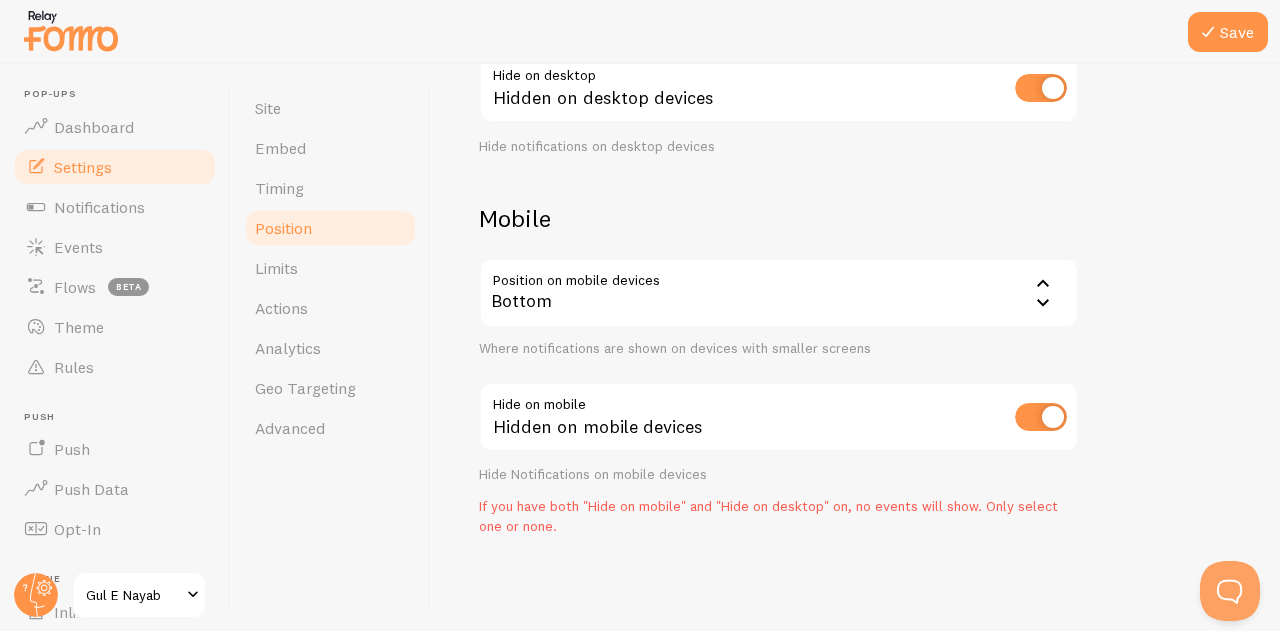 click at bounding box center [1041, 417] 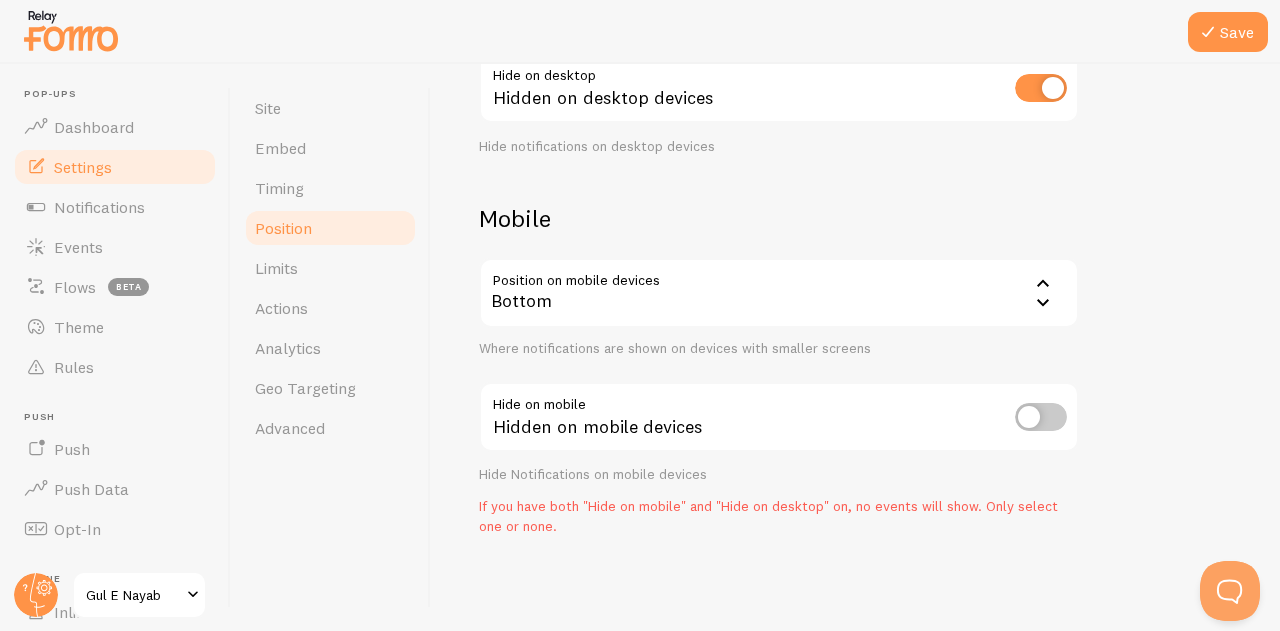 scroll, scrollTop: 303, scrollLeft: 0, axis: vertical 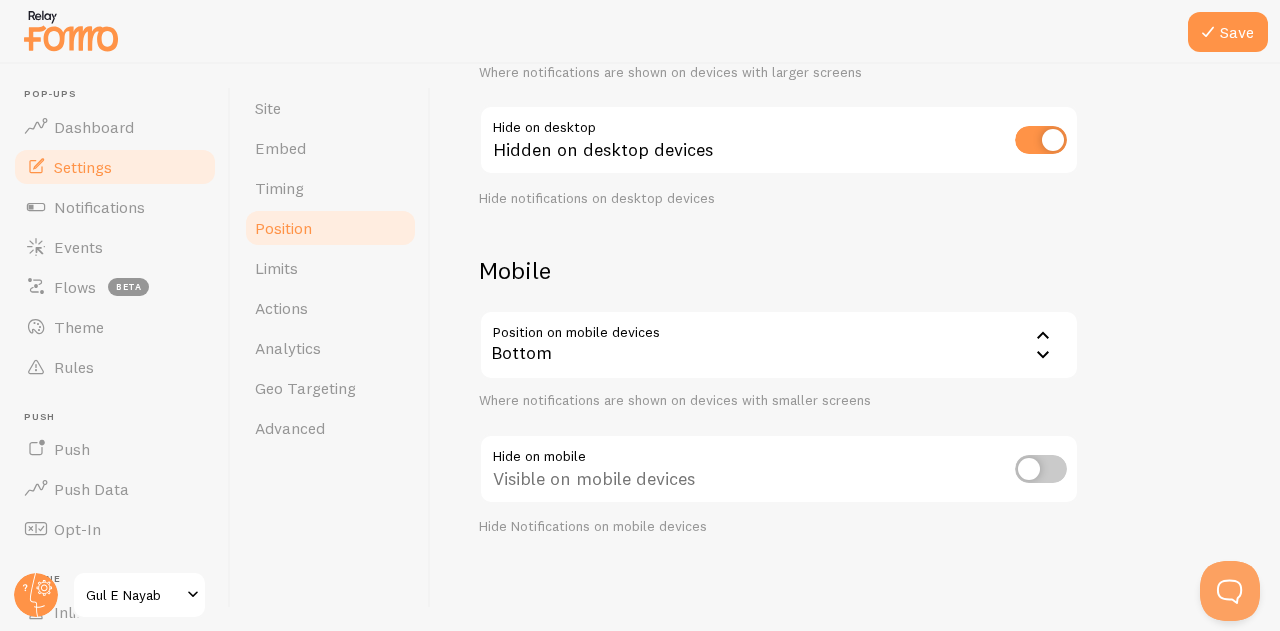 click at bounding box center (1041, 140) 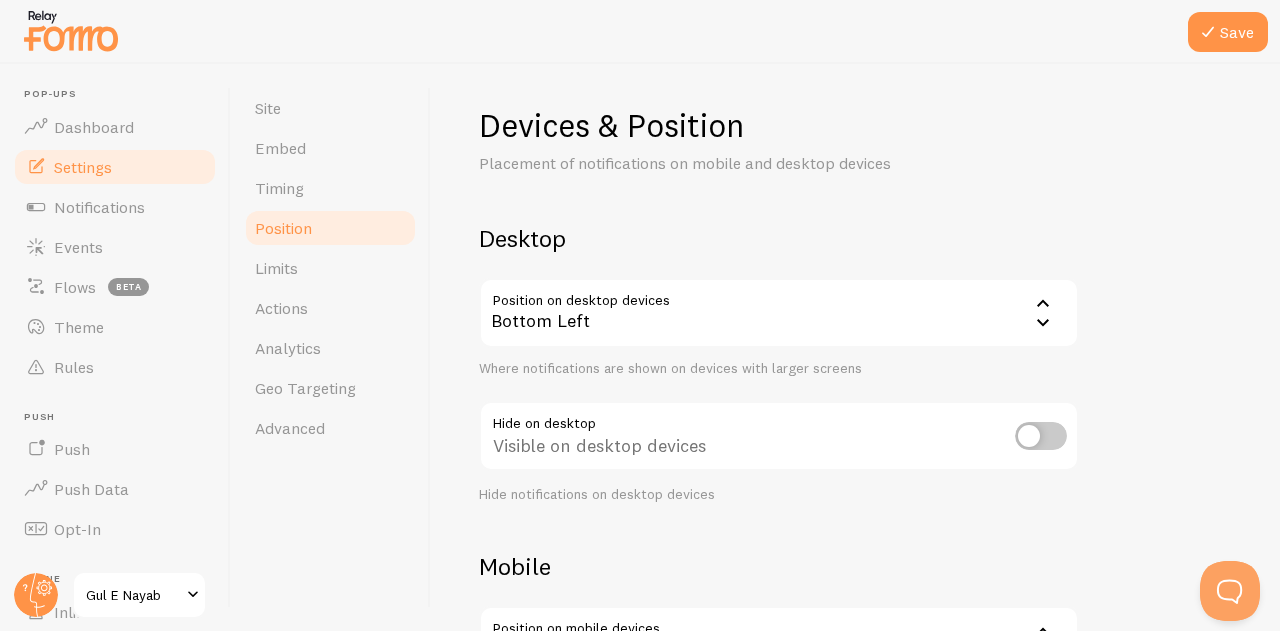 scroll, scrollTop: 0, scrollLeft: 0, axis: both 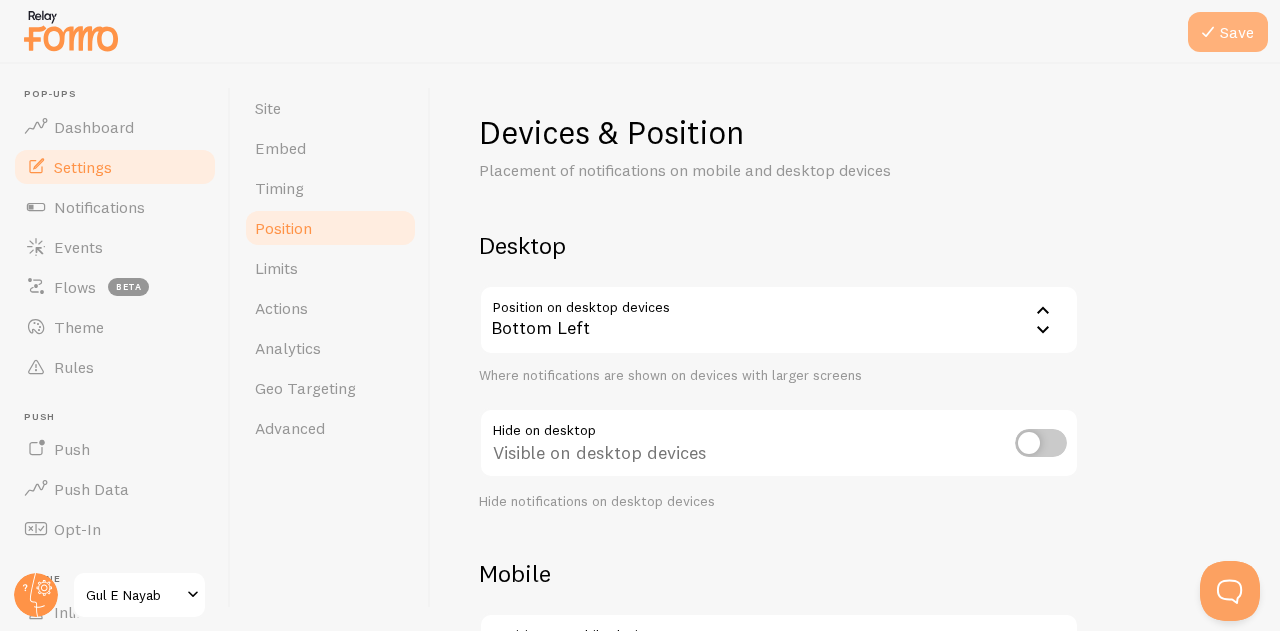 click on "Save" at bounding box center [1228, 32] 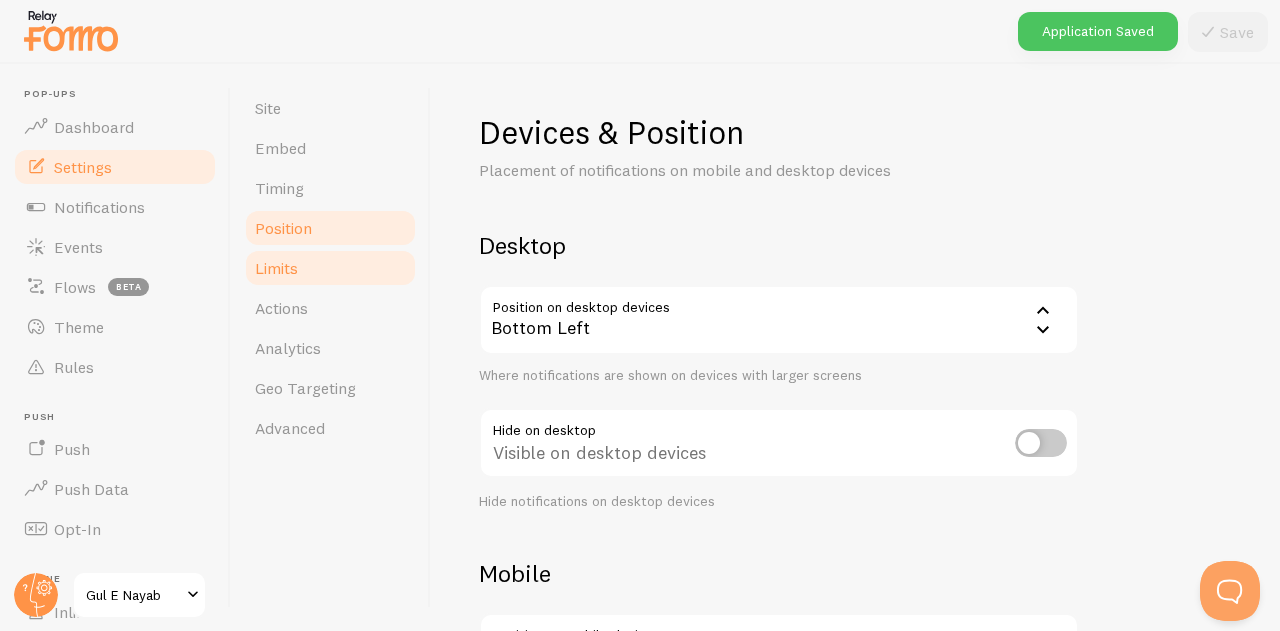 click on "Limits" at bounding box center (276, 268) 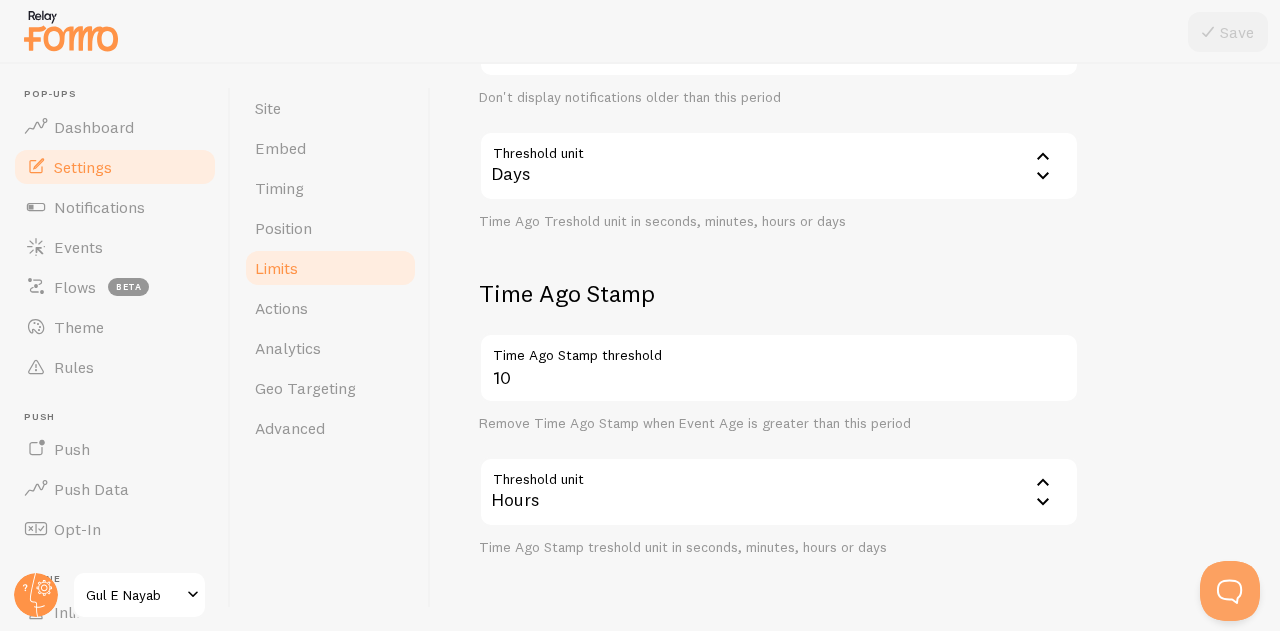 scroll, scrollTop: 665, scrollLeft: 0, axis: vertical 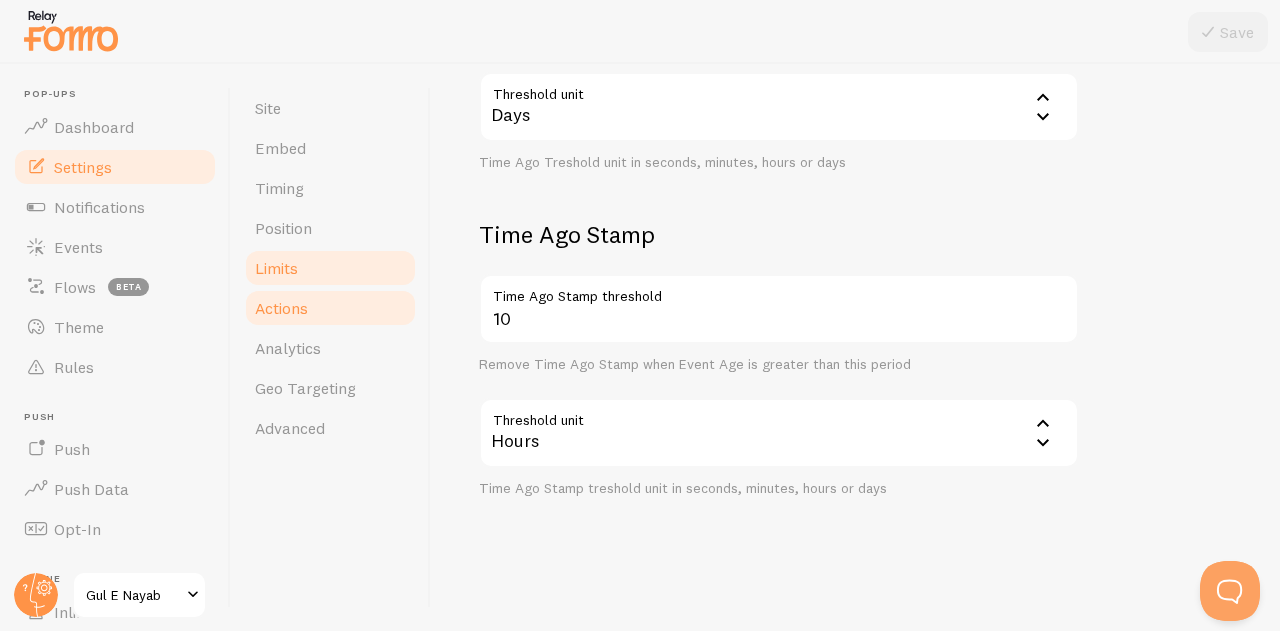 click on "Actions" at bounding box center (281, 308) 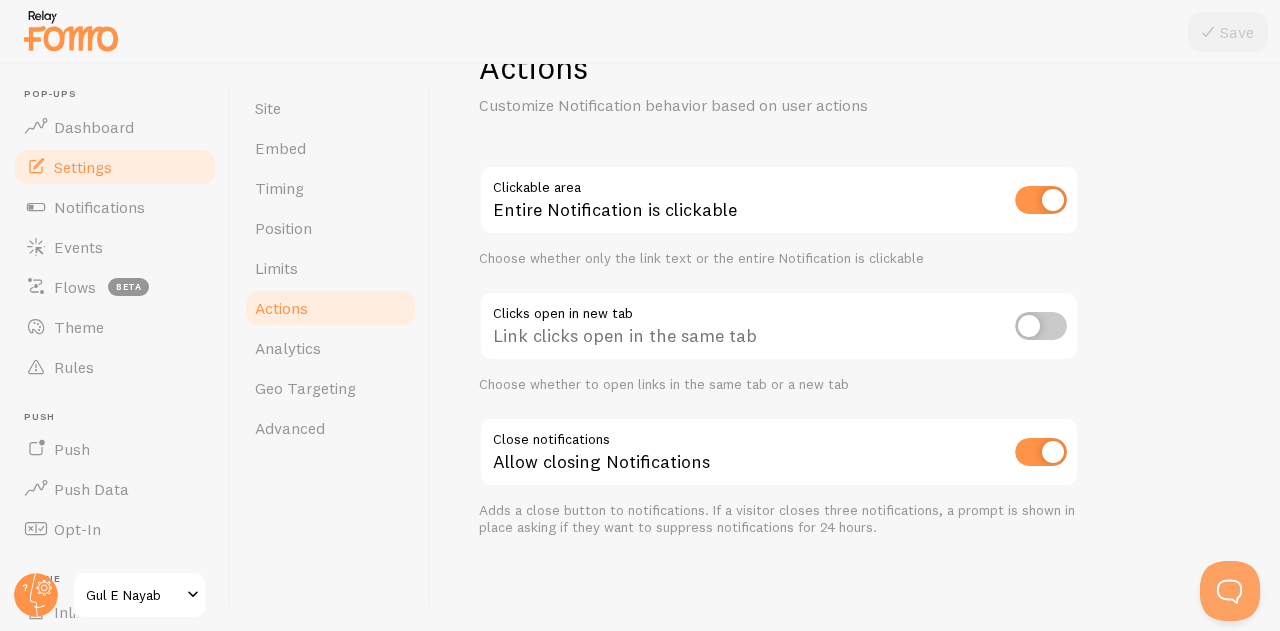 scroll, scrollTop: 66, scrollLeft: 0, axis: vertical 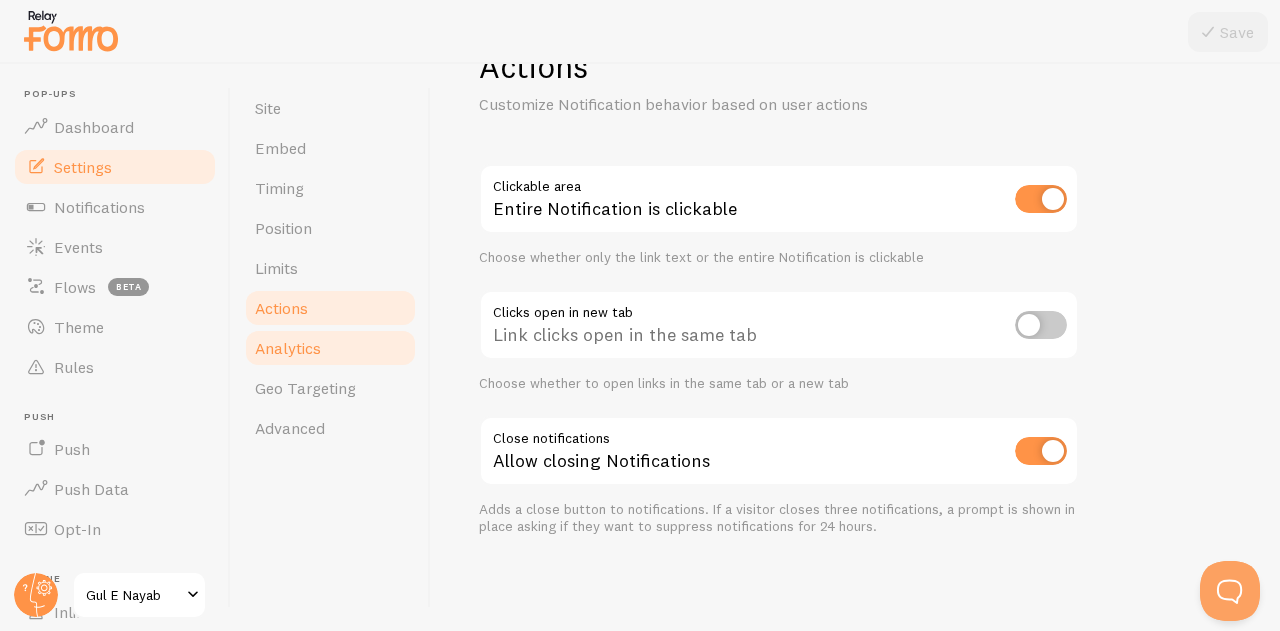 click on "Analytics" at bounding box center (330, 348) 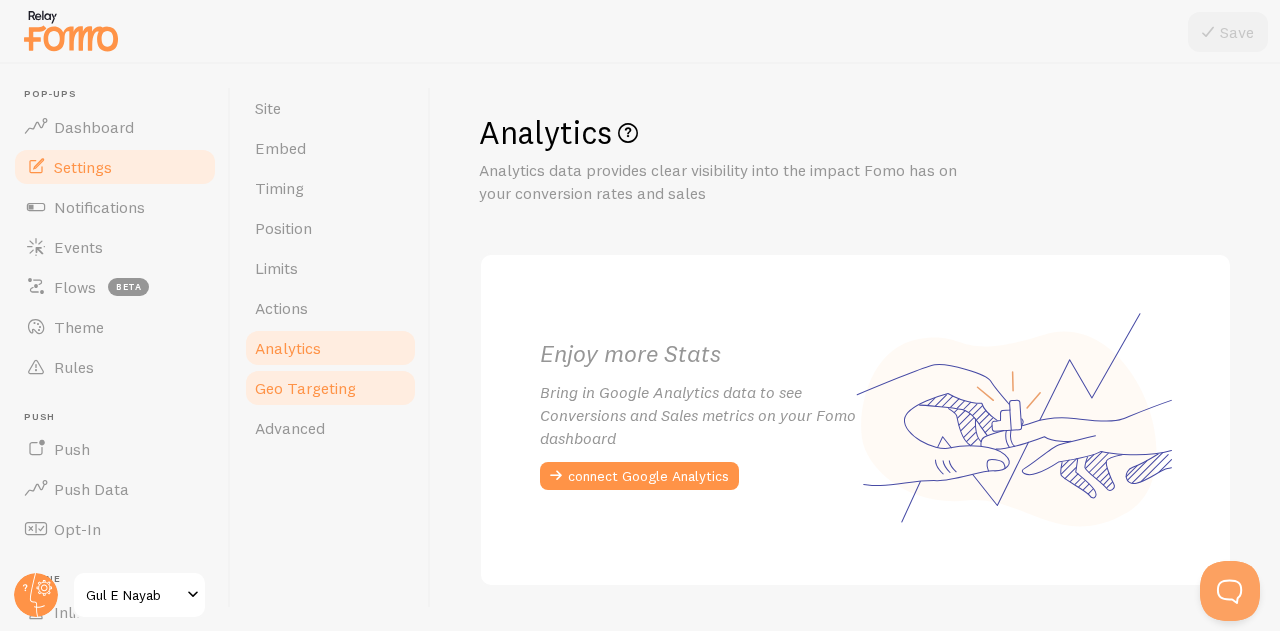 click on "Geo Targeting" at bounding box center [305, 388] 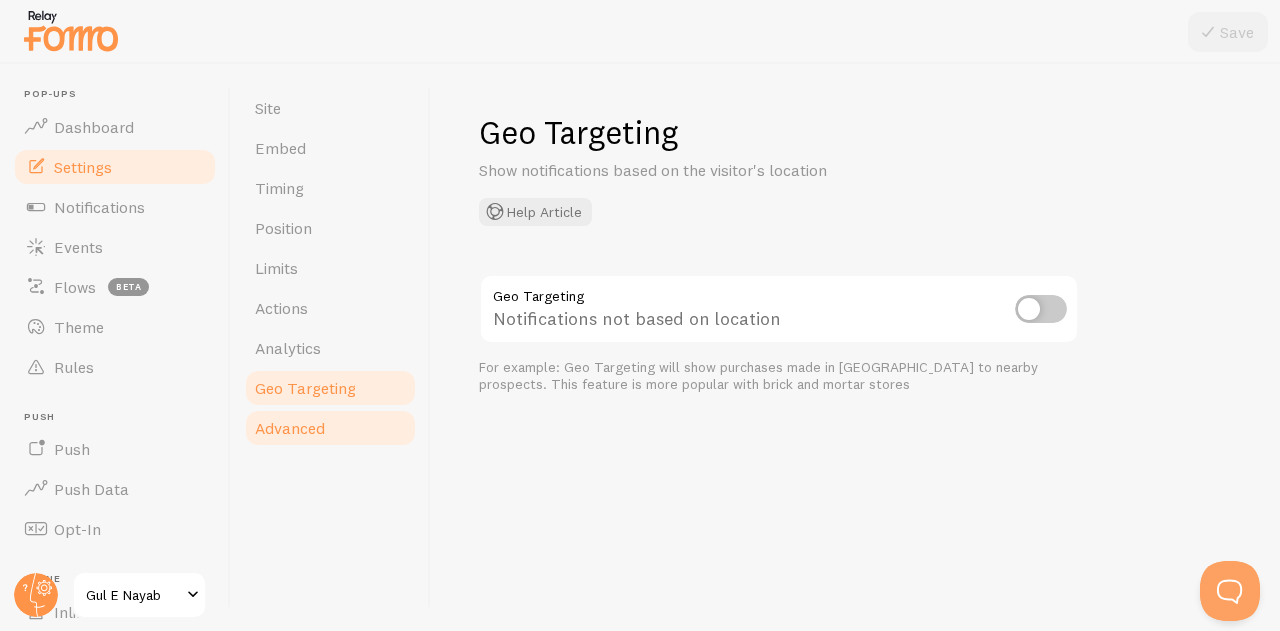 click on "Advanced" at bounding box center (290, 428) 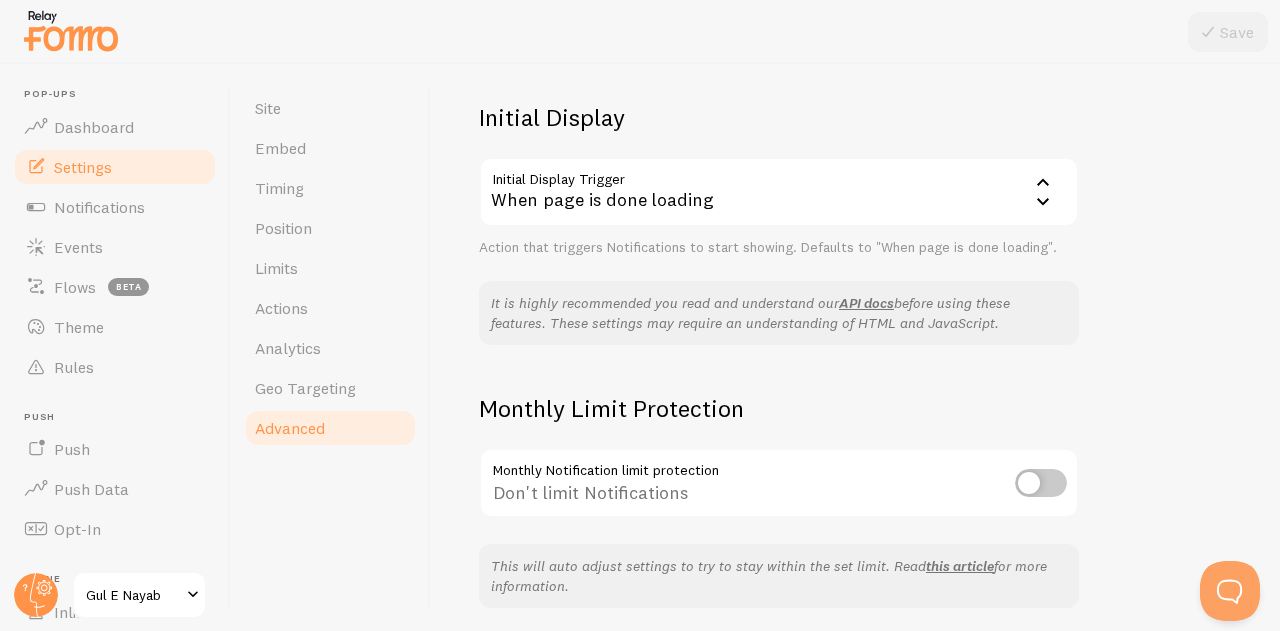 scroll, scrollTop: 529, scrollLeft: 0, axis: vertical 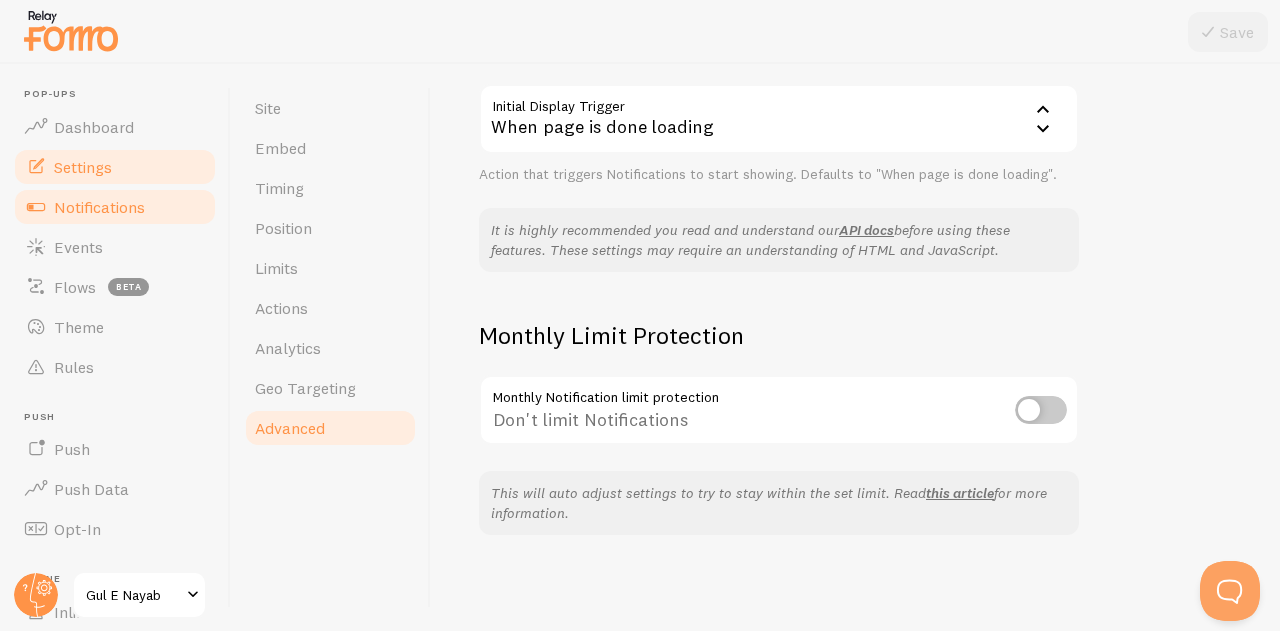 click on "Notifications" at bounding box center (99, 207) 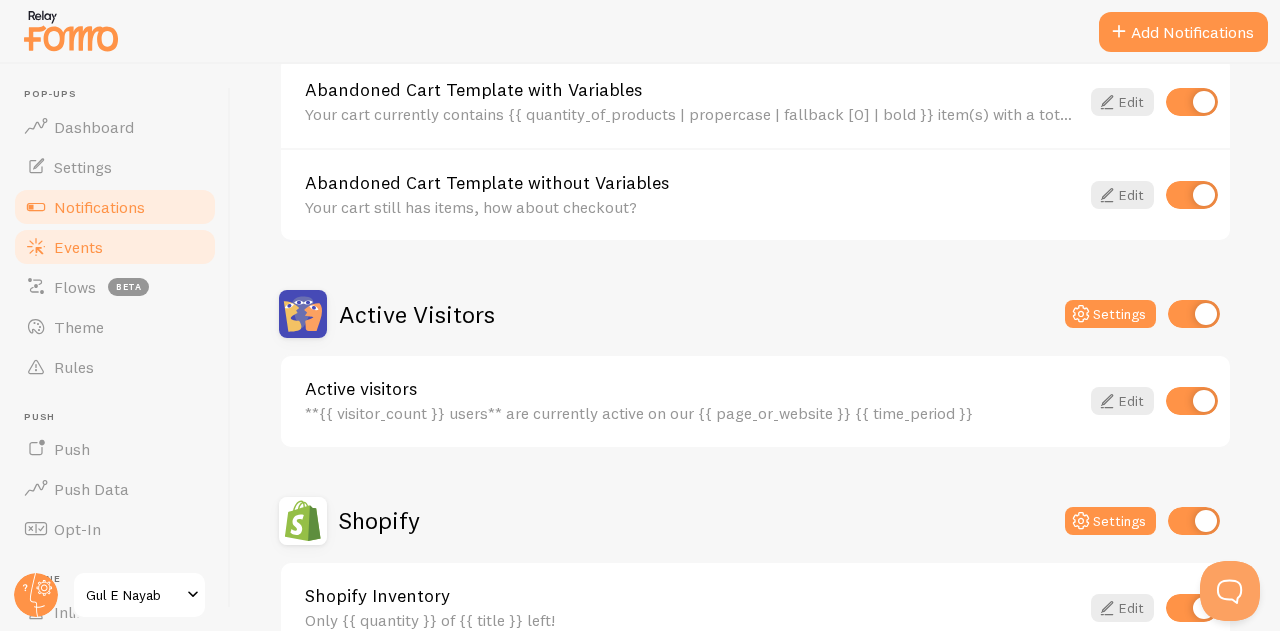 scroll, scrollTop: 252, scrollLeft: 0, axis: vertical 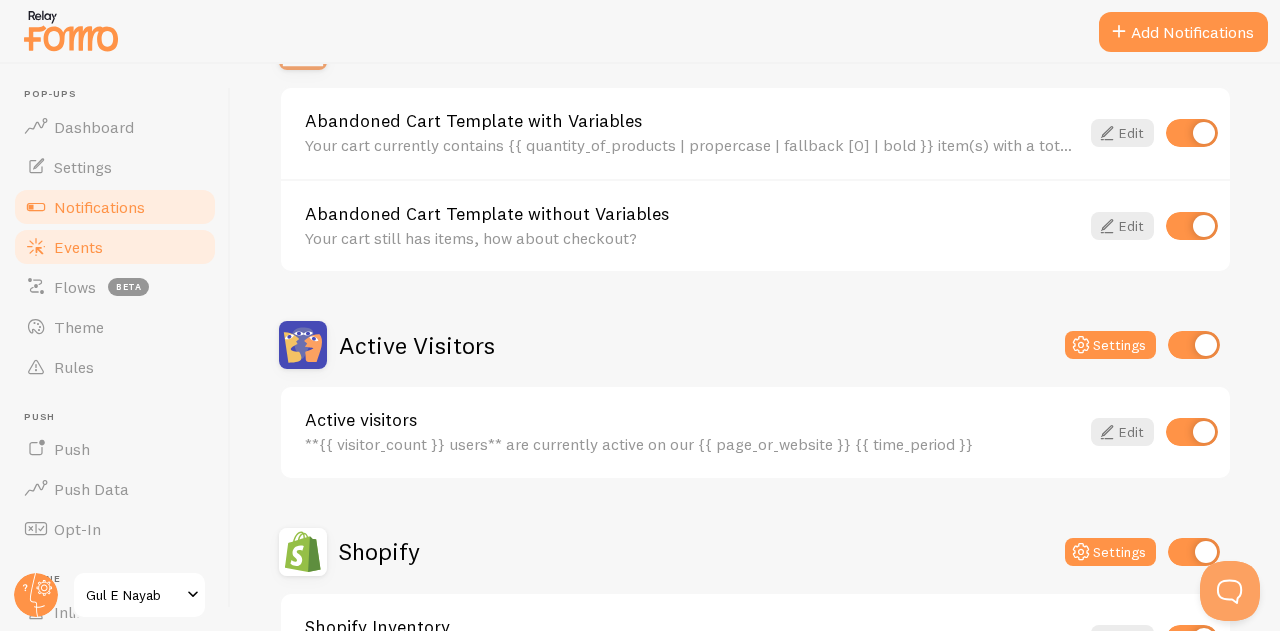 click on "Events" at bounding box center [115, 247] 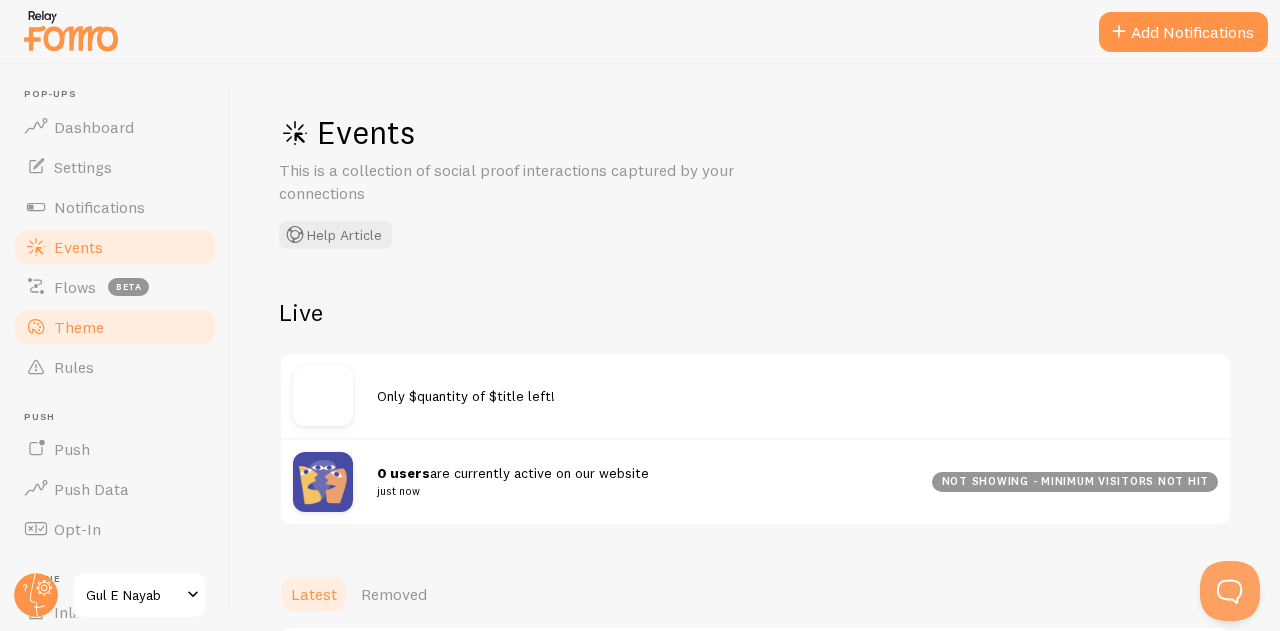 click on "Theme" at bounding box center [79, 327] 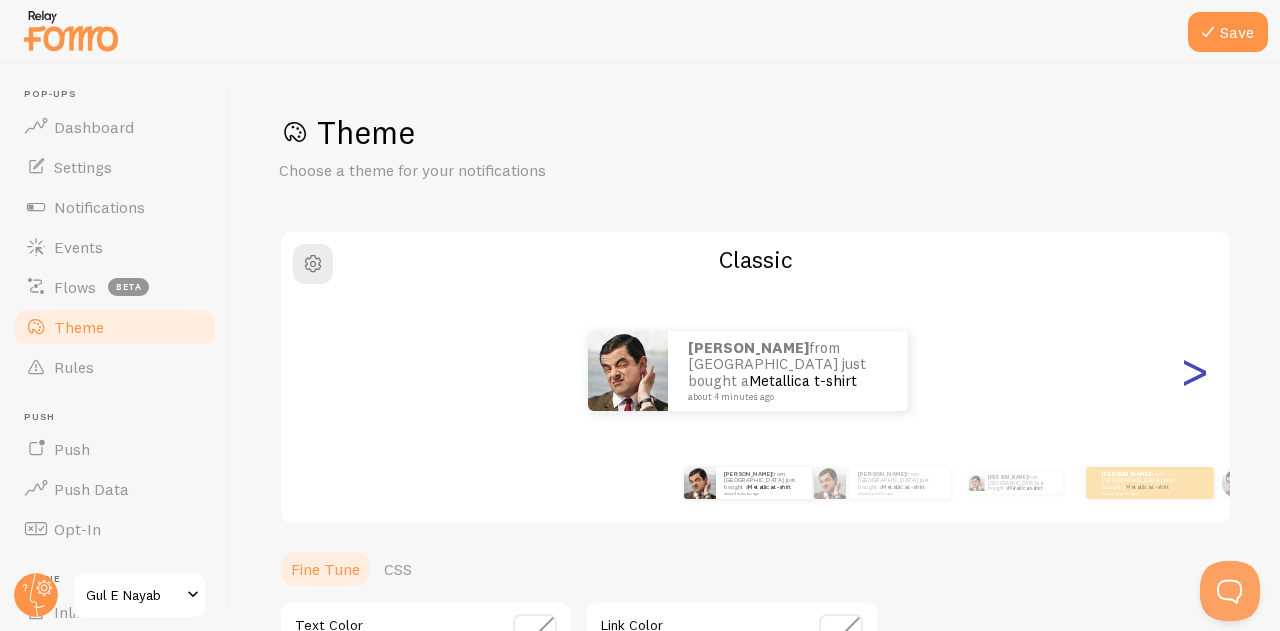 click on ">" at bounding box center (1194, 371) 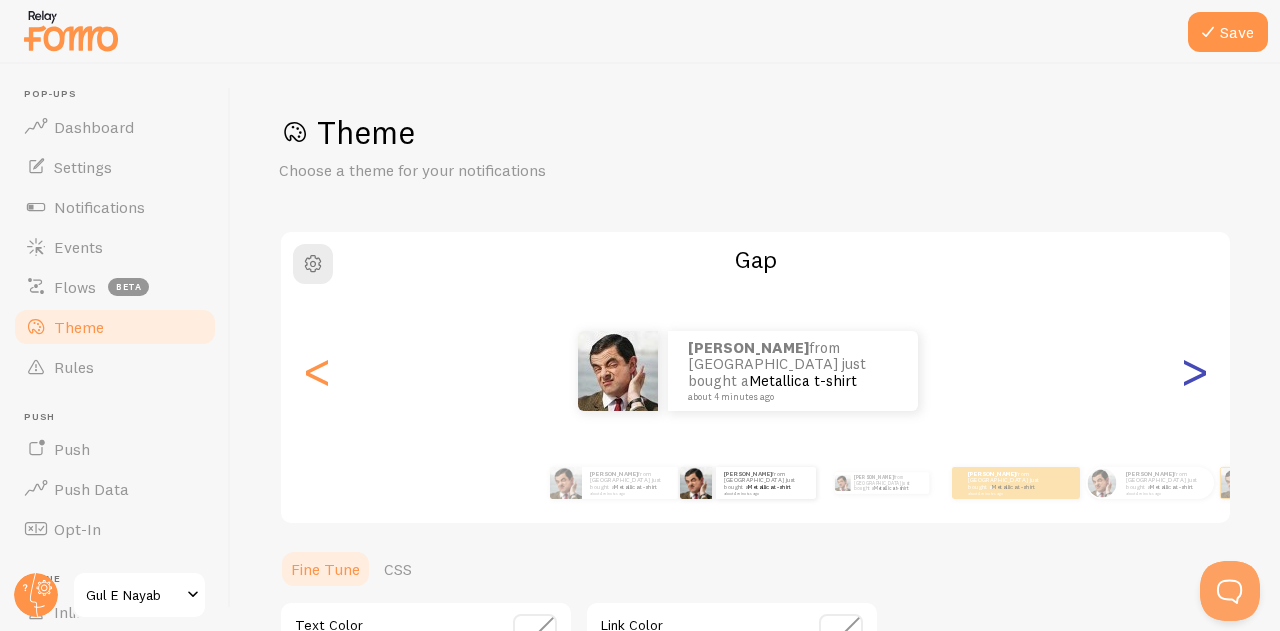 click on ">" at bounding box center [1194, 371] 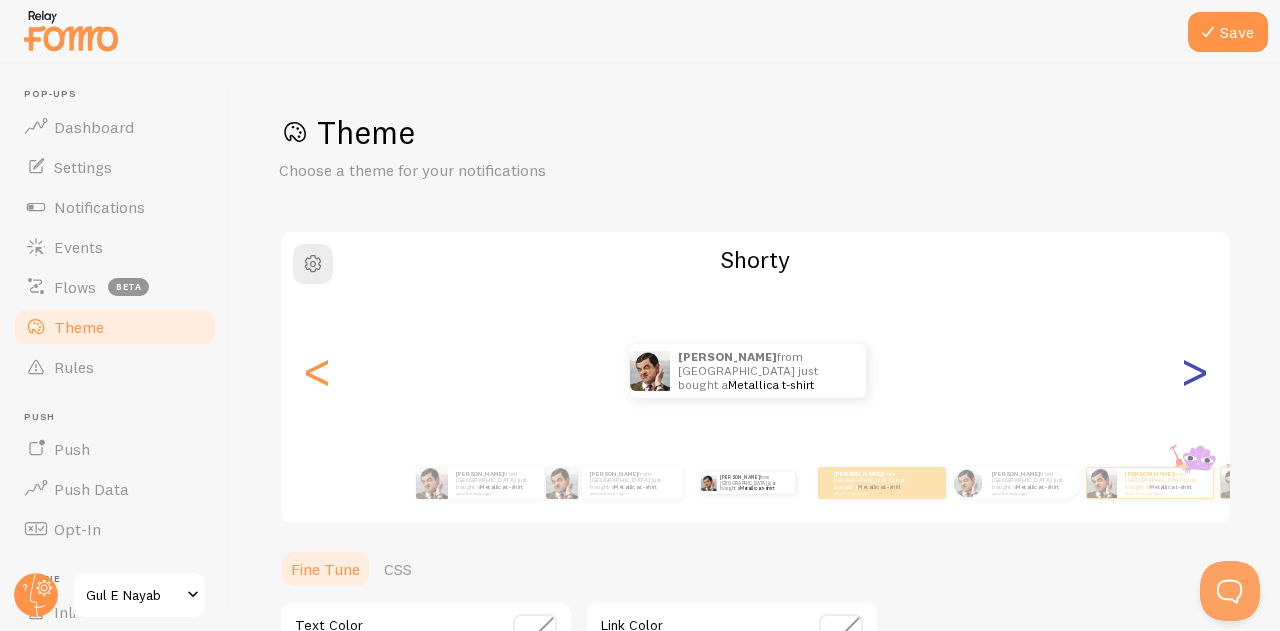 click on ">" at bounding box center [1194, 371] 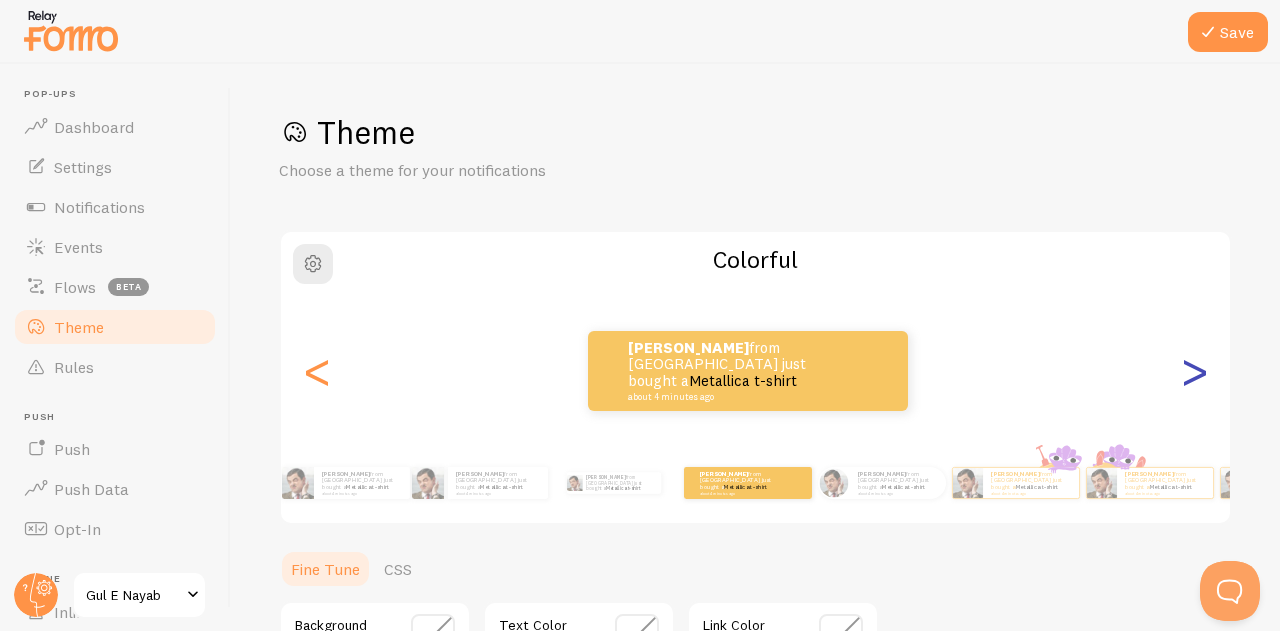 click on ">" at bounding box center [1194, 371] 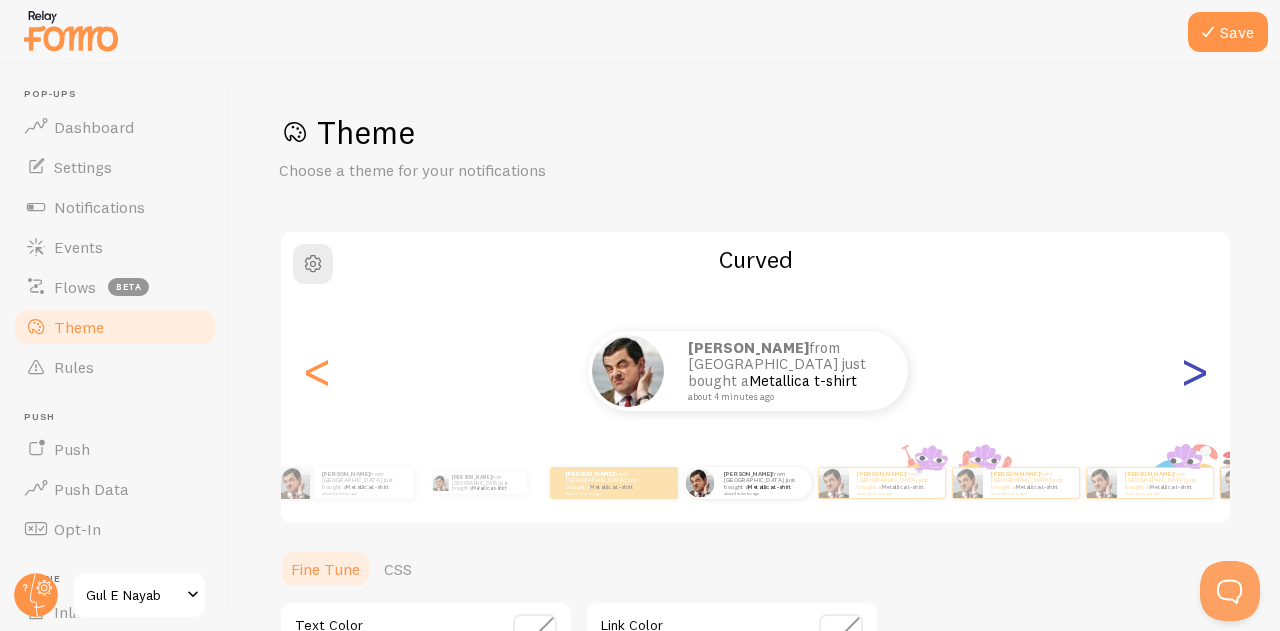 click on ">" at bounding box center (1194, 371) 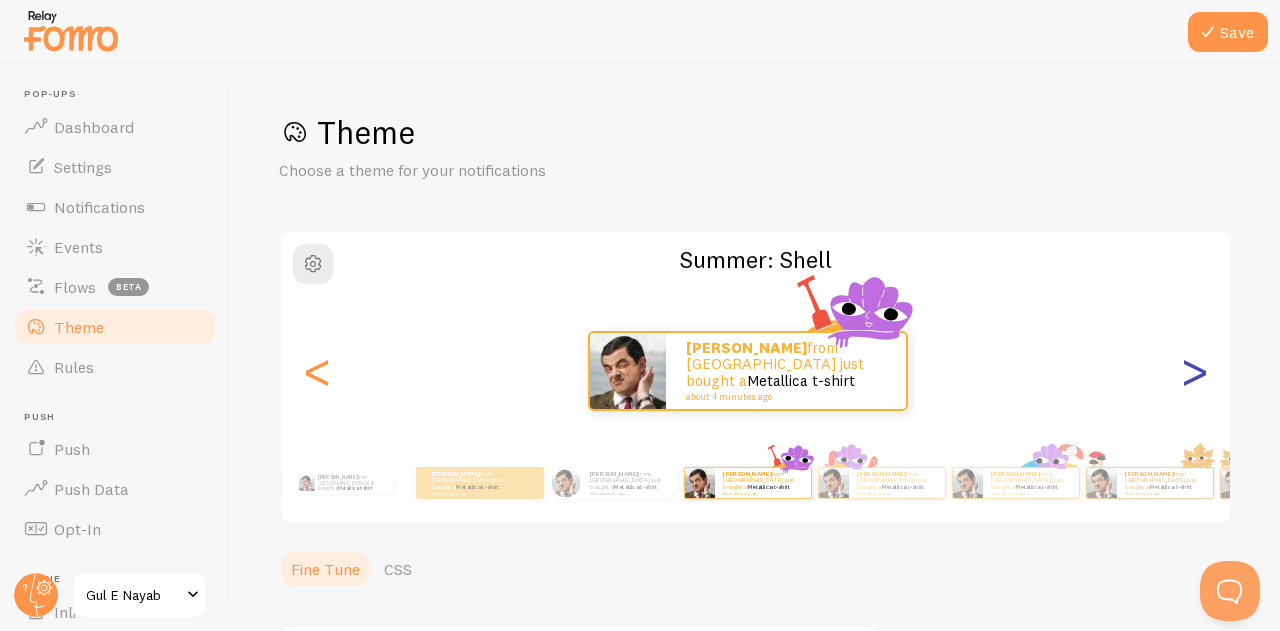 click on ">" at bounding box center (1194, 371) 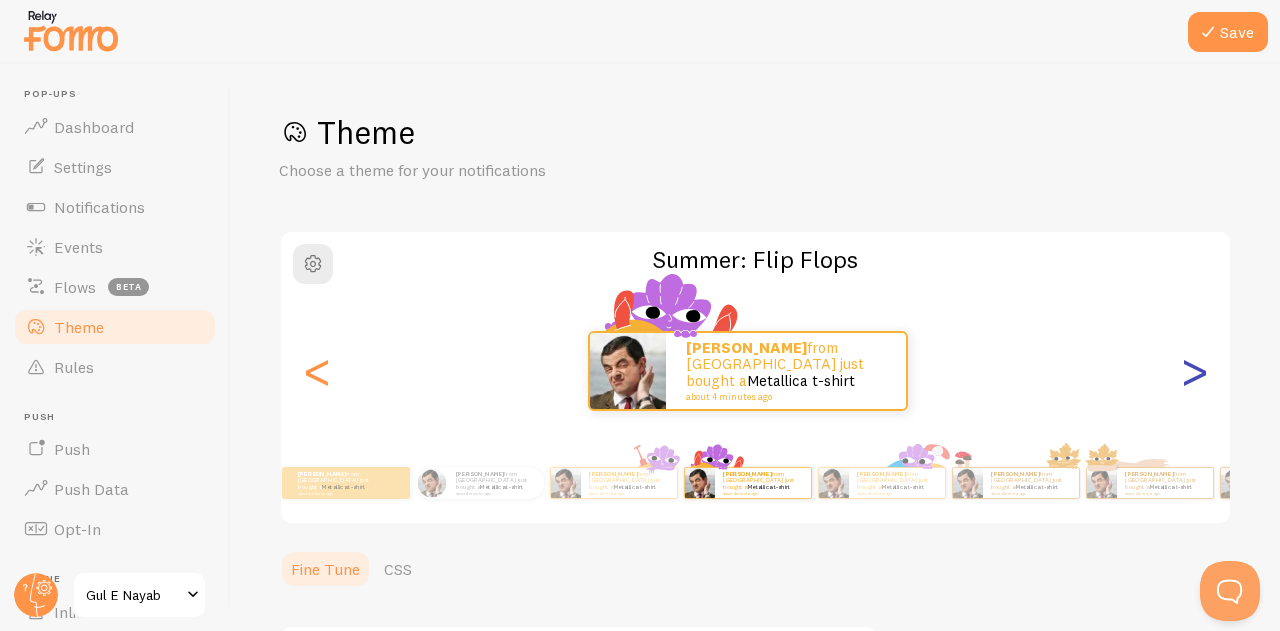 click on ">" at bounding box center (1194, 371) 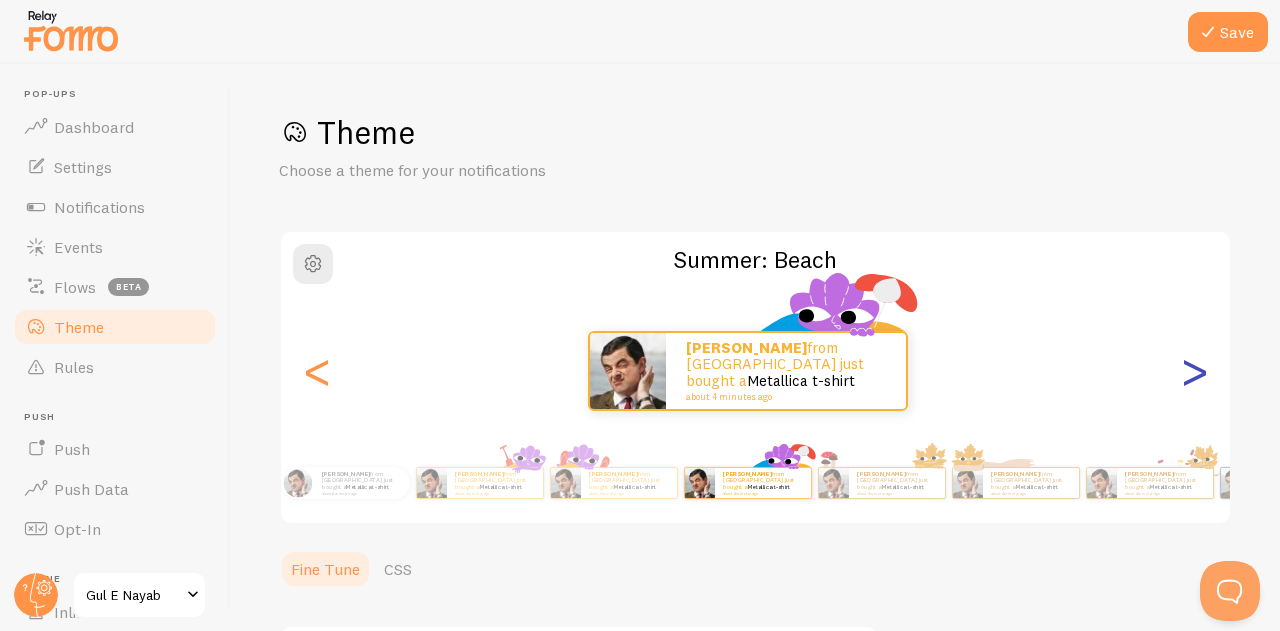click on ">" at bounding box center [1194, 371] 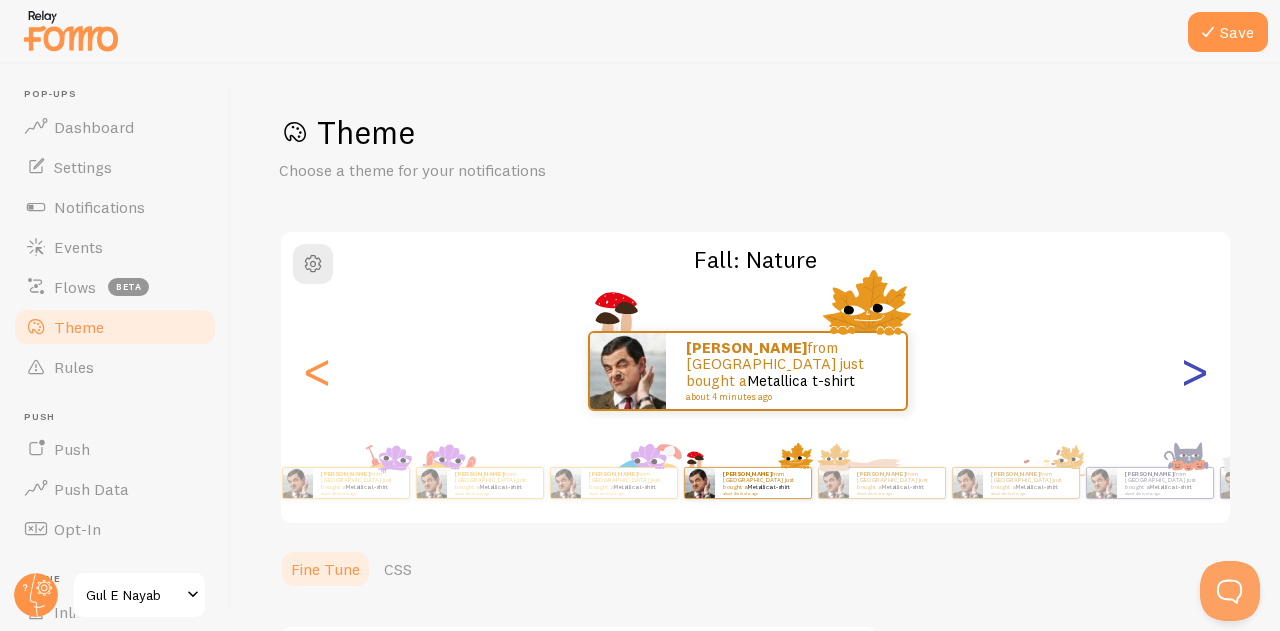 click on ">" at bounding box center [1194, 371] 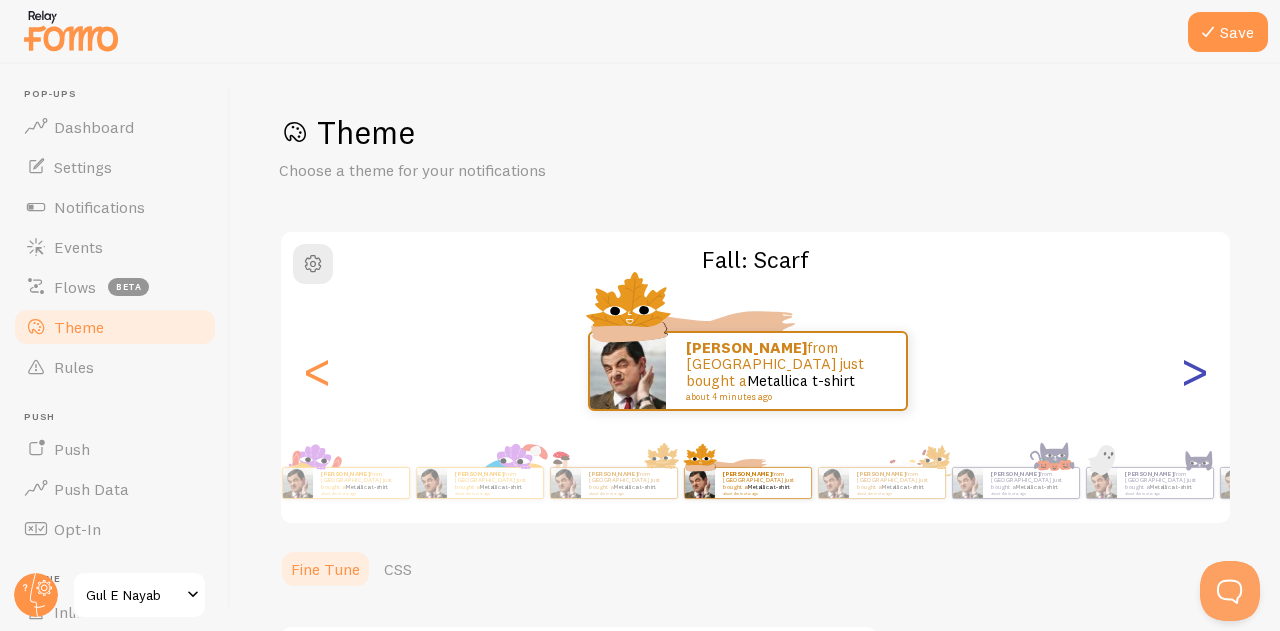 click on ">" at bounding box center [1194, 371] 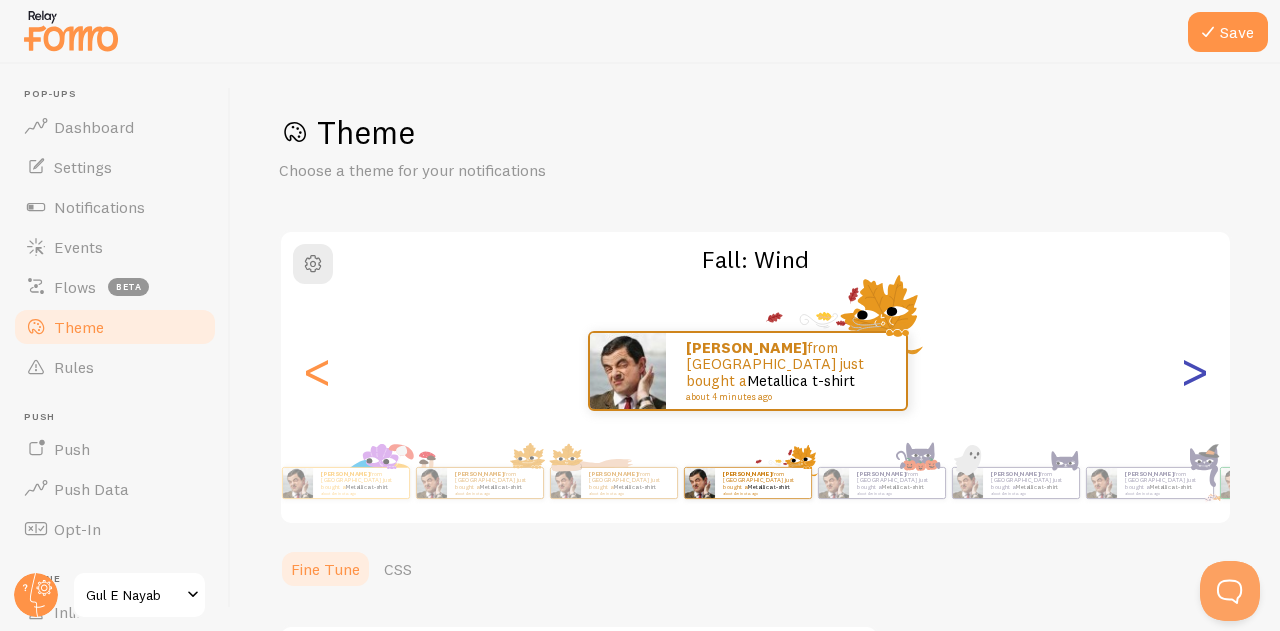 click on ">" at bounding box center (1194, 371) 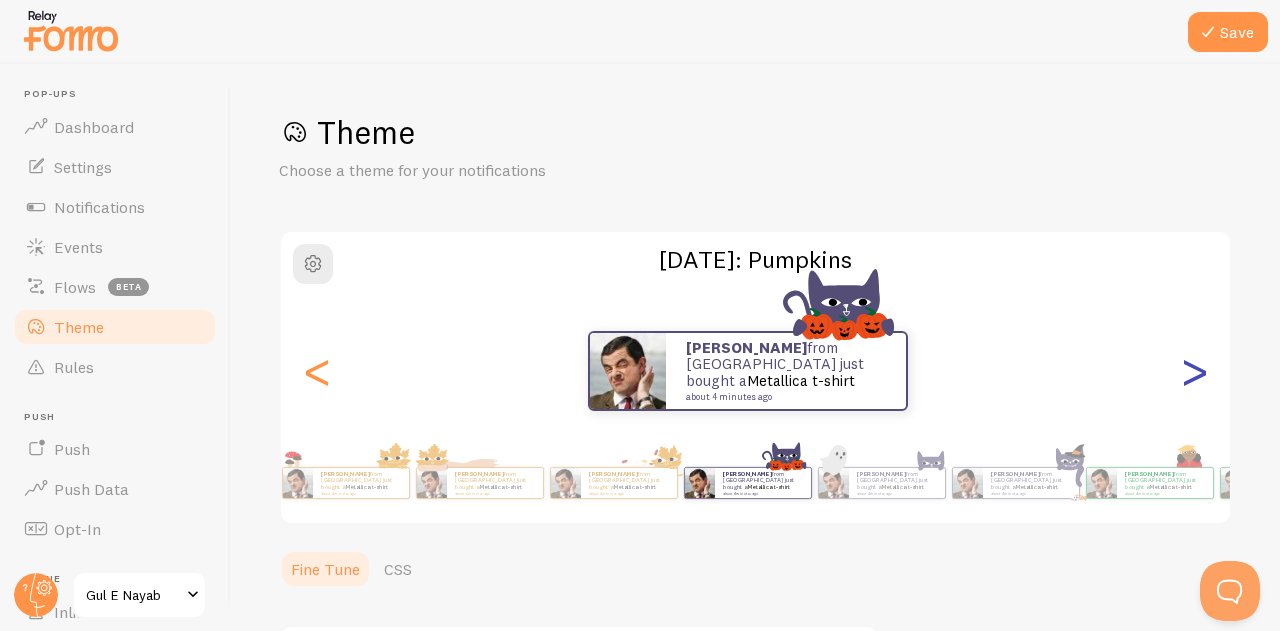 click on ">" at bounding box center (1194, 371) 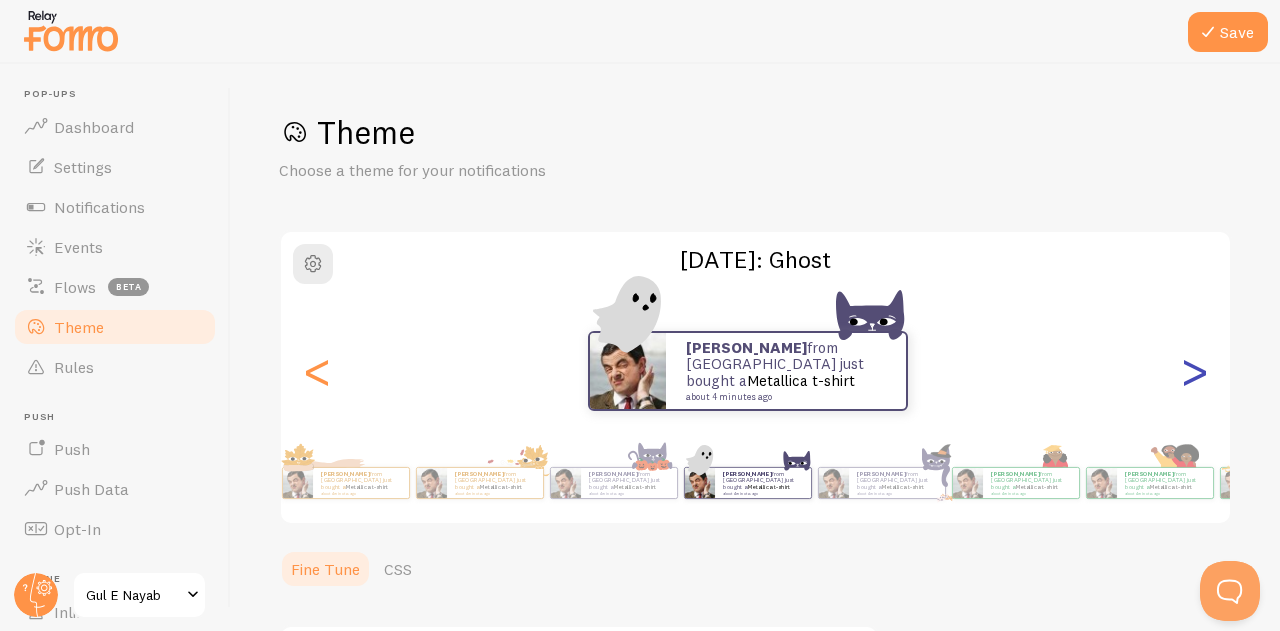 click on ">" at bounding box center [1194, 371] 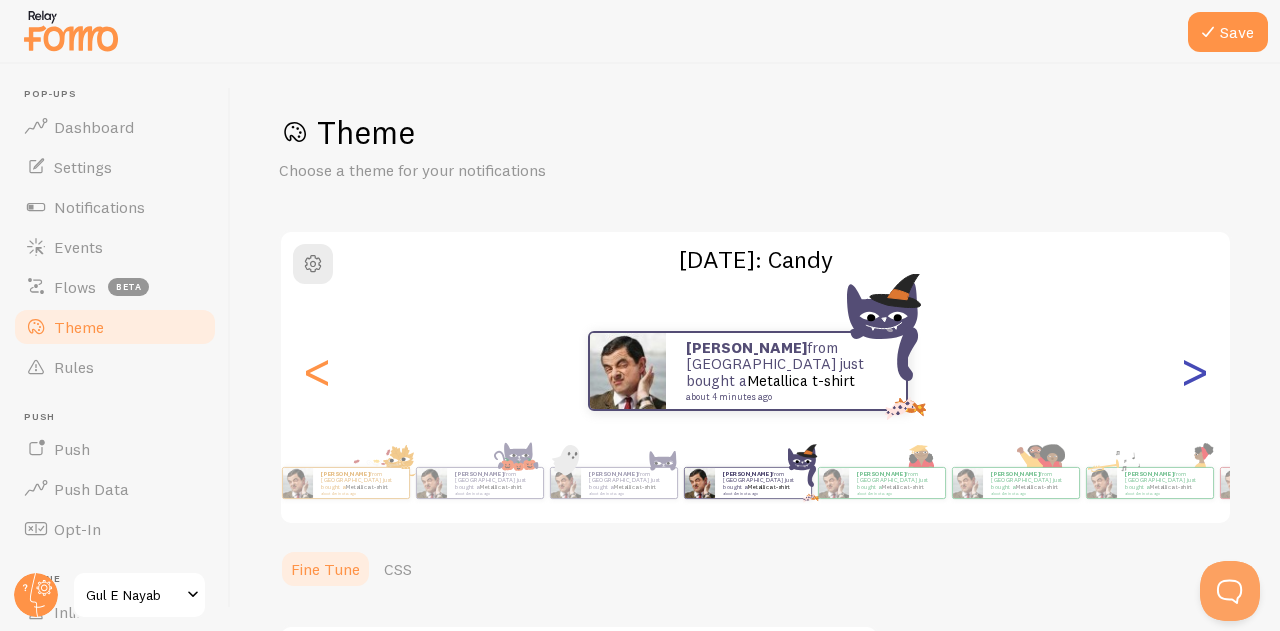 click on ">" at bounding box center [1194, 371] 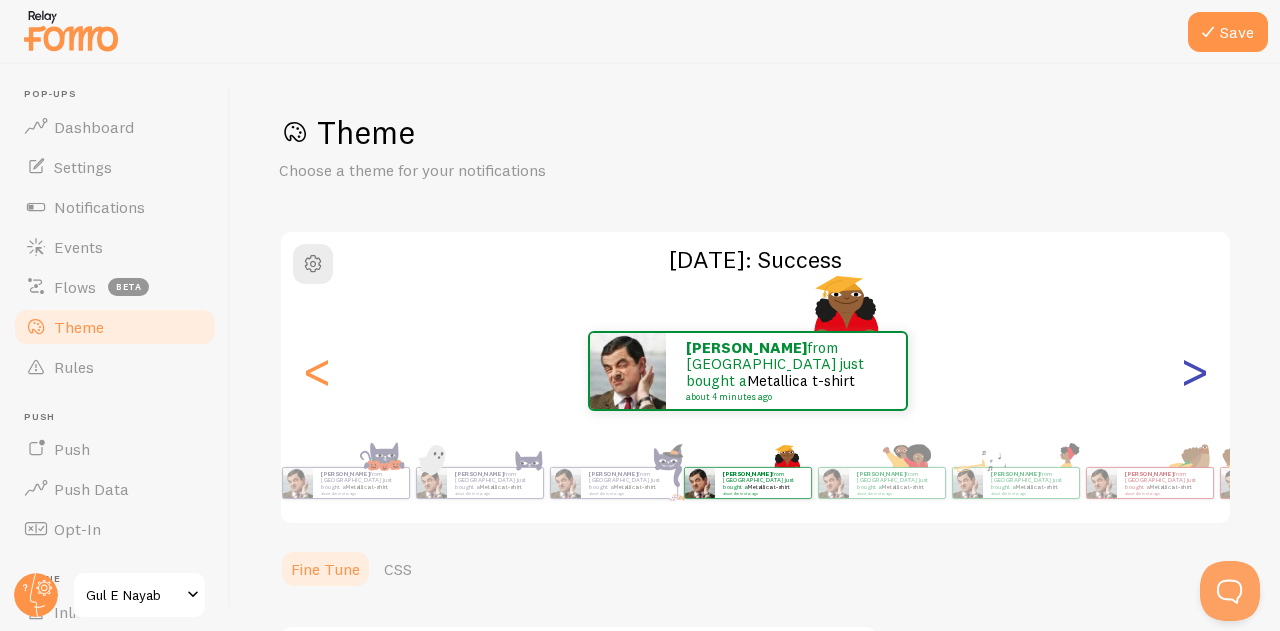 click on ">" at bounding box center (1194, 371) 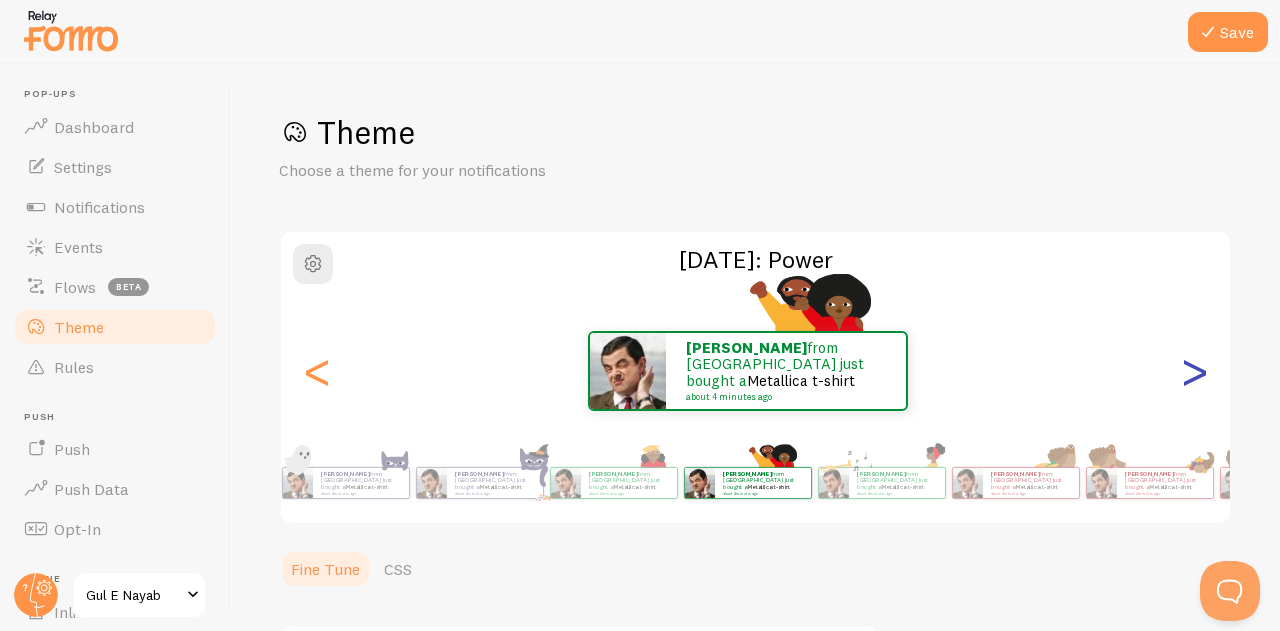 click on ">" at bounding box center [1194, 371] 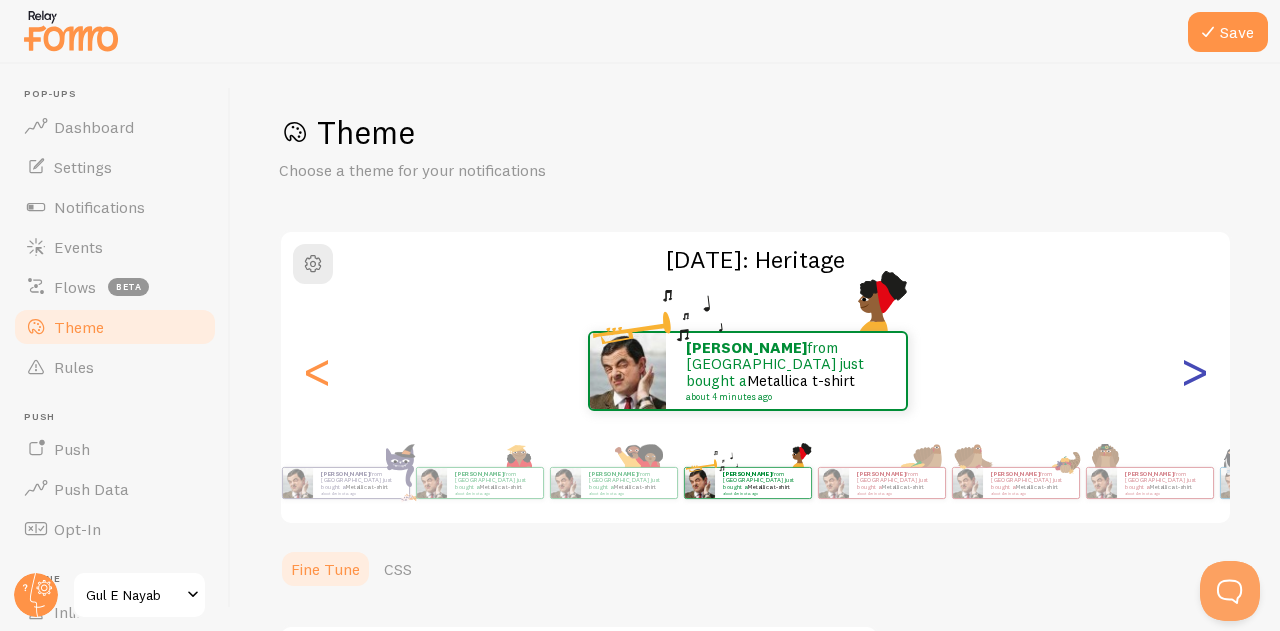 click on ">" at bounding box center (1194, 371) 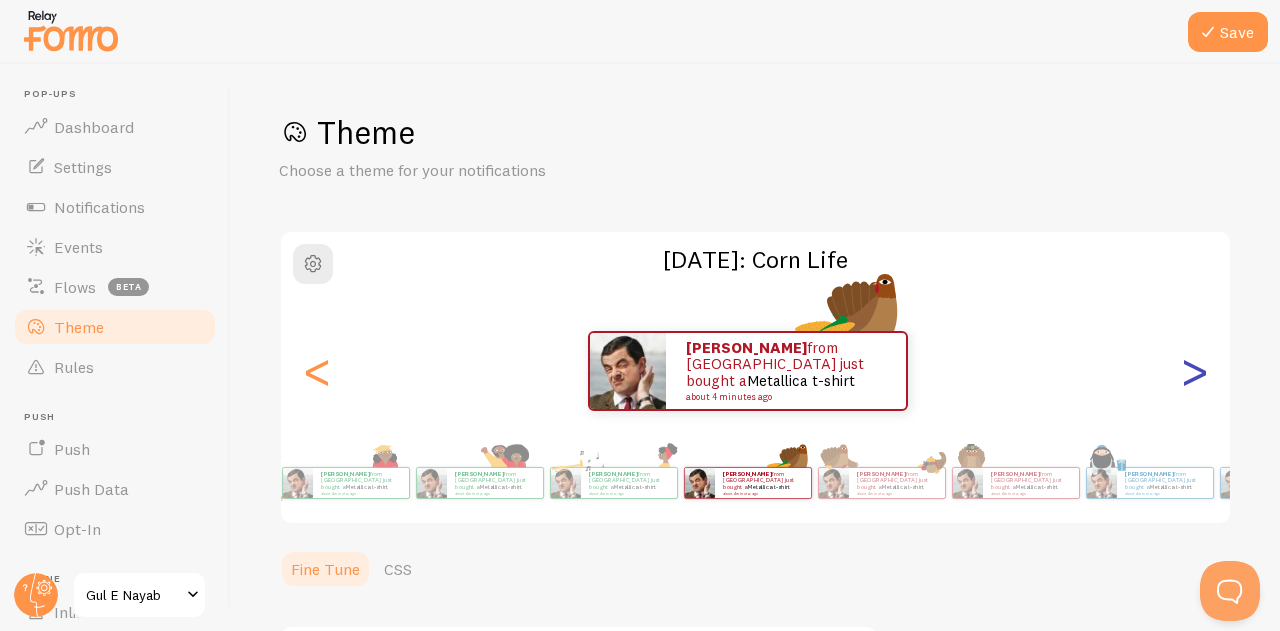 click on ">" at bounding box center [1194, 371] 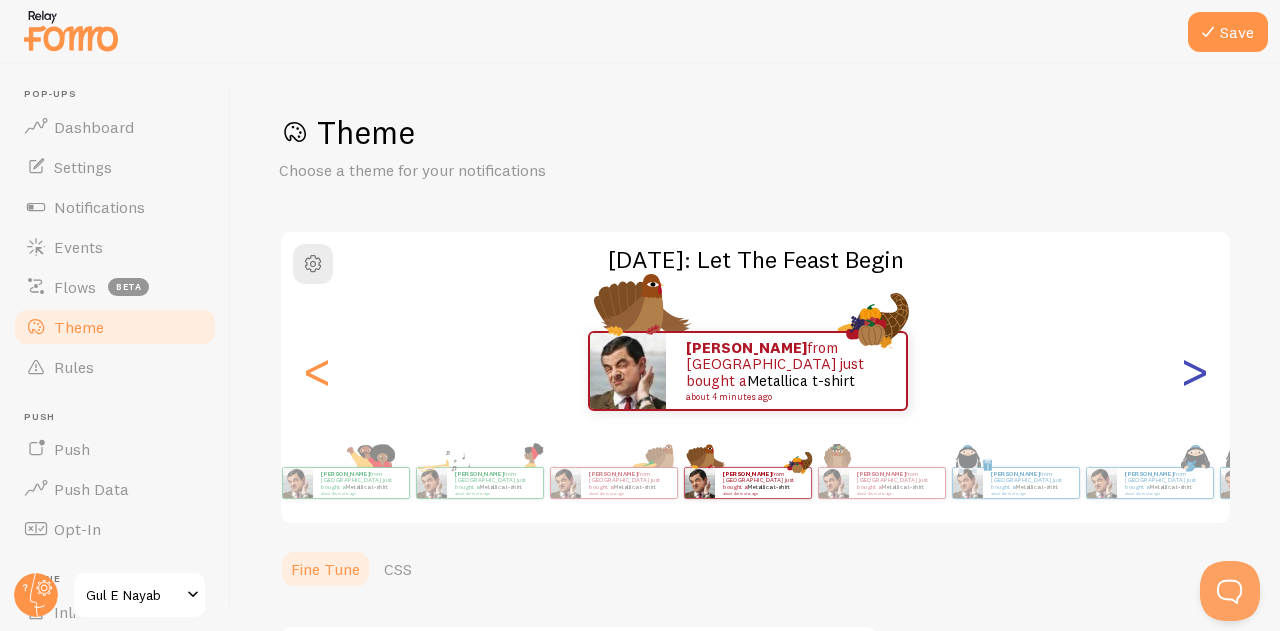 click on ">" at bounding box center (1194, 371) 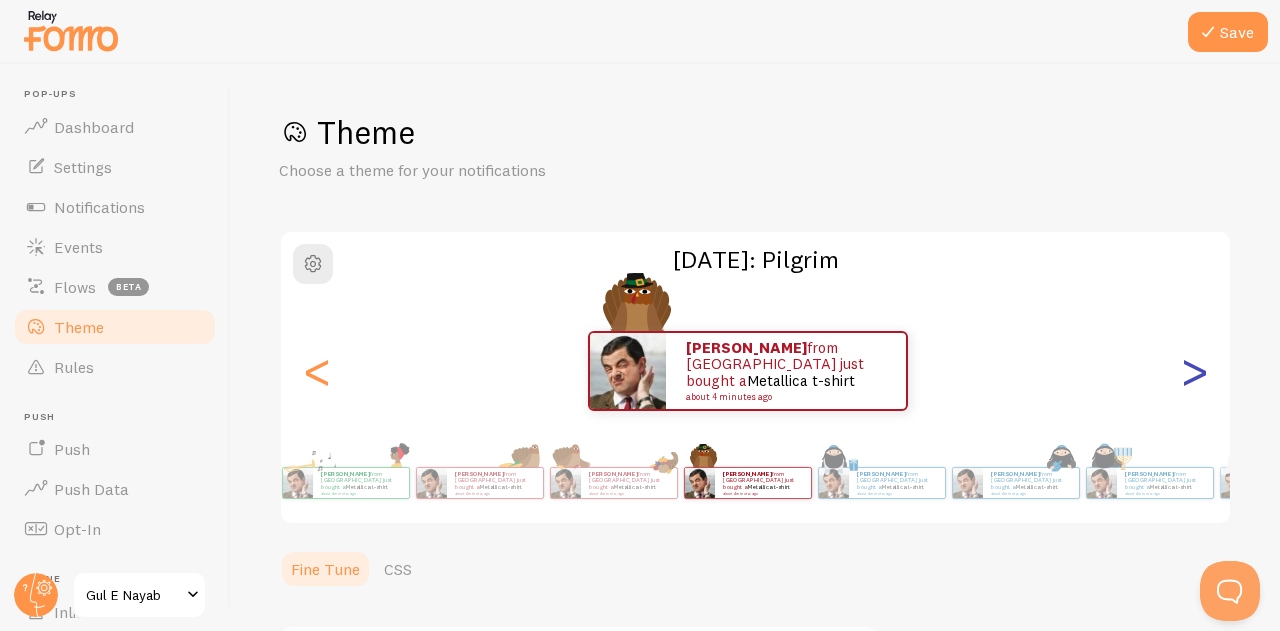 click on ">" at bounding box center (1194, 371) 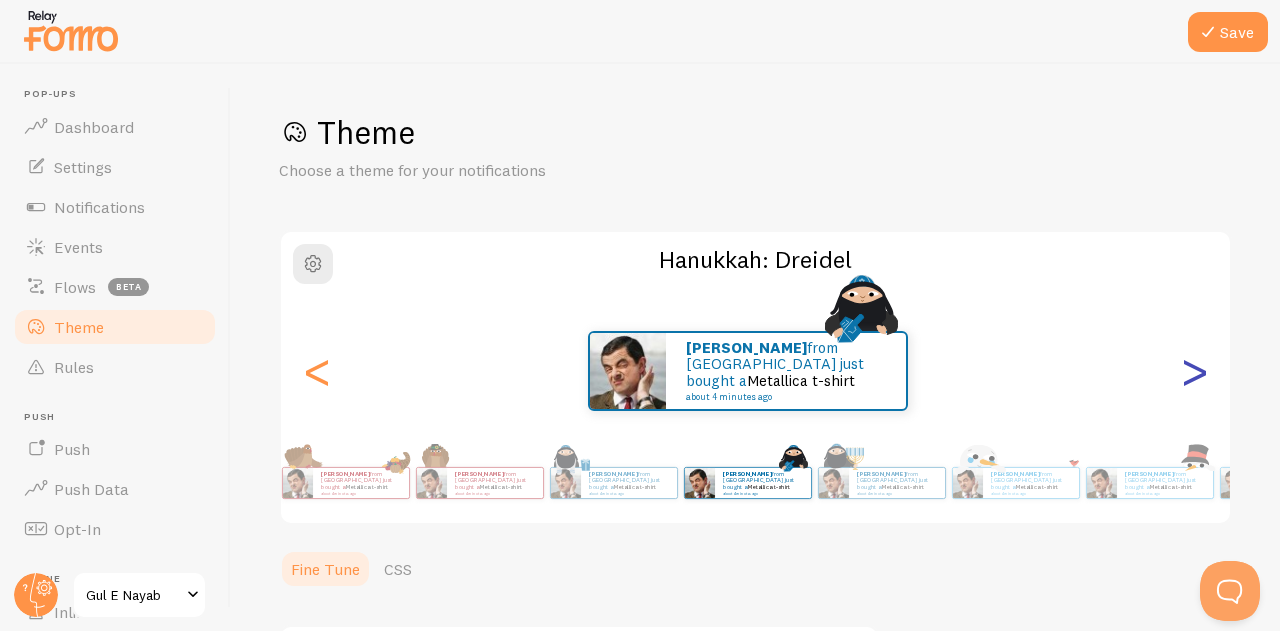 click on ">" at bounding box center (1194, 371) 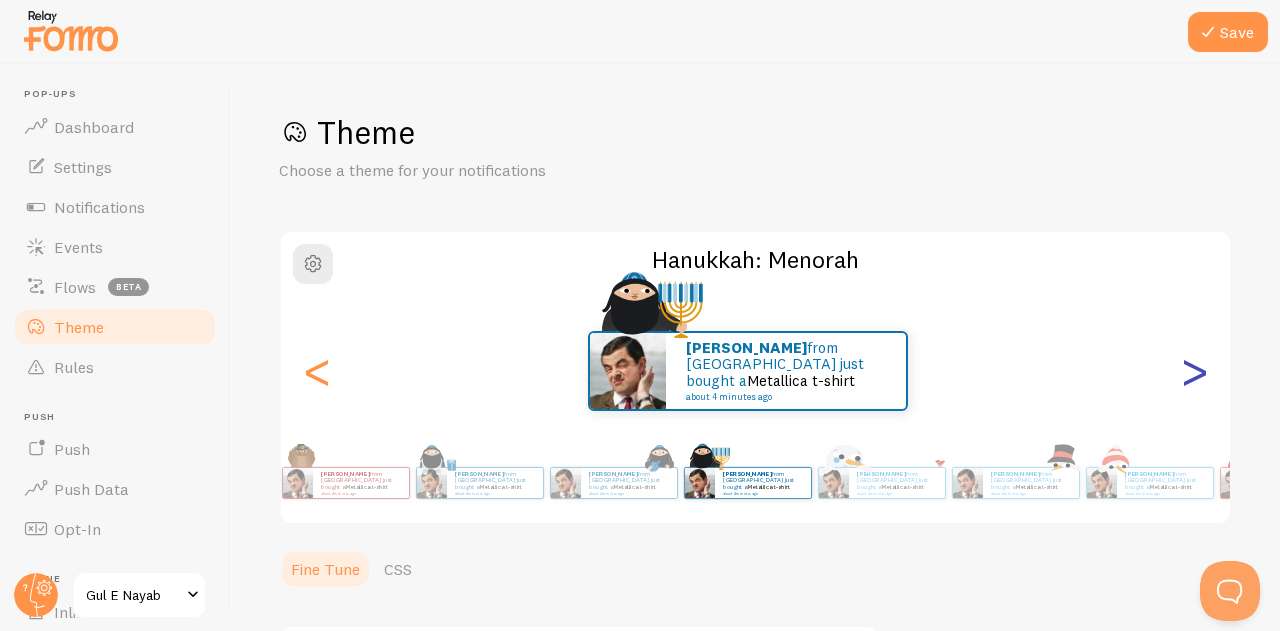 click on ">" at bounding box center (1194, 371) 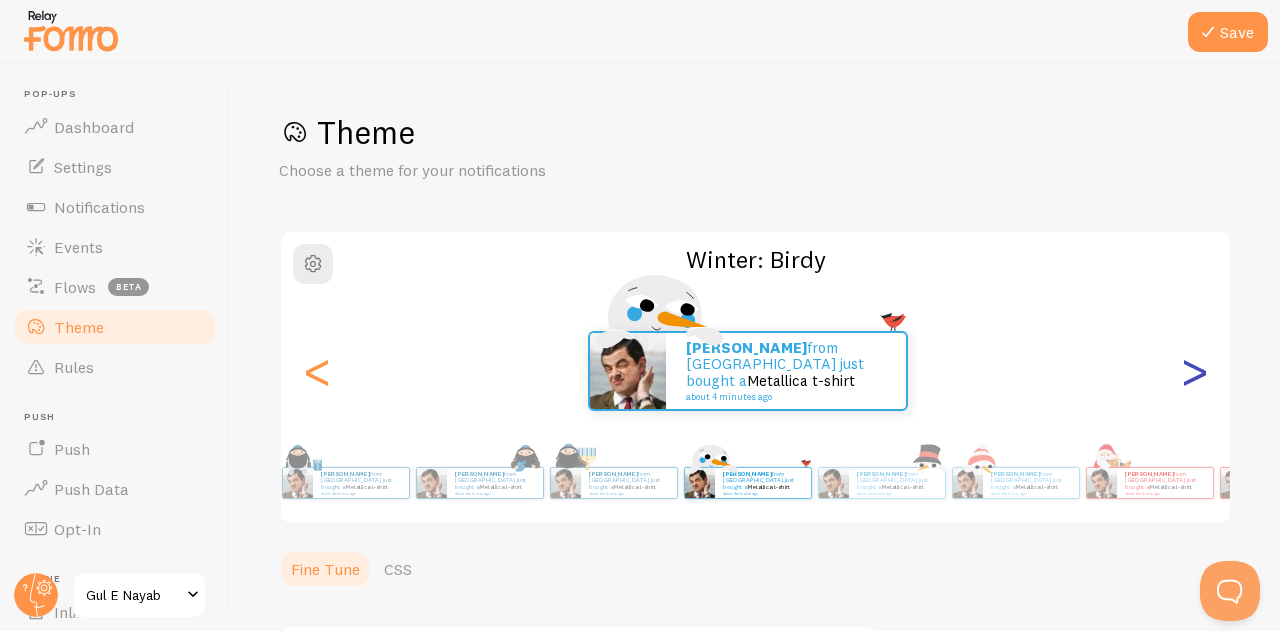 click on ">" at bounding box center (1194, 371) 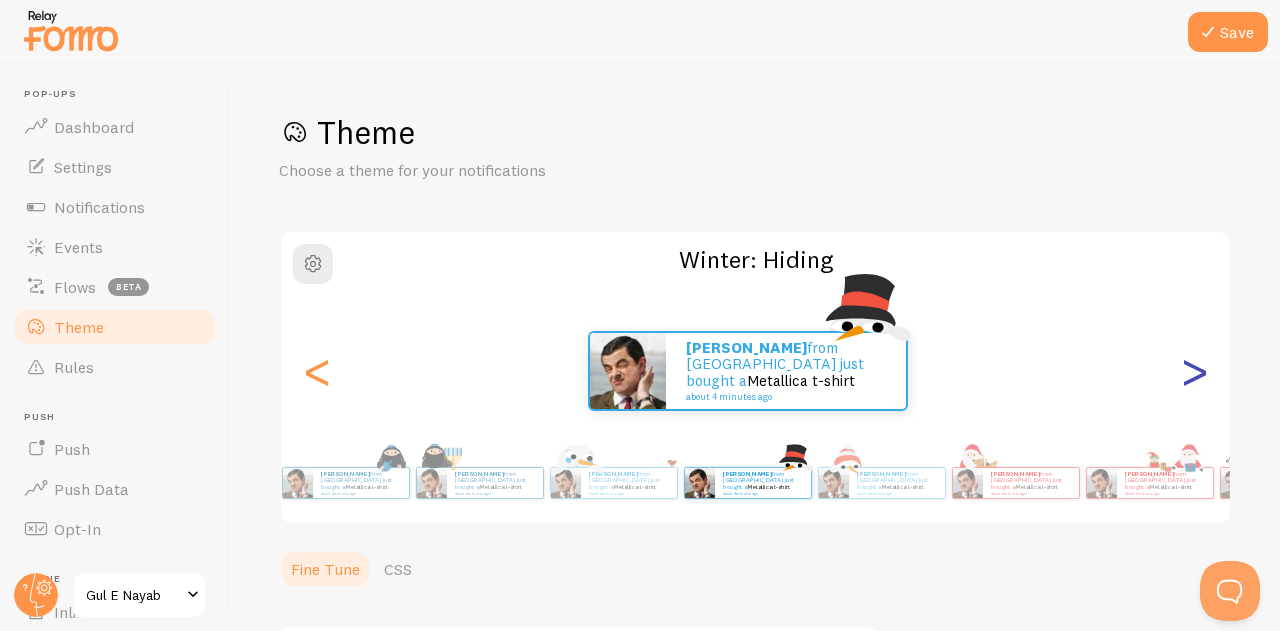 click on ">" at bounding box center [1194, 371] 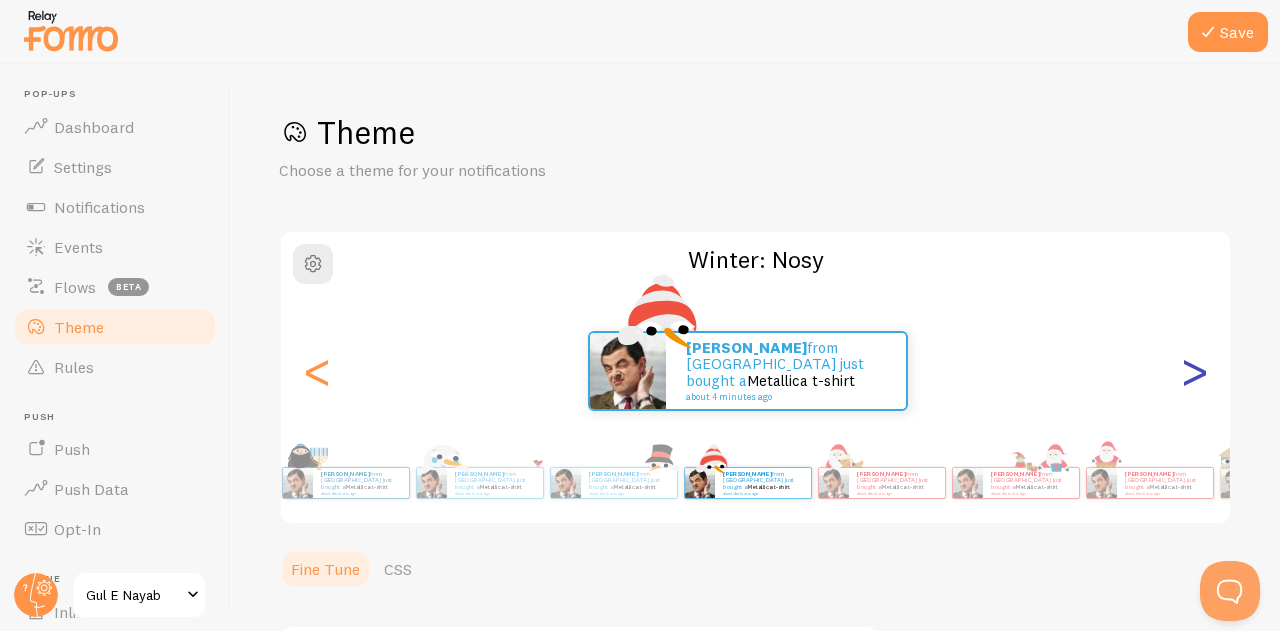 click on ">" at bounding box center (1194, 371) 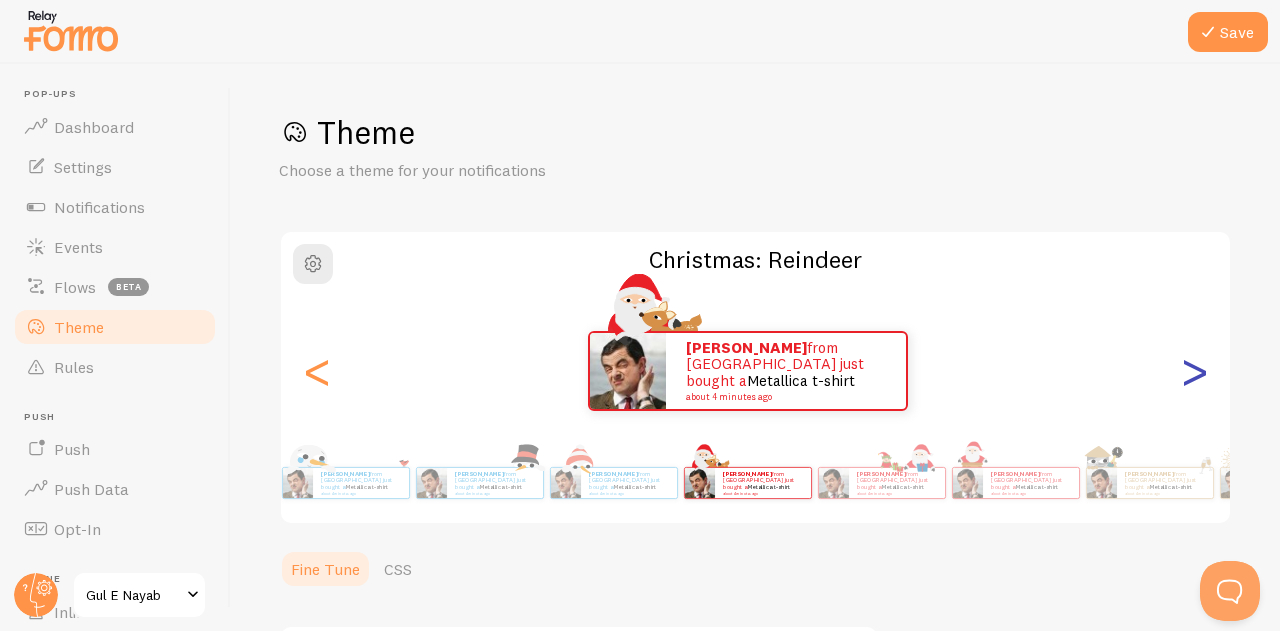 click on ">" at bounding box center (1194, 371) 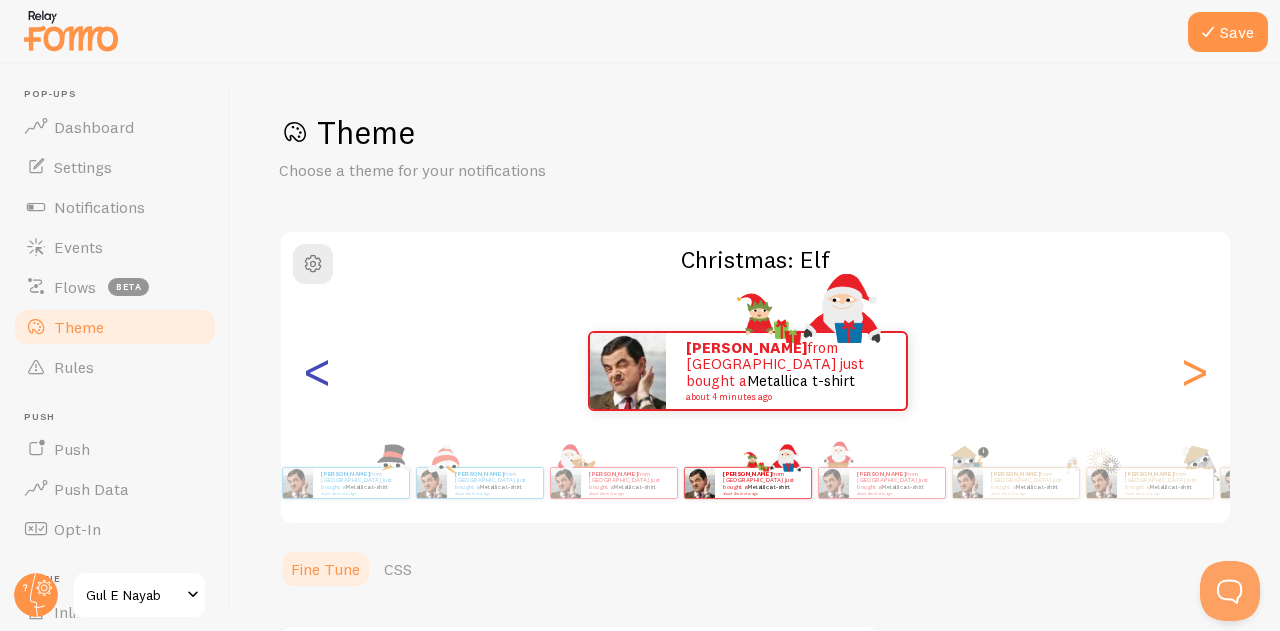 click on "<" at bounding box center (317, 371) 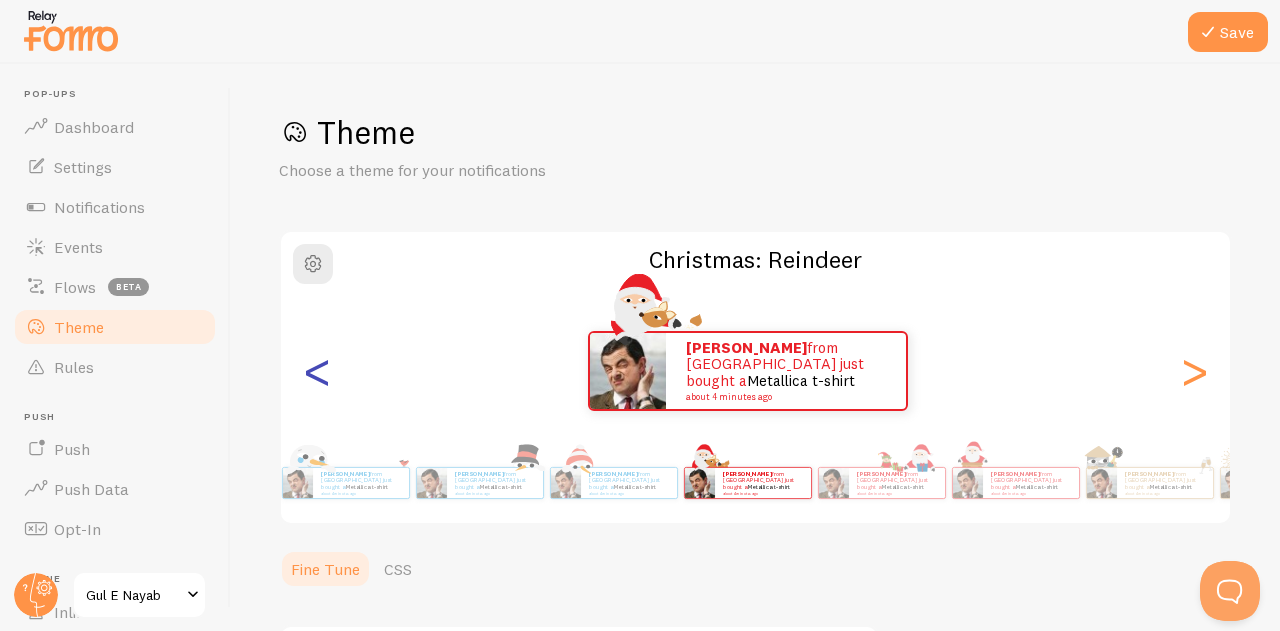 click on "<" at bounding box center (317, 371) 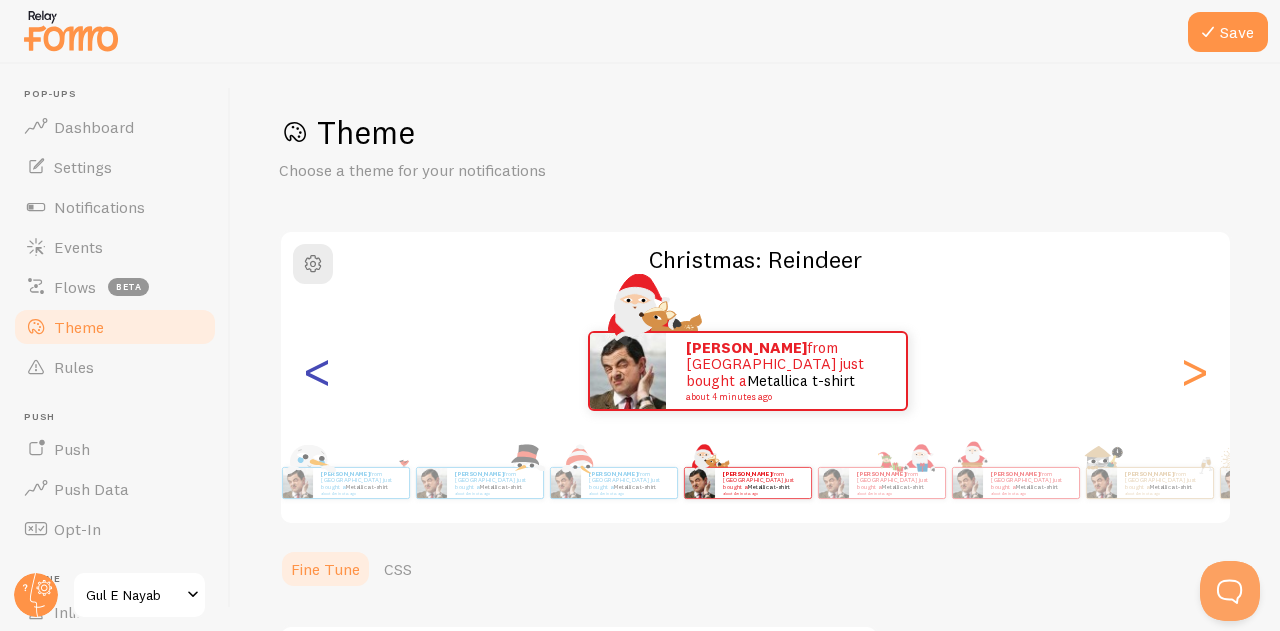 click on "<" at bounding box center [317, 371] 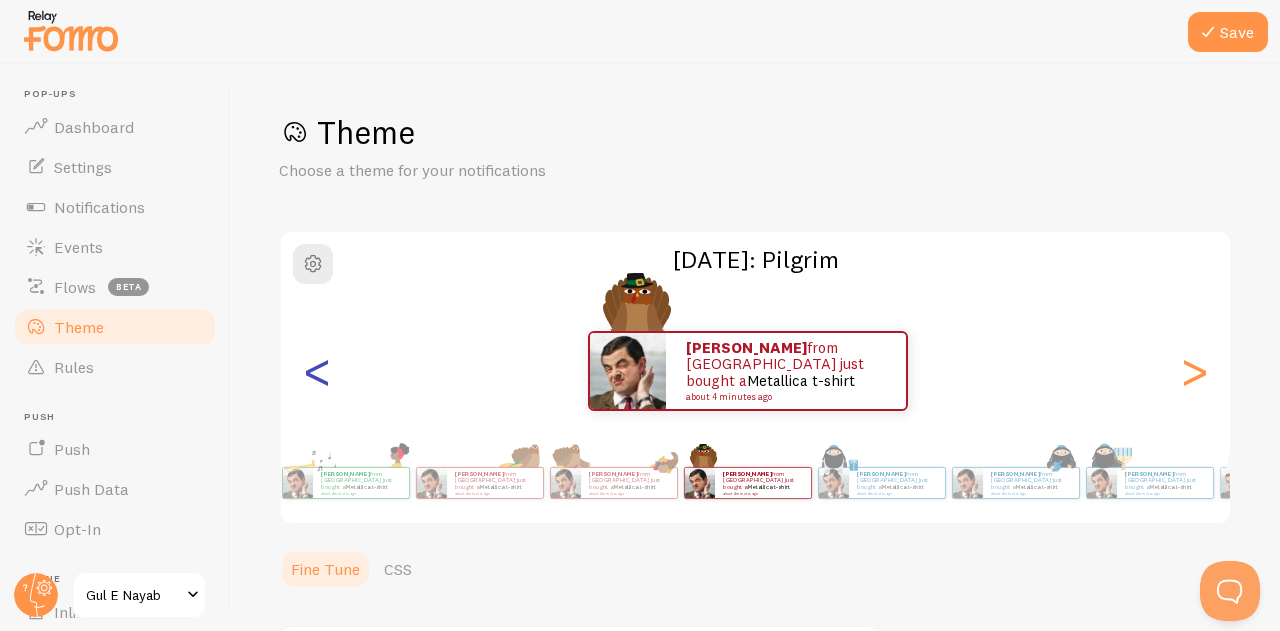 click on "<" at bounding box center (317, 371) 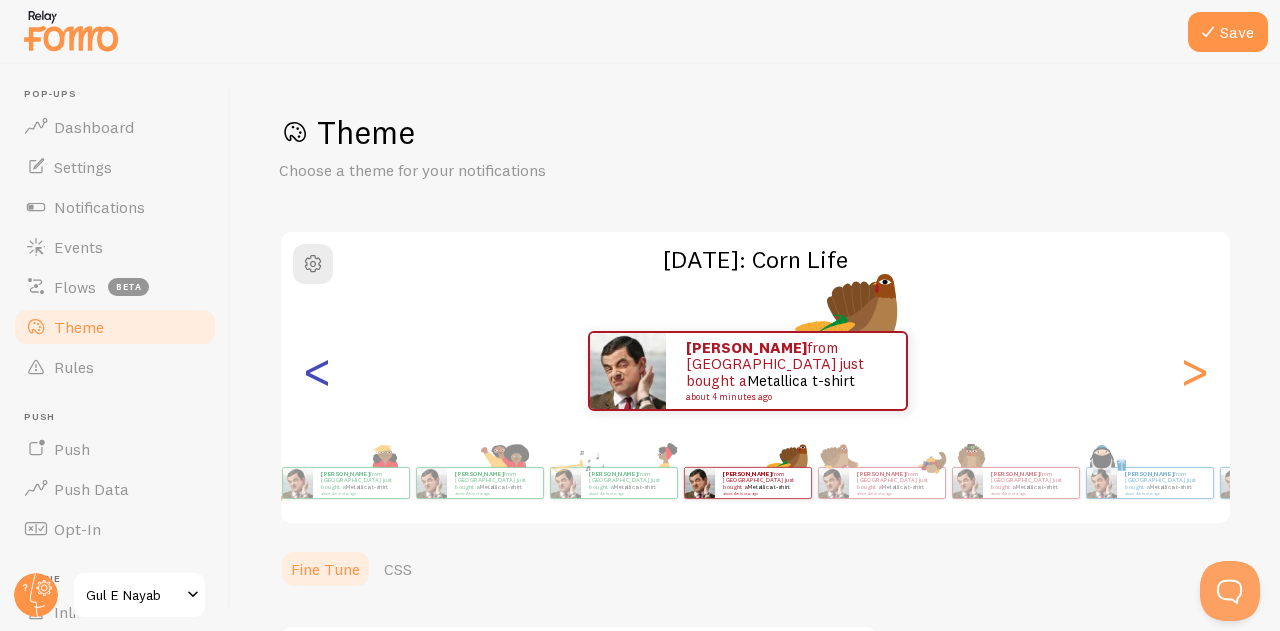 click on "<" at bounding box center [317, 371] 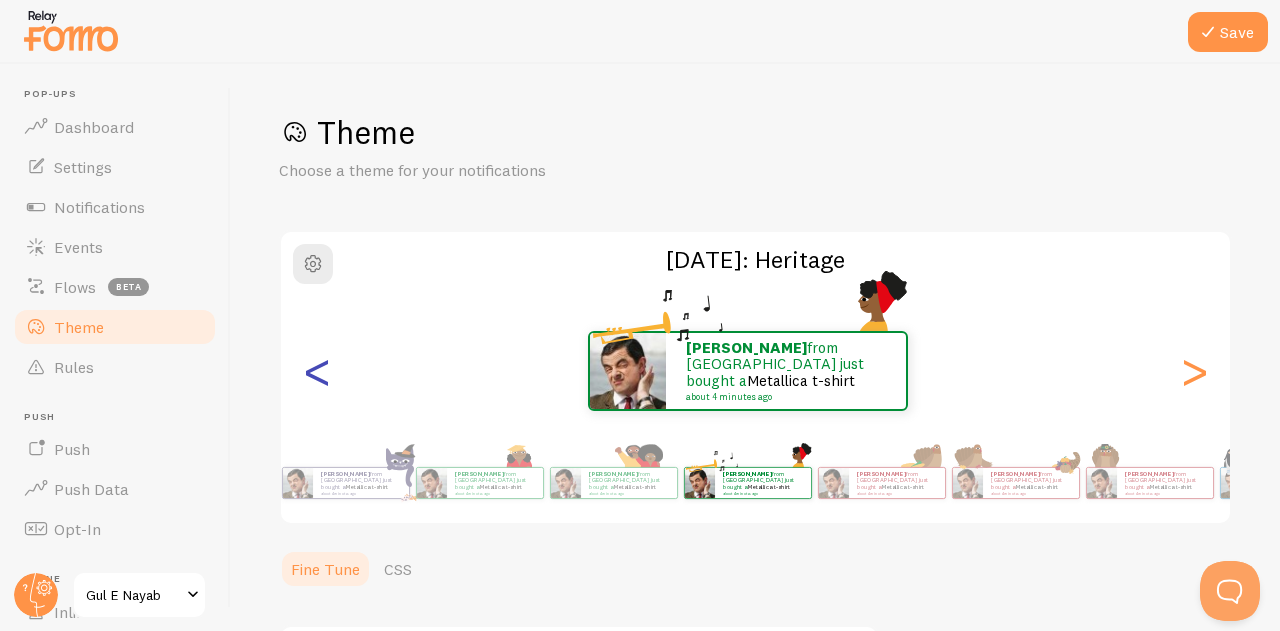 click on "<" at bounding box center (317, 371) 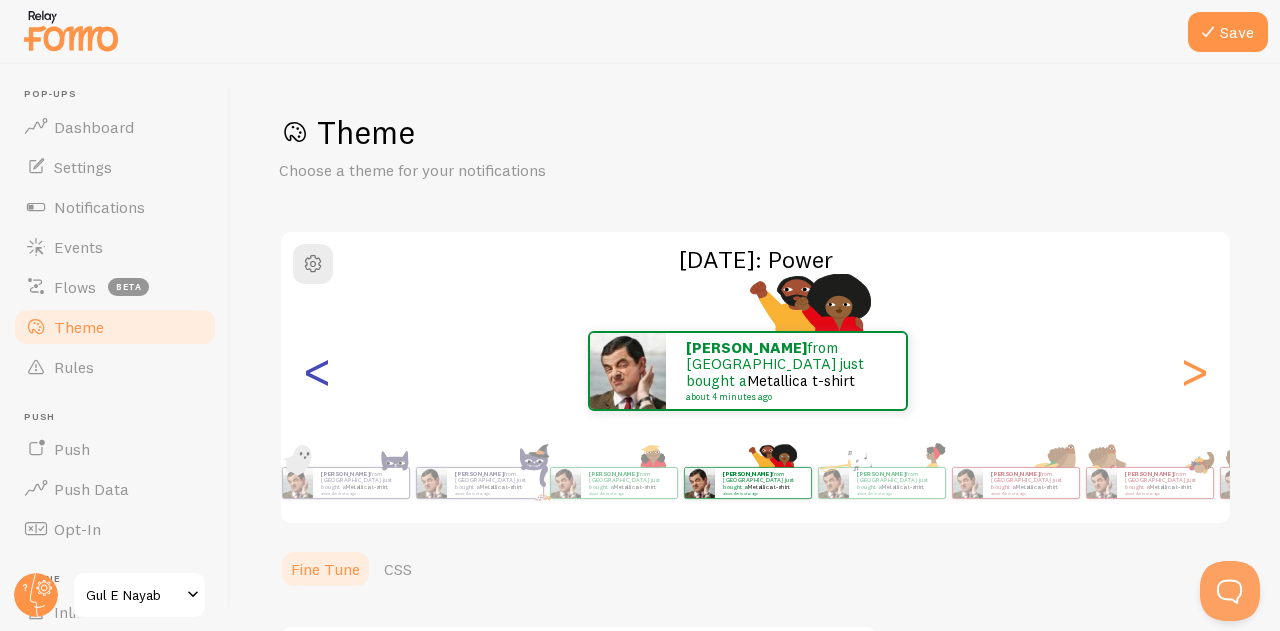 click on "<" at bounding box center (317, 371) 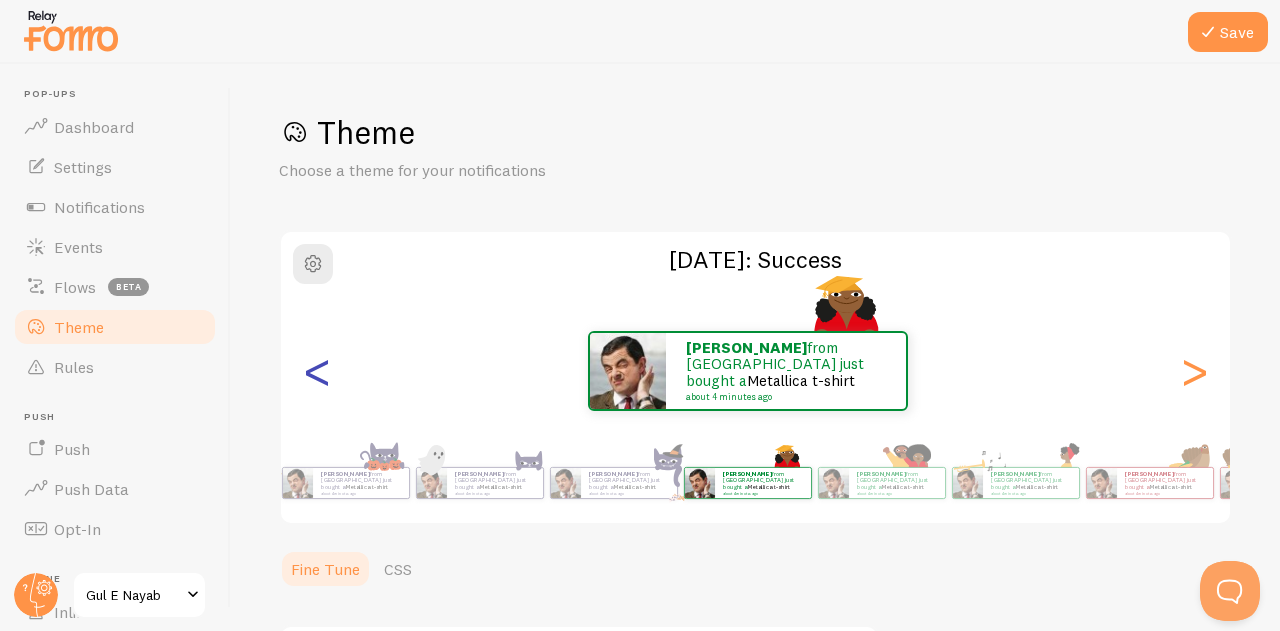 click on "<" at bounding box center [317, 371] 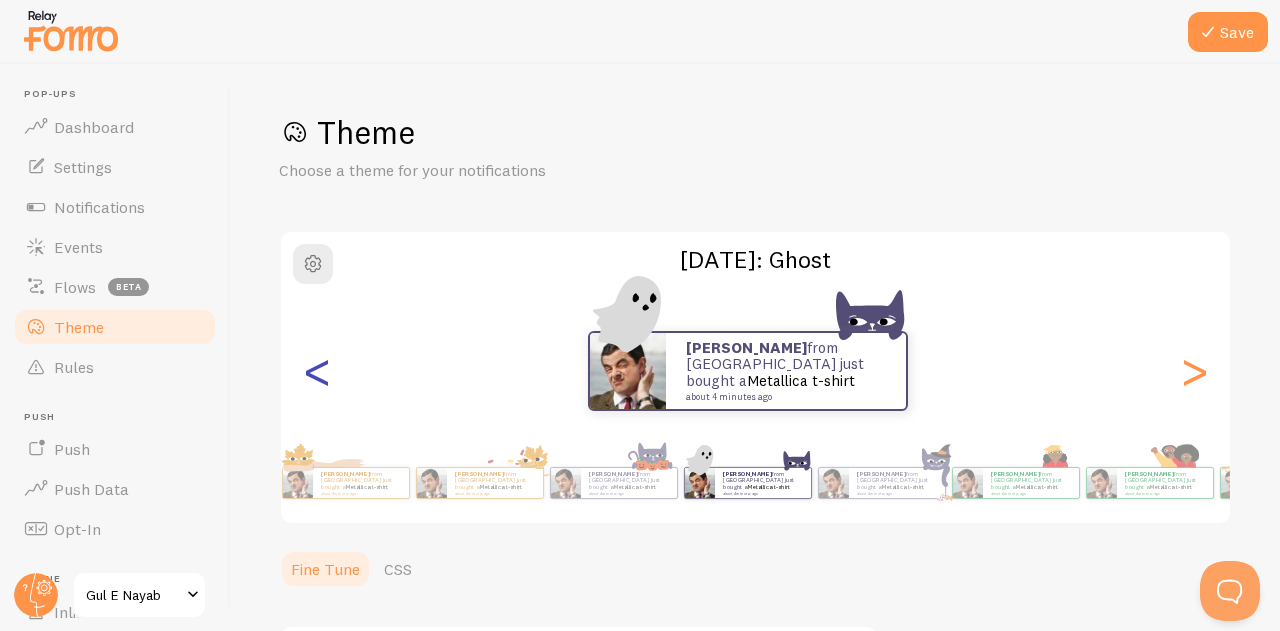 click on "<" at bounding box center [317, 371] 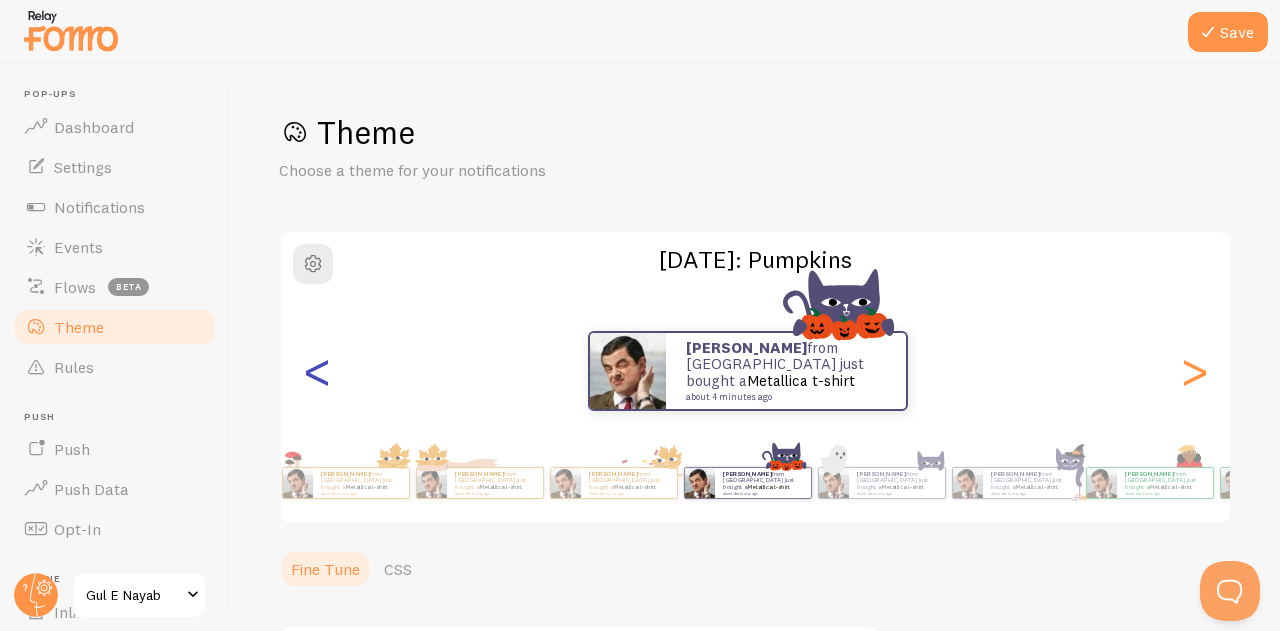 click on "<" at bounding box center (317, 371) 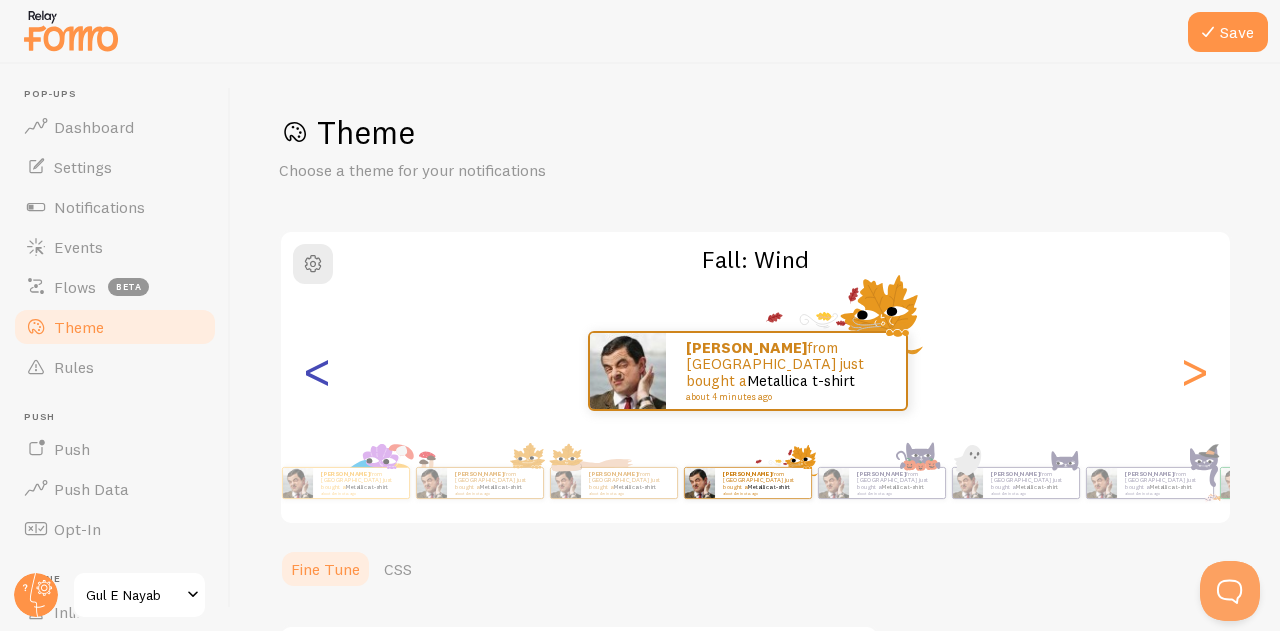 click on "<" at bounding box center [317, 371] 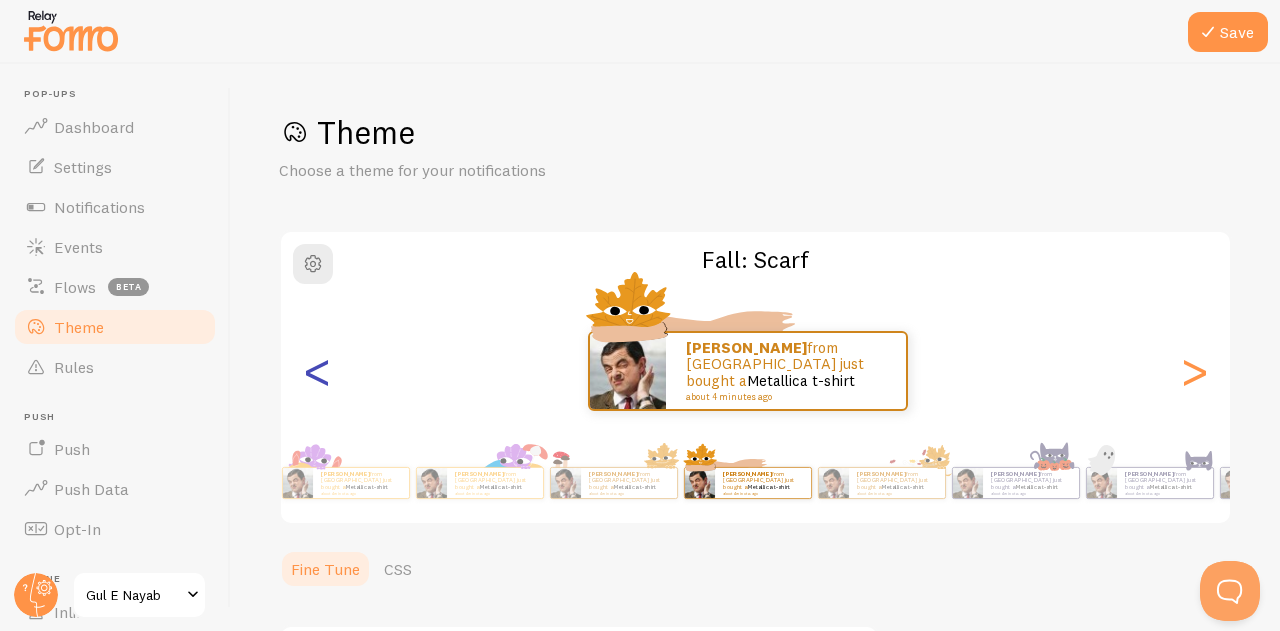 click on "<" at bounding box center [317, 371] 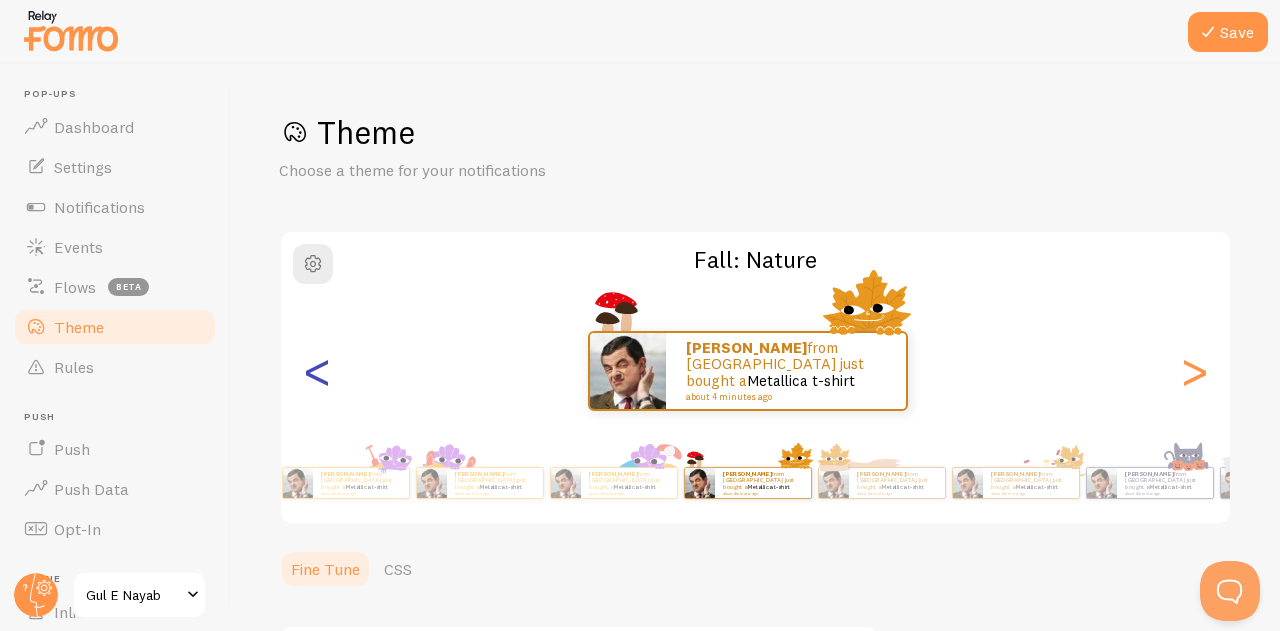 click on "<" at bounding box center [317, 371] 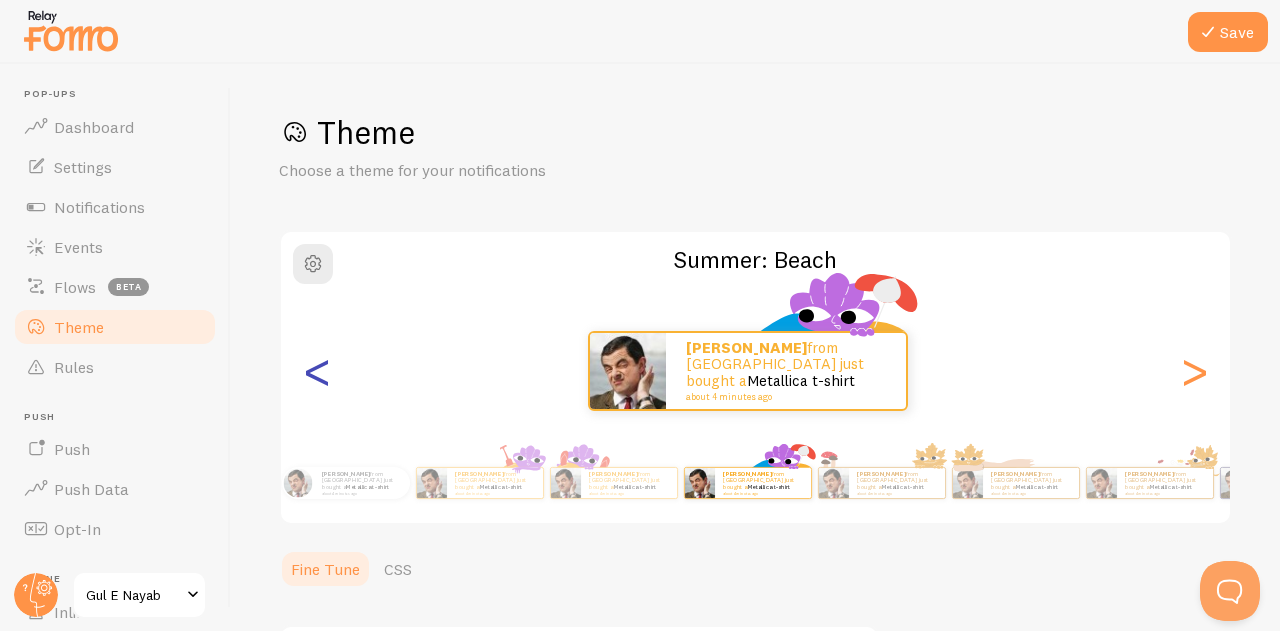 click on "<" at bounding box center (317, 371) 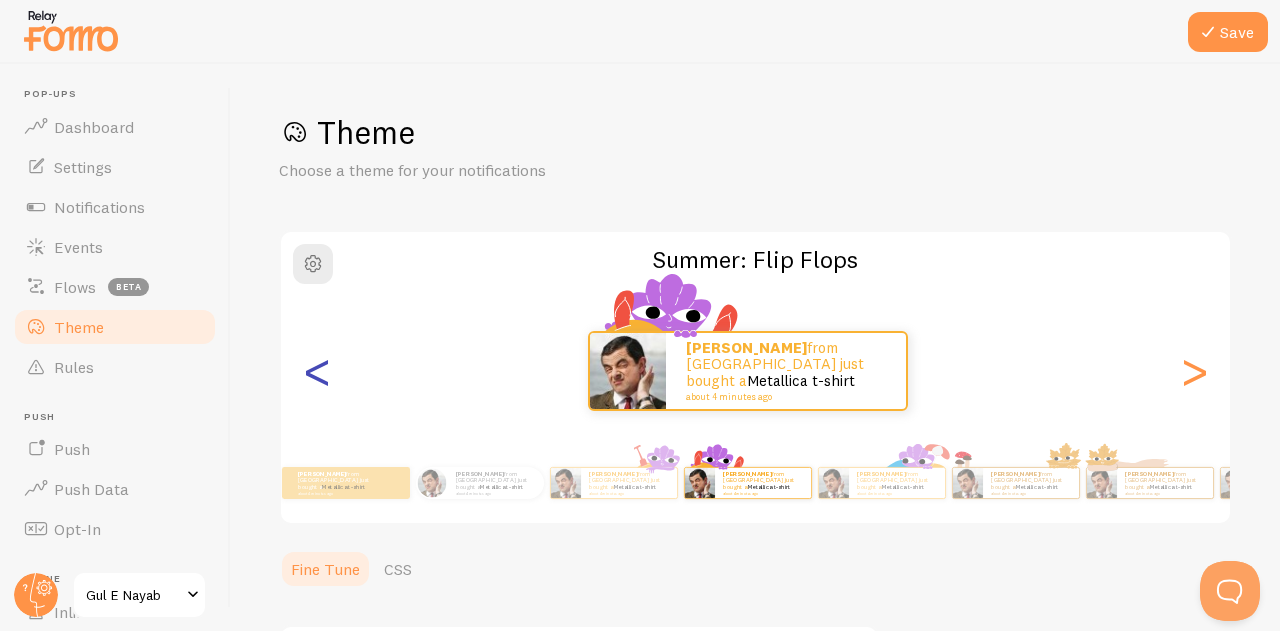 click on "<" at bounding box center (317, 371) 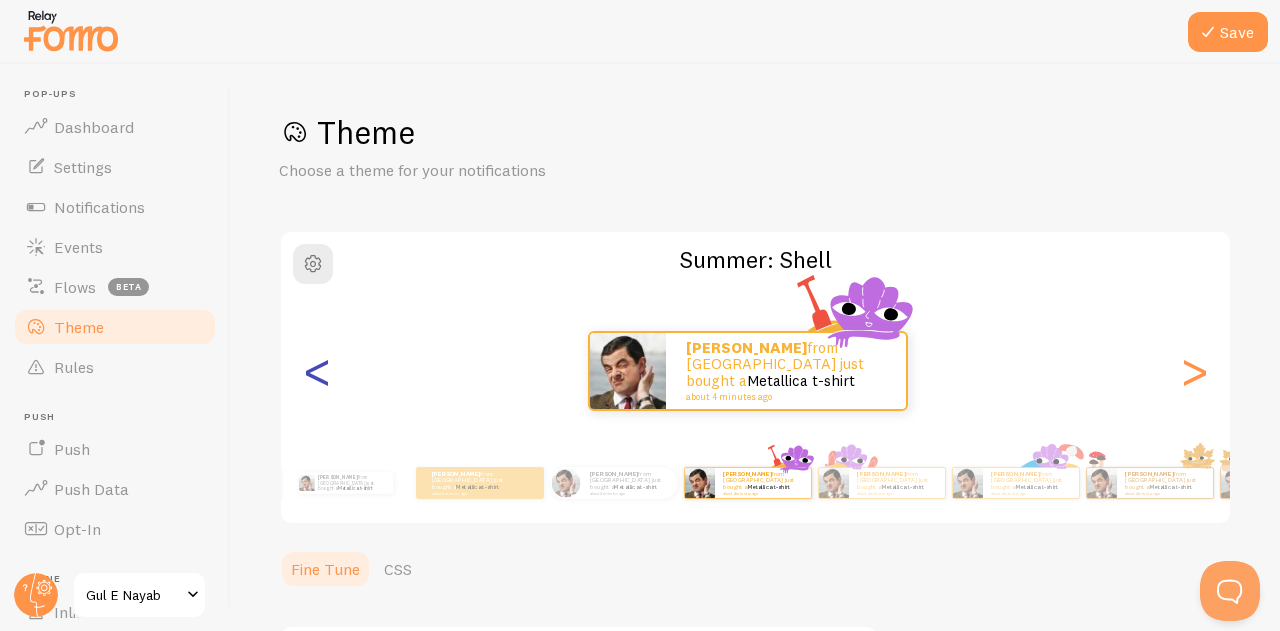 click on "<" at bounding box center [317, 371] 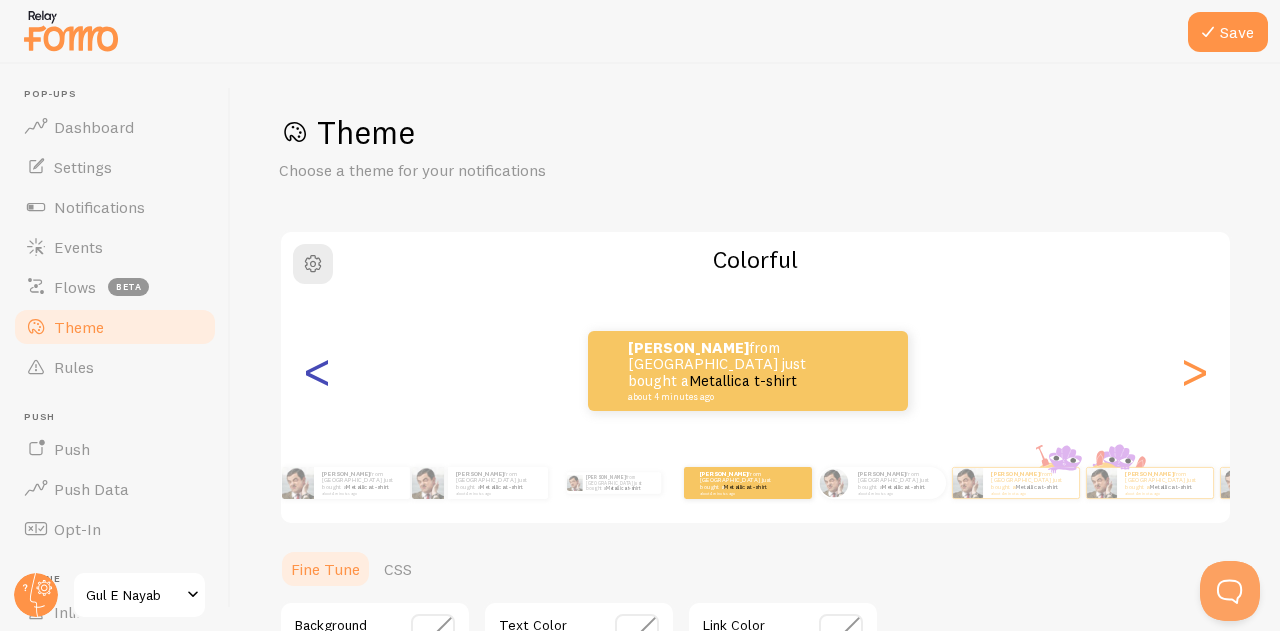 click on "<" at bounding box center [317, 371] 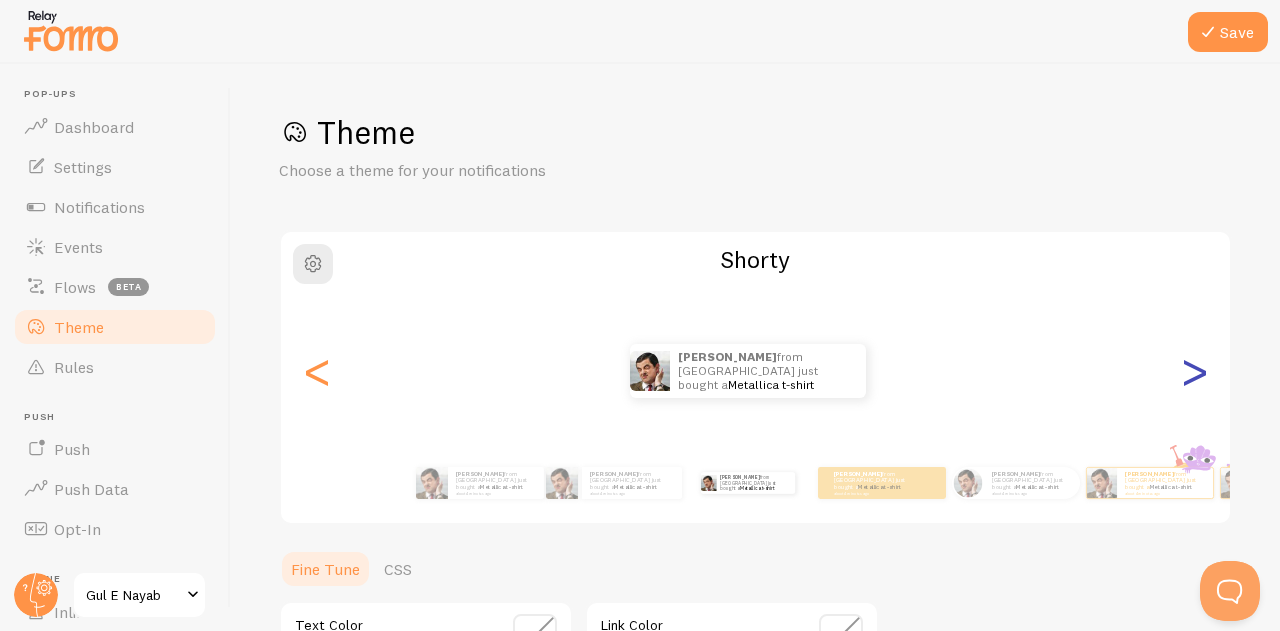 click on ">" at bounding box center (1194, 371) 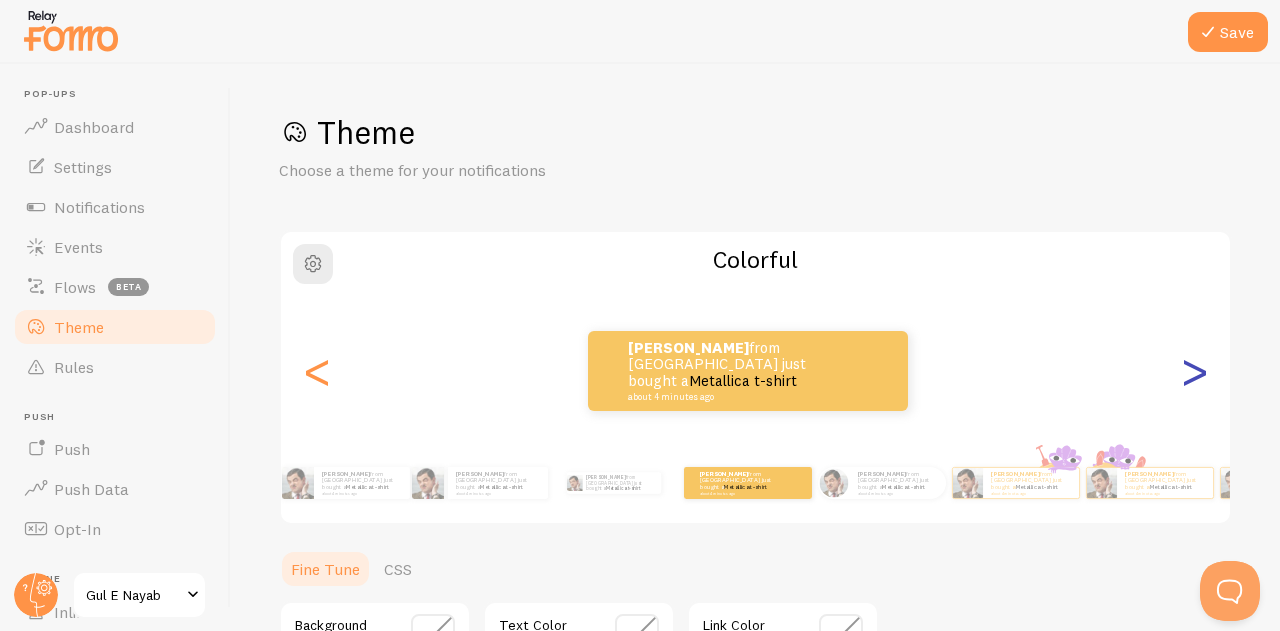 click on ">" at bounding box center [1194, 371] 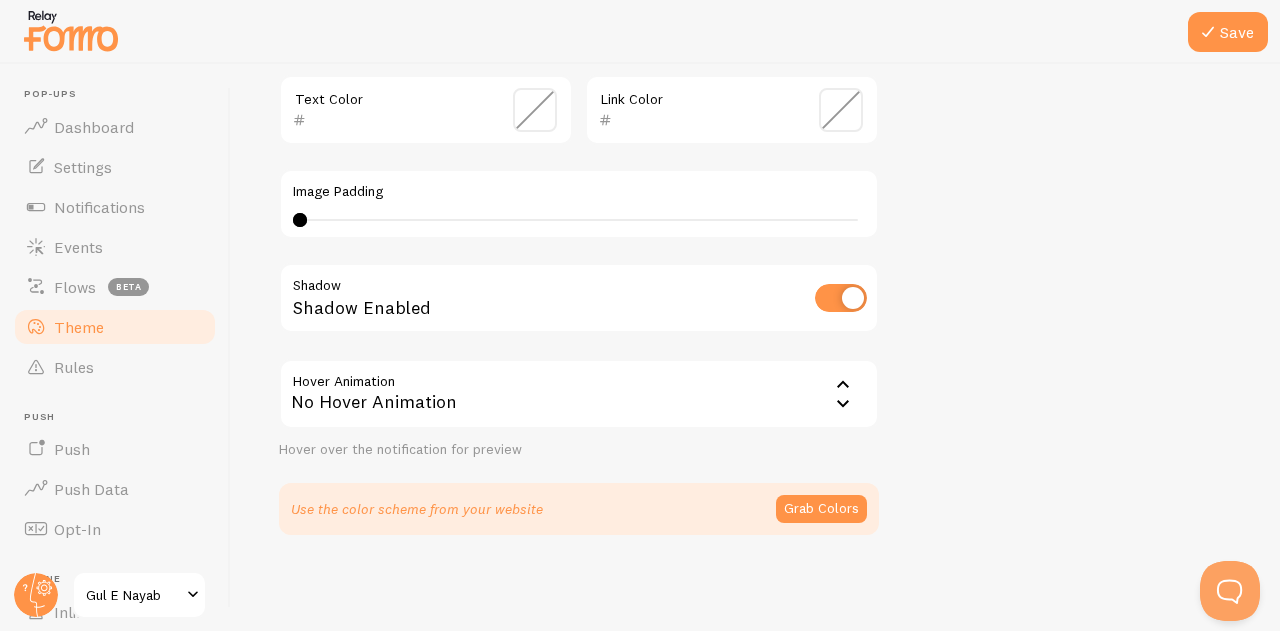 scroll, scrollTop: 0, scrollLeft: 0, axis: both 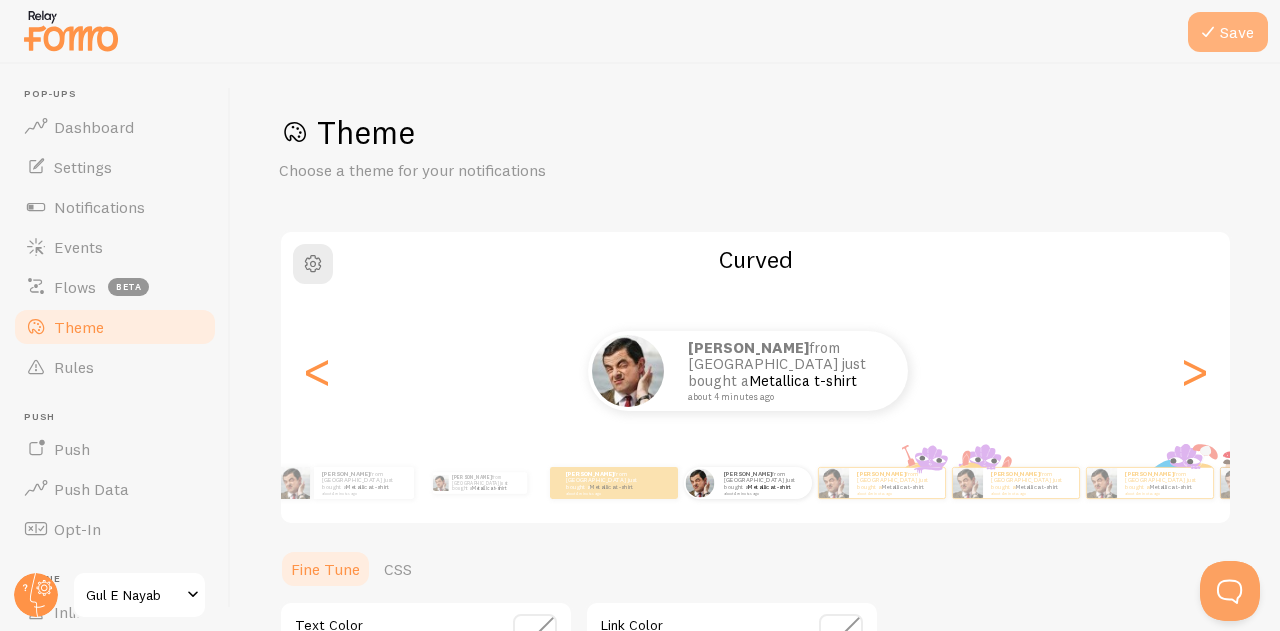 click at bounding box center [1208, 32] 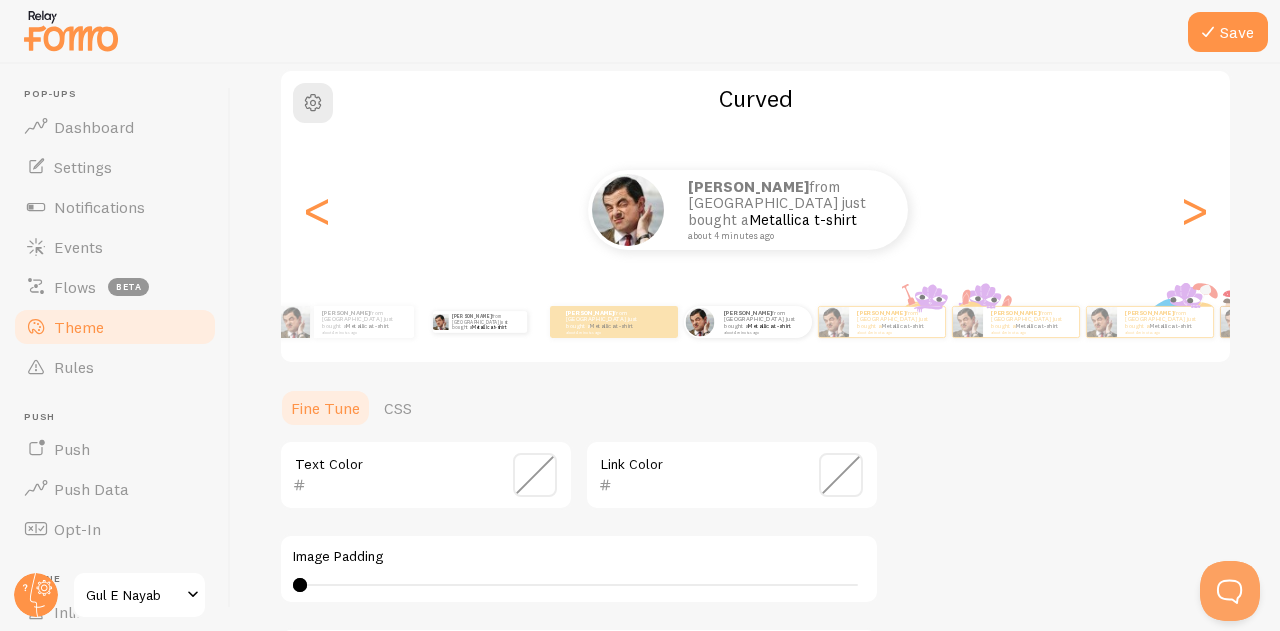 scroll, scrollTop: 162, scrollLeft: 0, axis: vertical 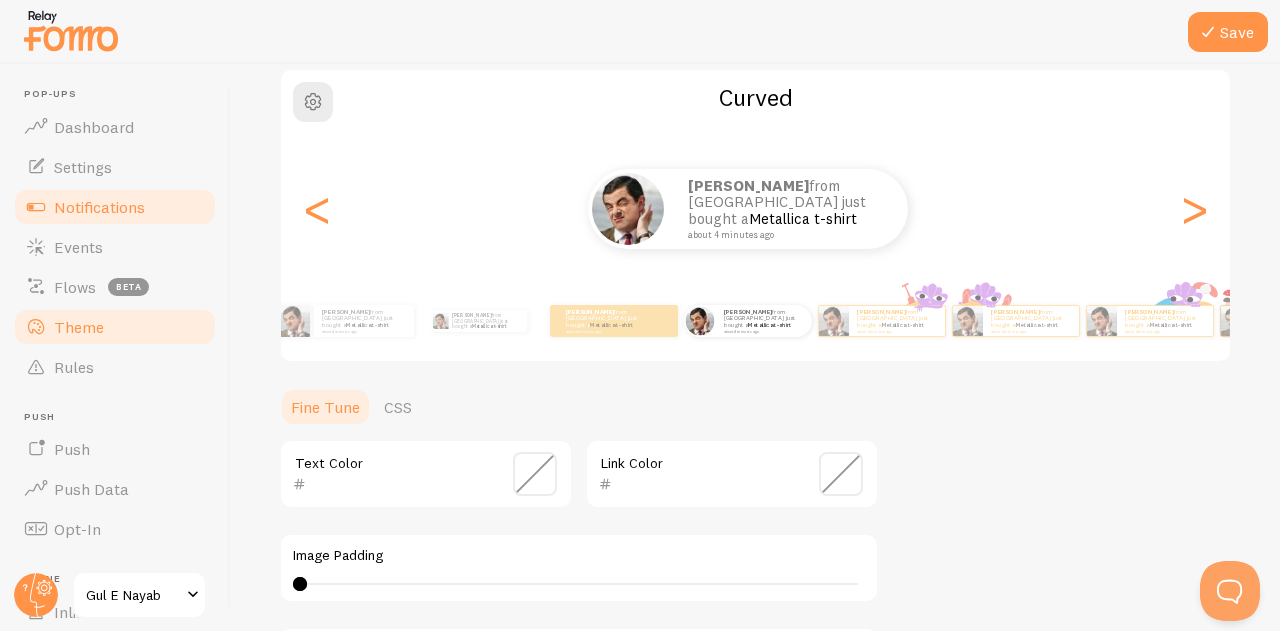 click on "Notifications" at bounding box center (99, 207) 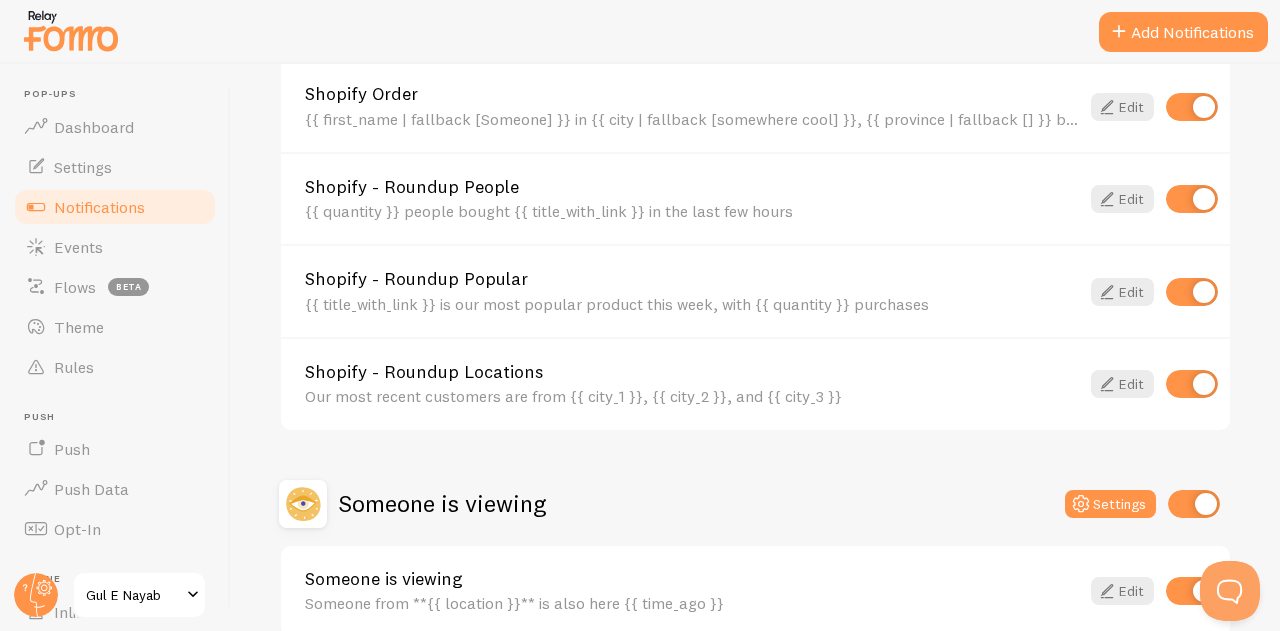 scroll, scrollTop: 980, scrollLeft: 0, axis: vertical 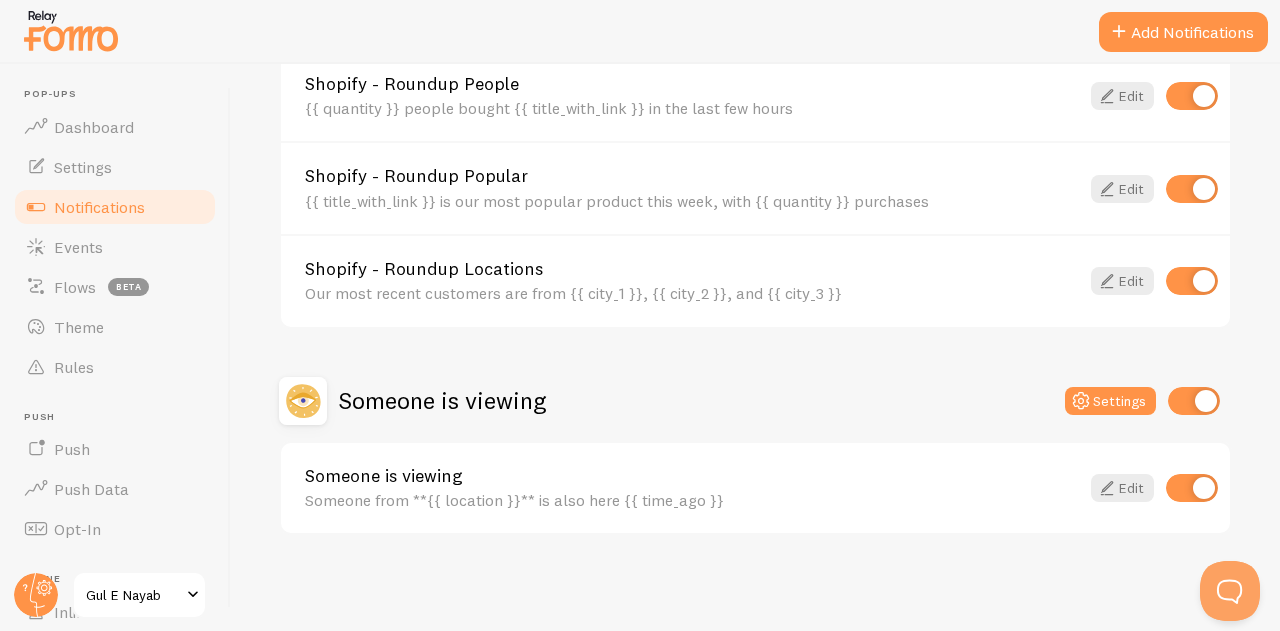 click at bounding box center (1194, 401) 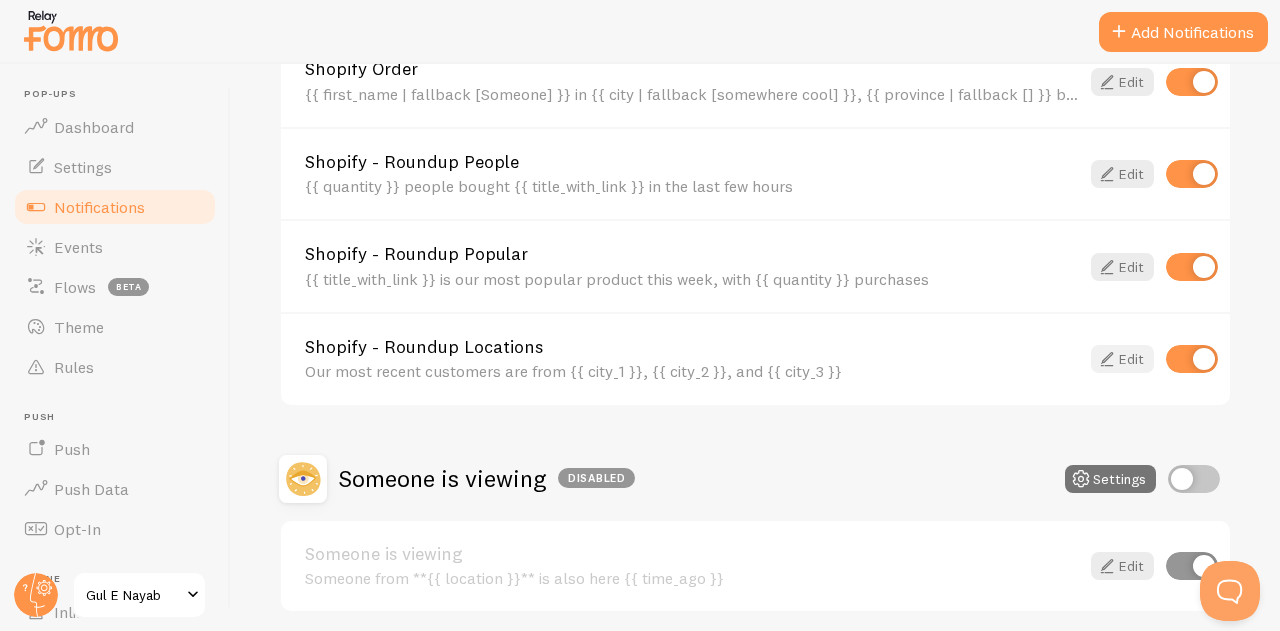 scroll, scrollTop: 901, scrollLeft: 0, axis: vertical 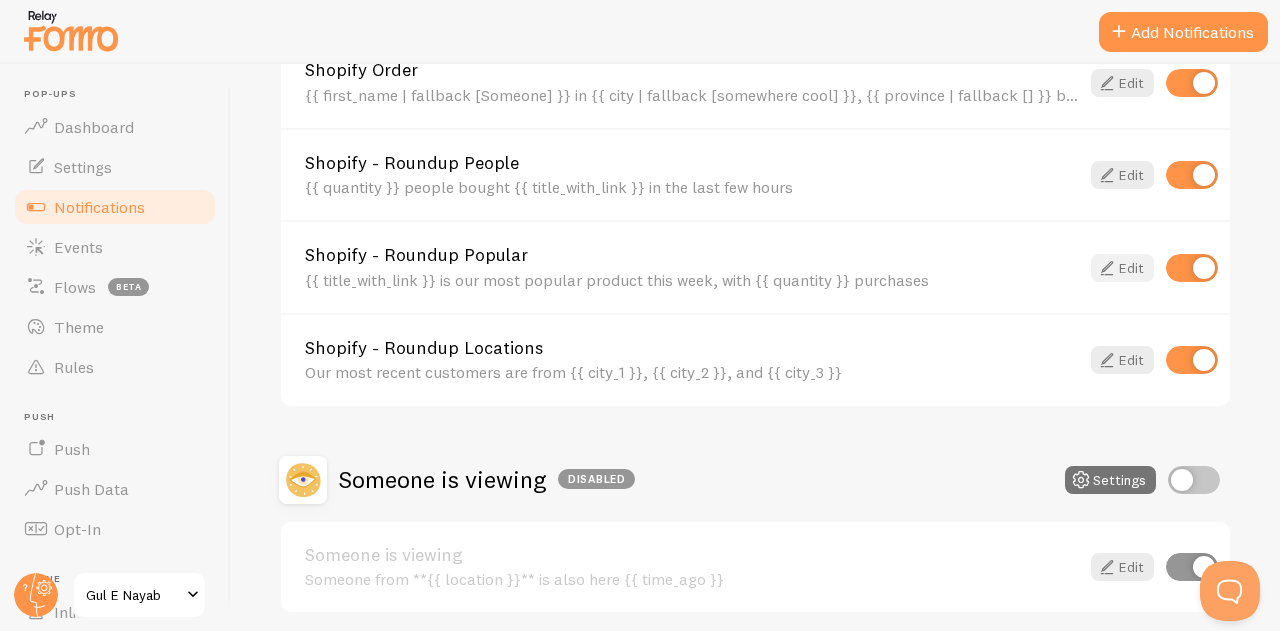click on "Edit" at bounding box center (1122, 268) 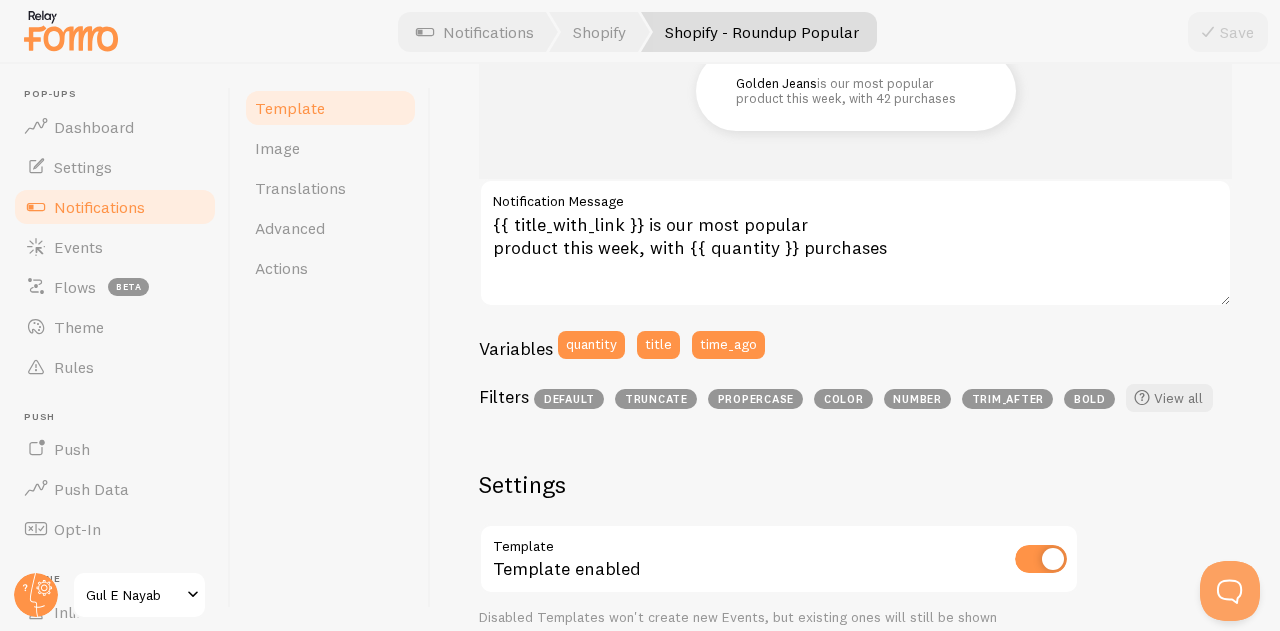 scroll, scrollTop: 304, scrollLeft: 0, axis: vertical 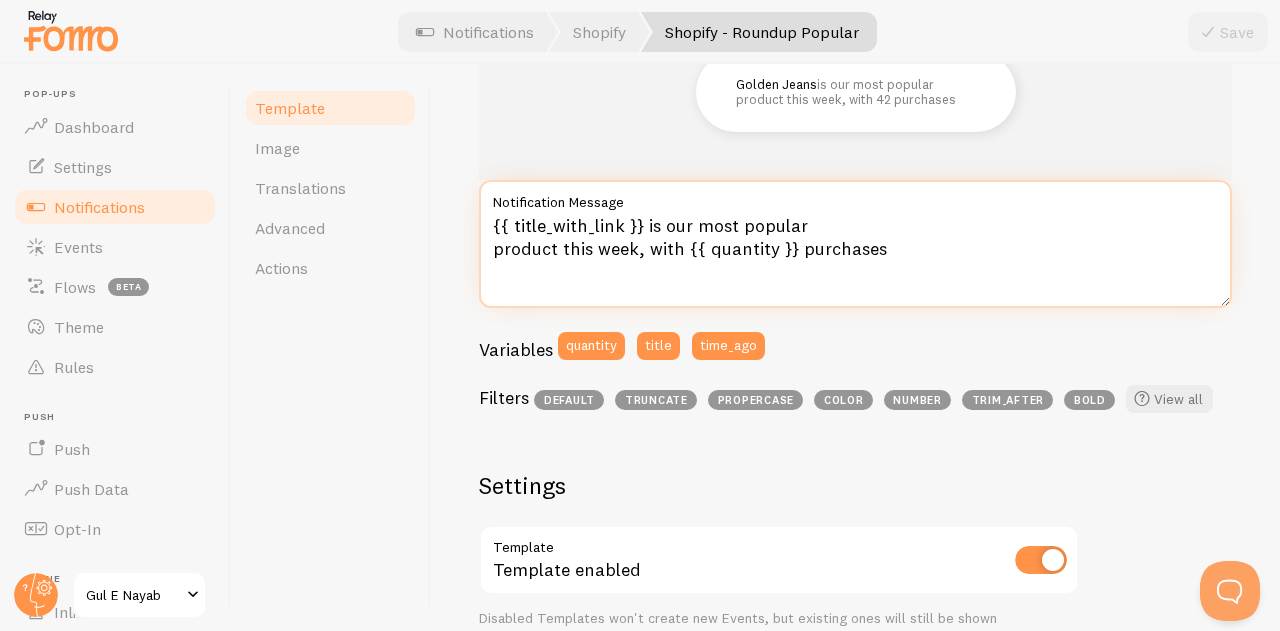 click on "{{ title_with_link }} is our most popular
product this week, with {{ quantity }} purchases" at bounding box center [855, 244] 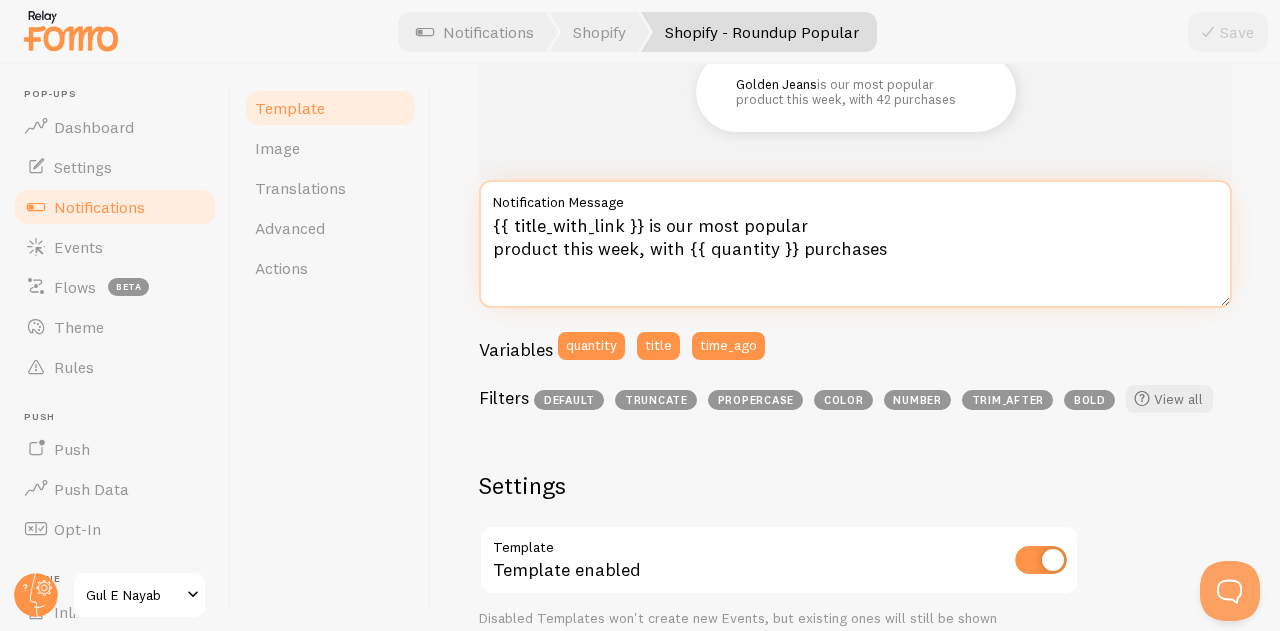 click on "{{ title_with_link }} is our most popular
product this week, with {{ quantity }} purchases" at bounding box center [855, 244] 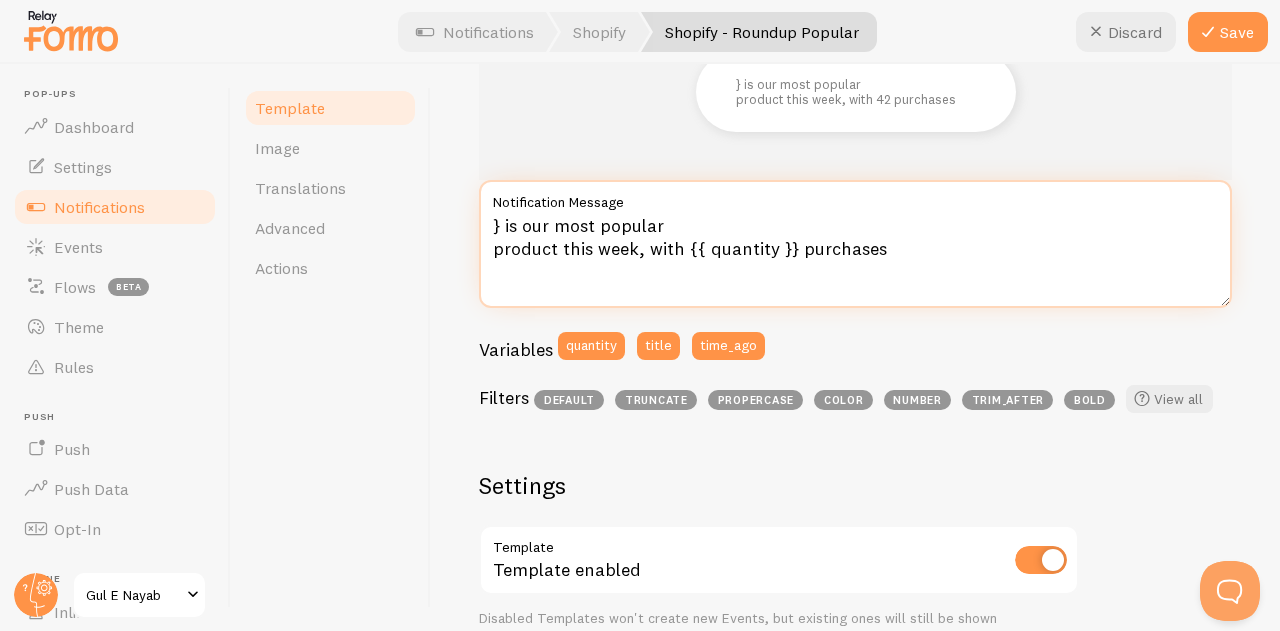click on "} is our most popular
product this week, with {{ quantity }} purchases" at bounding box center (855, 244) 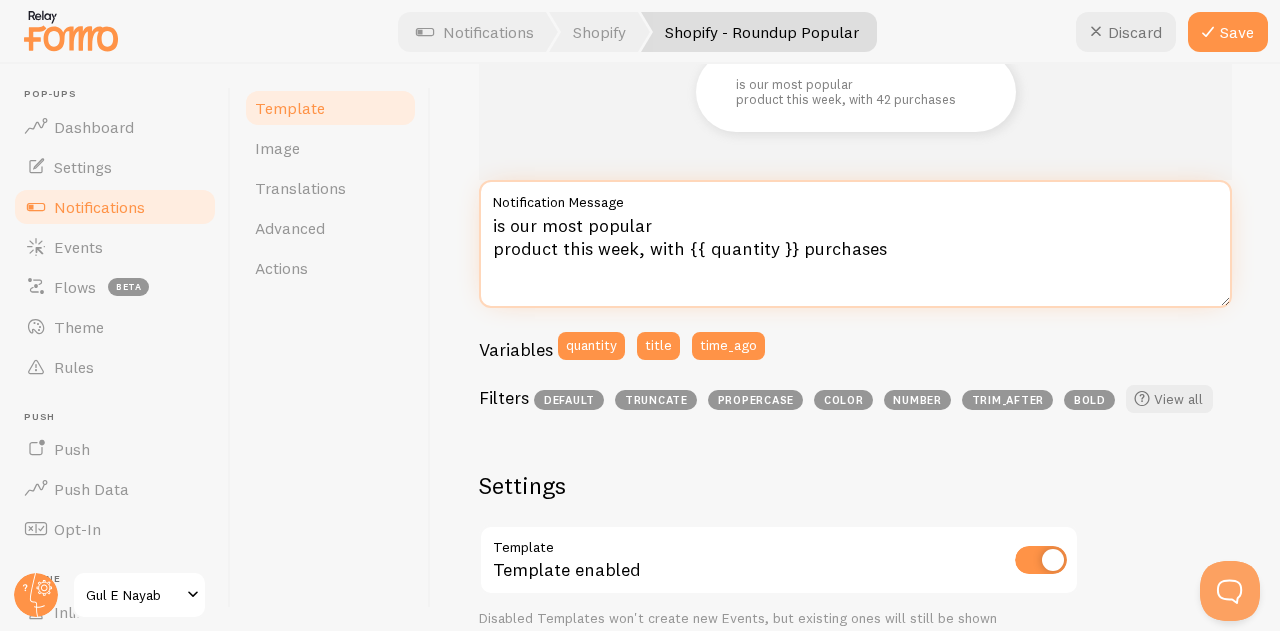 paste on "Gluta White Face Glowing Serum" 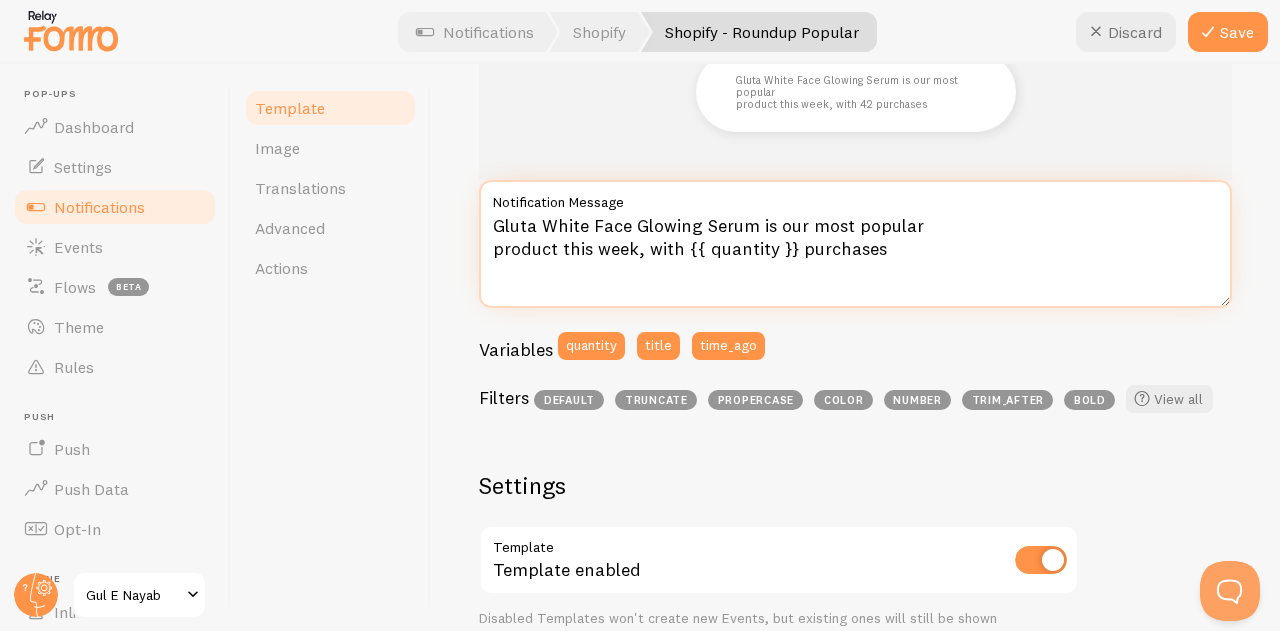 drag, startPoint x: 763, startPoint y: 227, endPoint x: 507, endPoint y: 219, distance: 256.12497 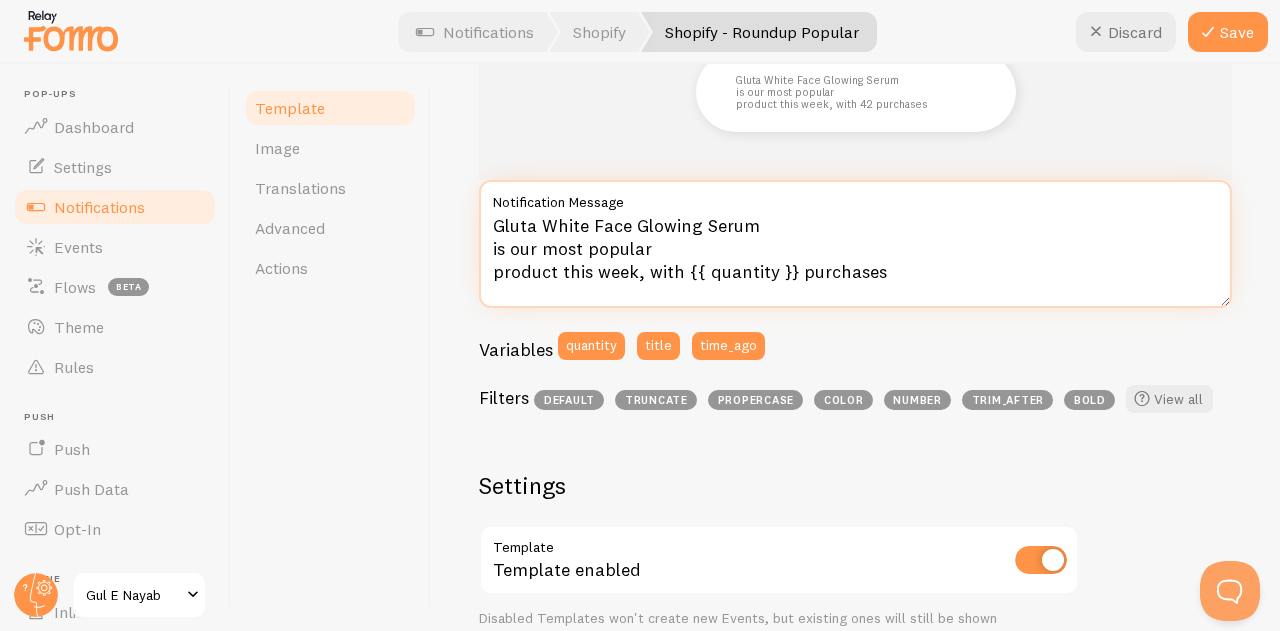 click on "Gluta White Face Glowing Serum
is our most popular
product this week, with {{ quantity }} purchases" at bounding box center [855, 244] 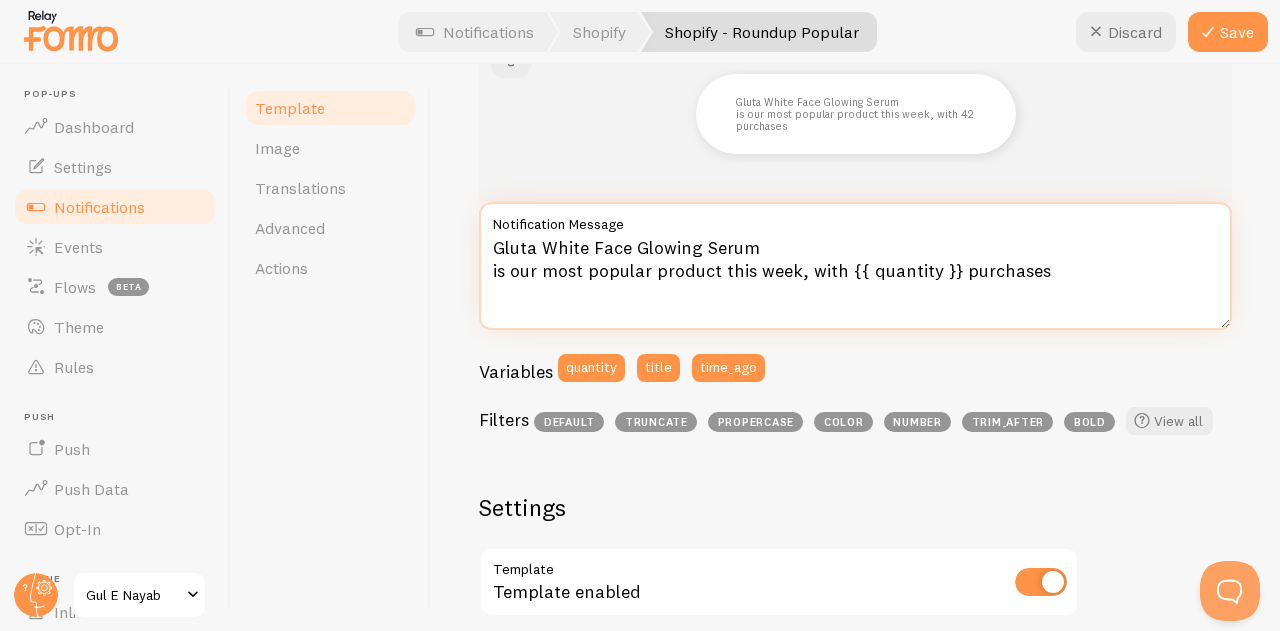 scroll, scrollTop: 0, scrollLeft: 0, axis: both 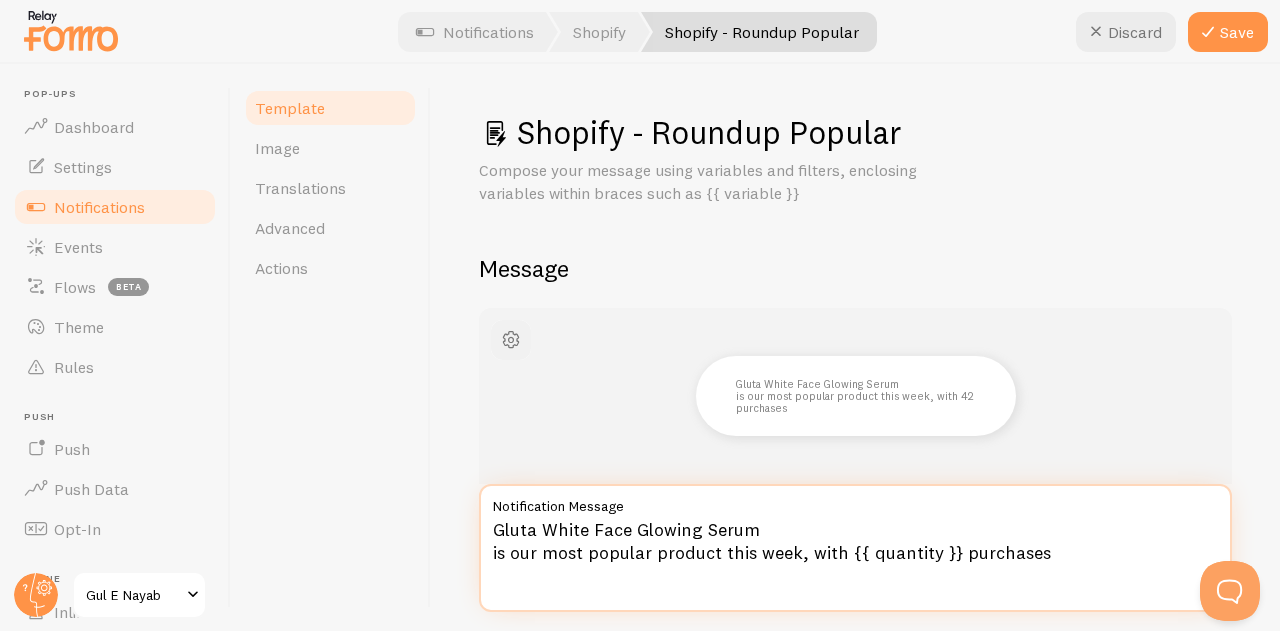type on "Gluta White Face Glowing Serum
is our most popular product this week, with {{ quantity }} purchases" 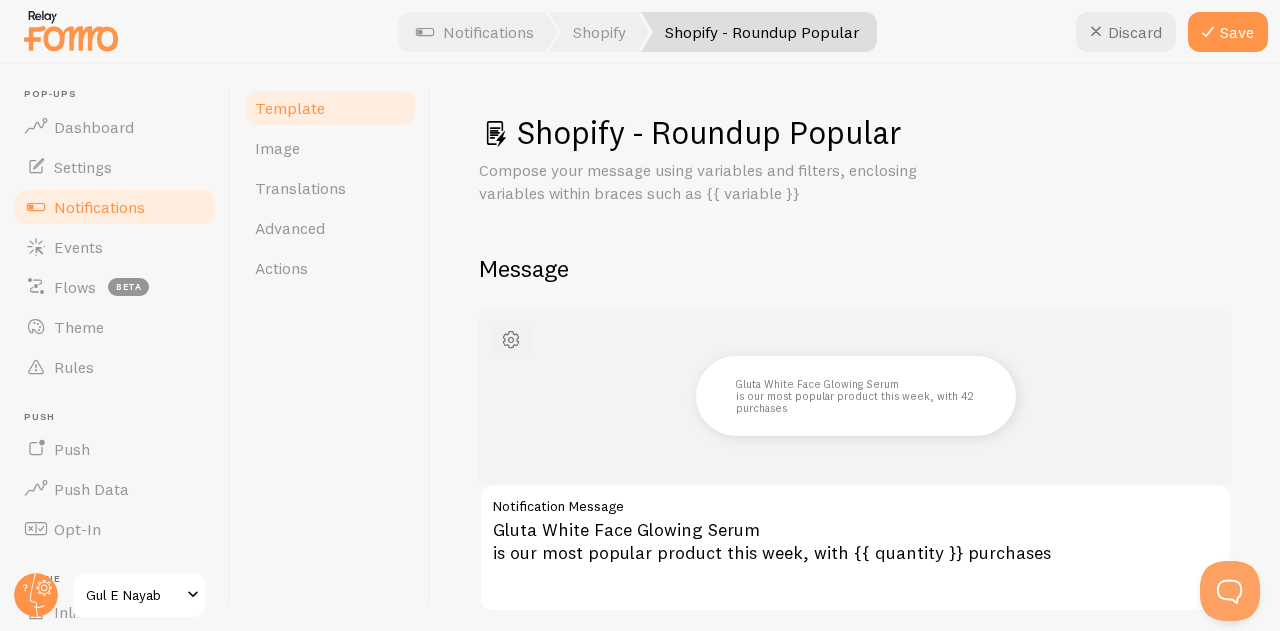 click at bounding box center (511, 340) 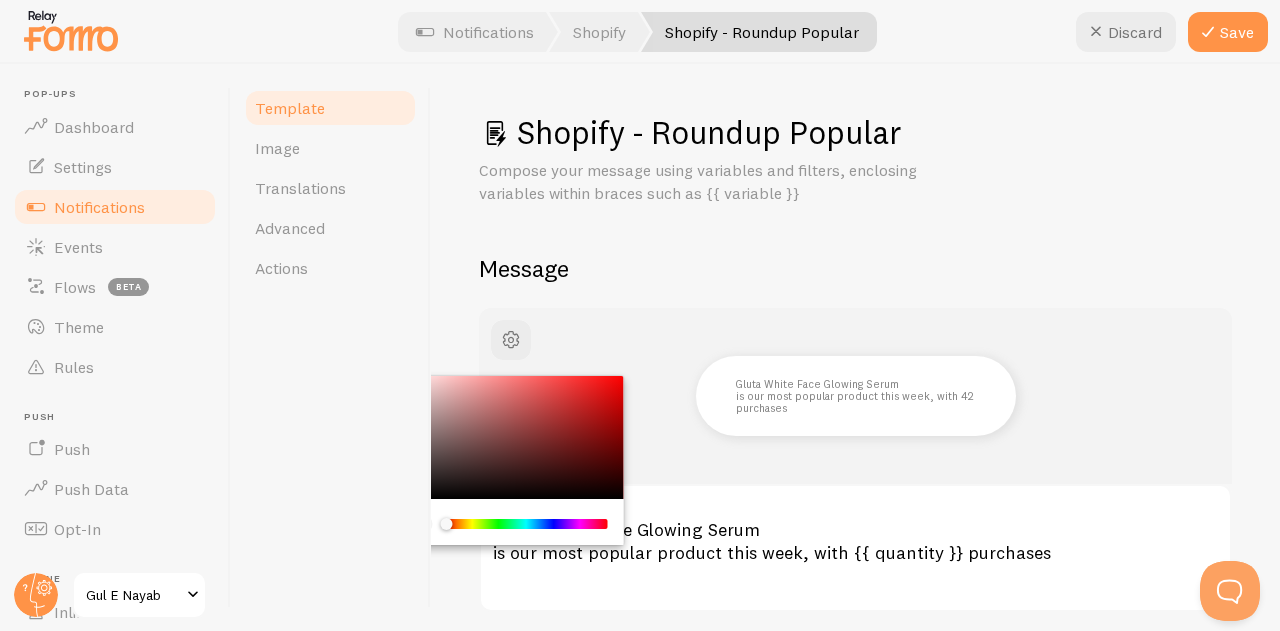 click at bounding box center [511, 438] 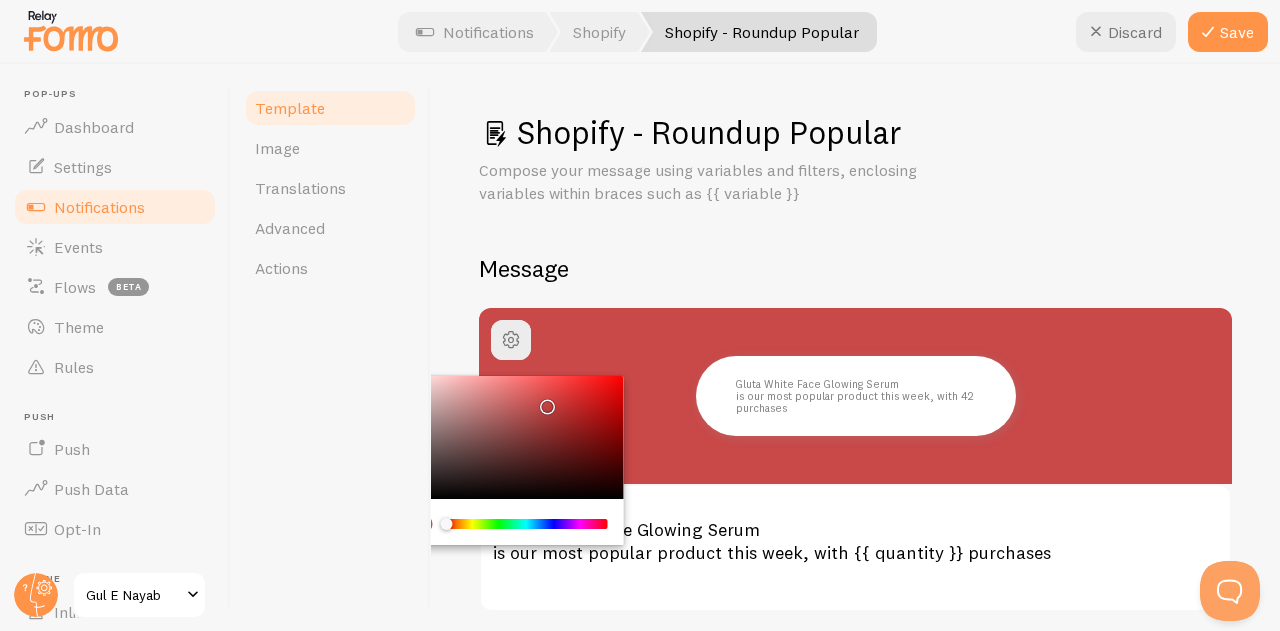 click at bounding box center (511, 438) 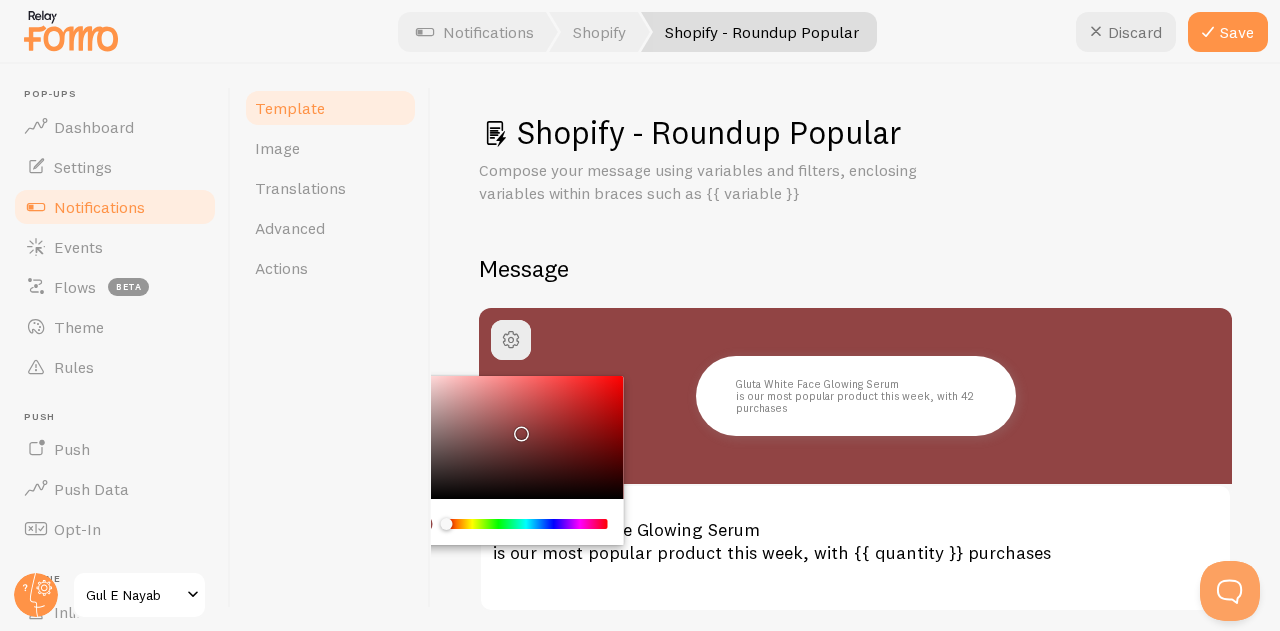 click at bounding box center [511, 438] 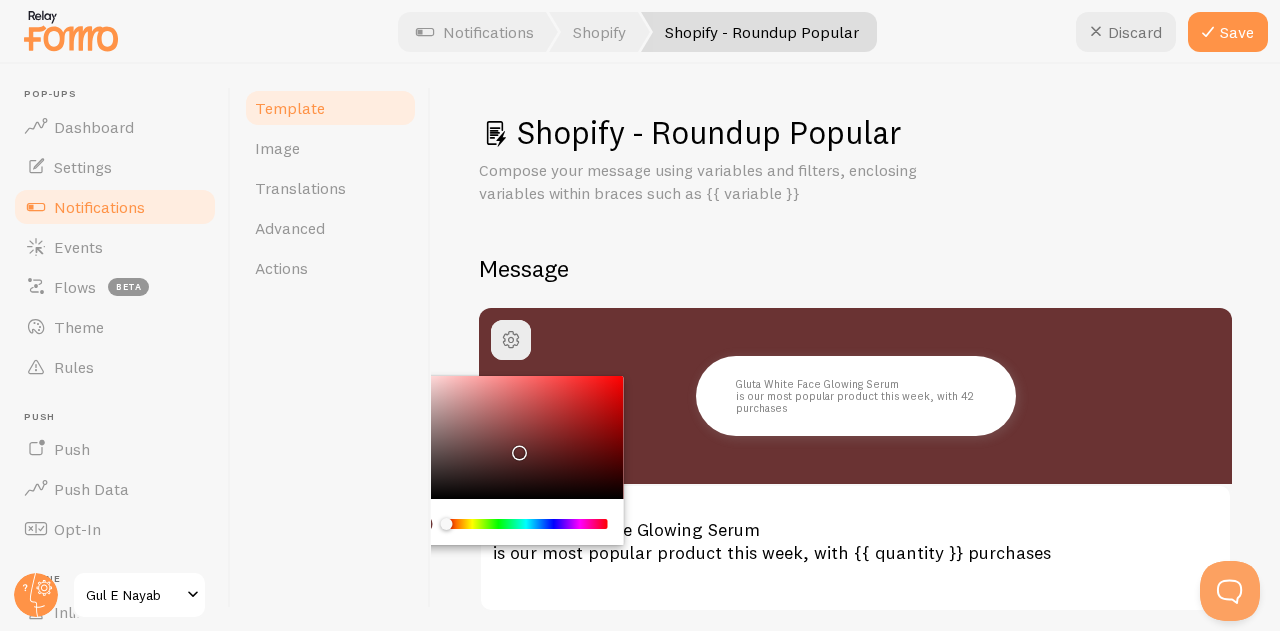 click at bounding box center (511, 438) 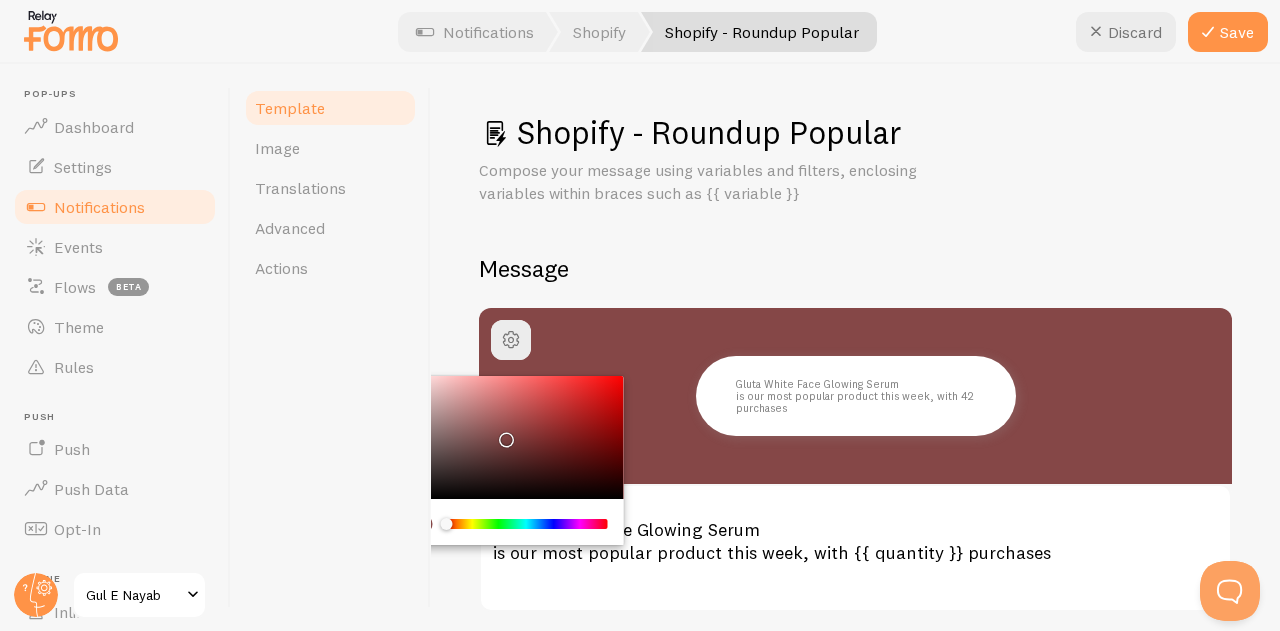 click at bounding box center [511, 438] 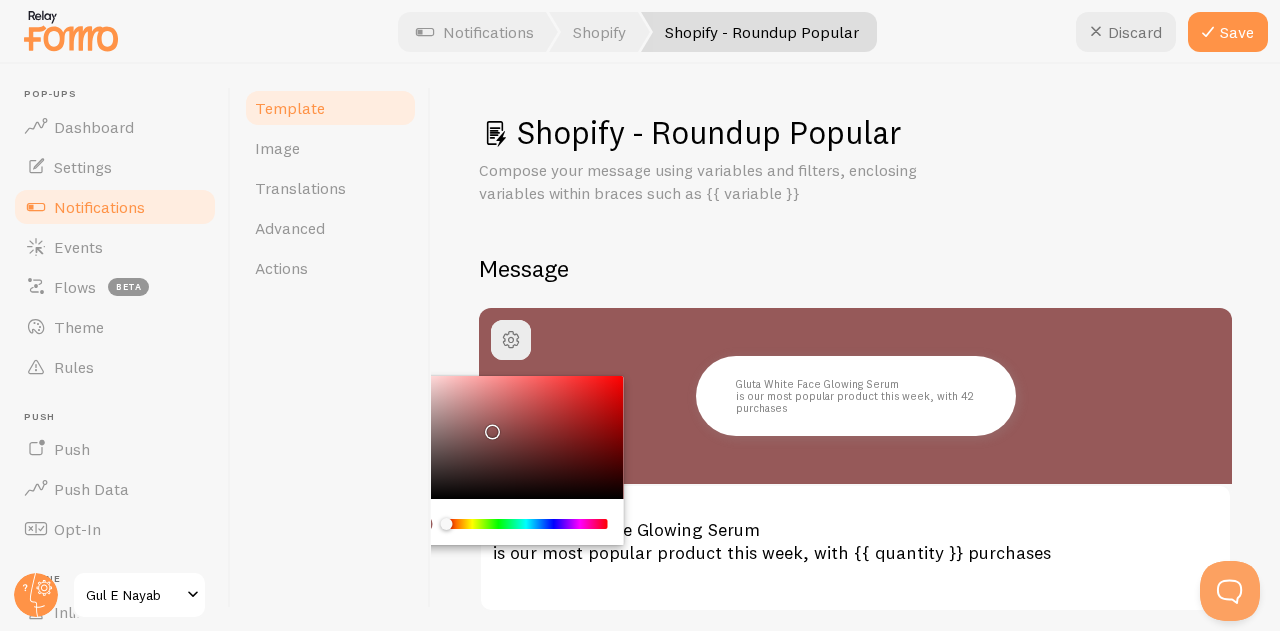 click at bounding box center (511, 438) 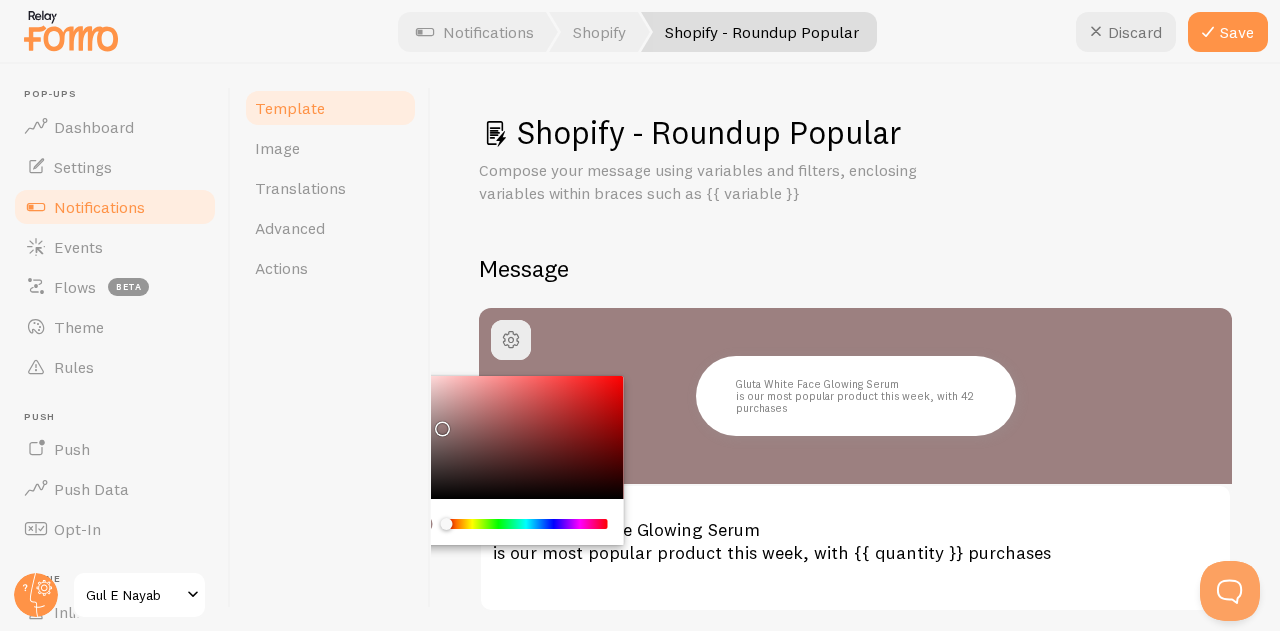 drag, startPoint x: 495, startPoint y: 412, endPoint x: 439, endPoint y: 424, distance: 57.271286 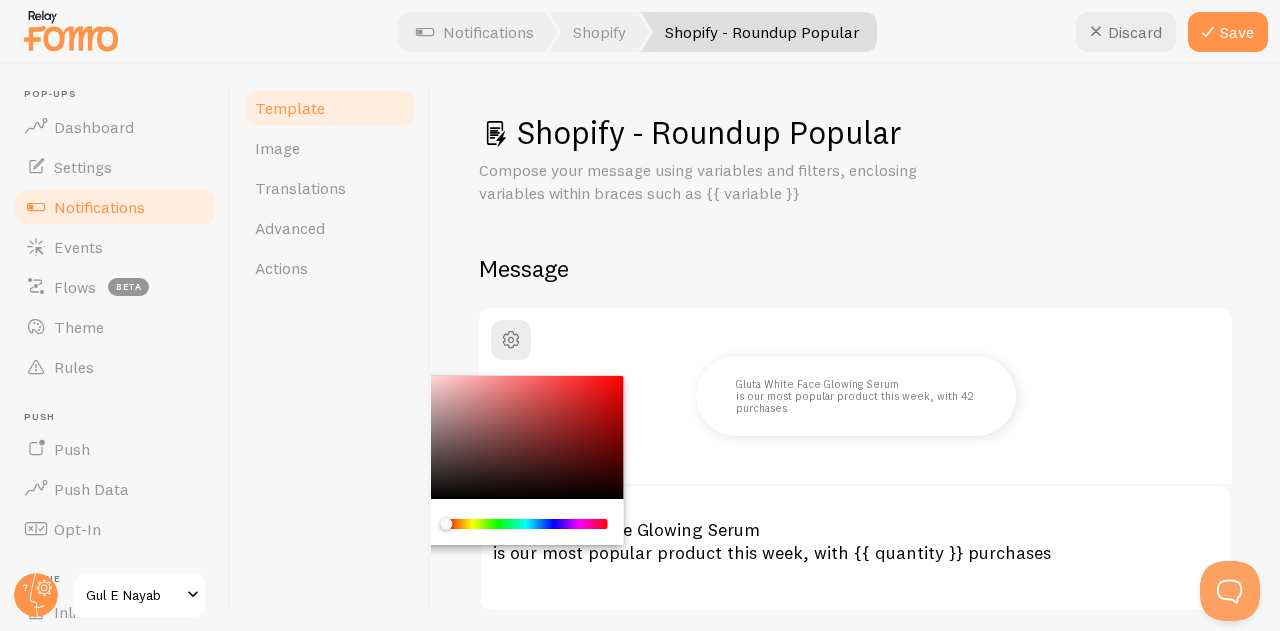 click on "Template
Image
Translations
Advanced
Actions" at bounding box center (331, 347) 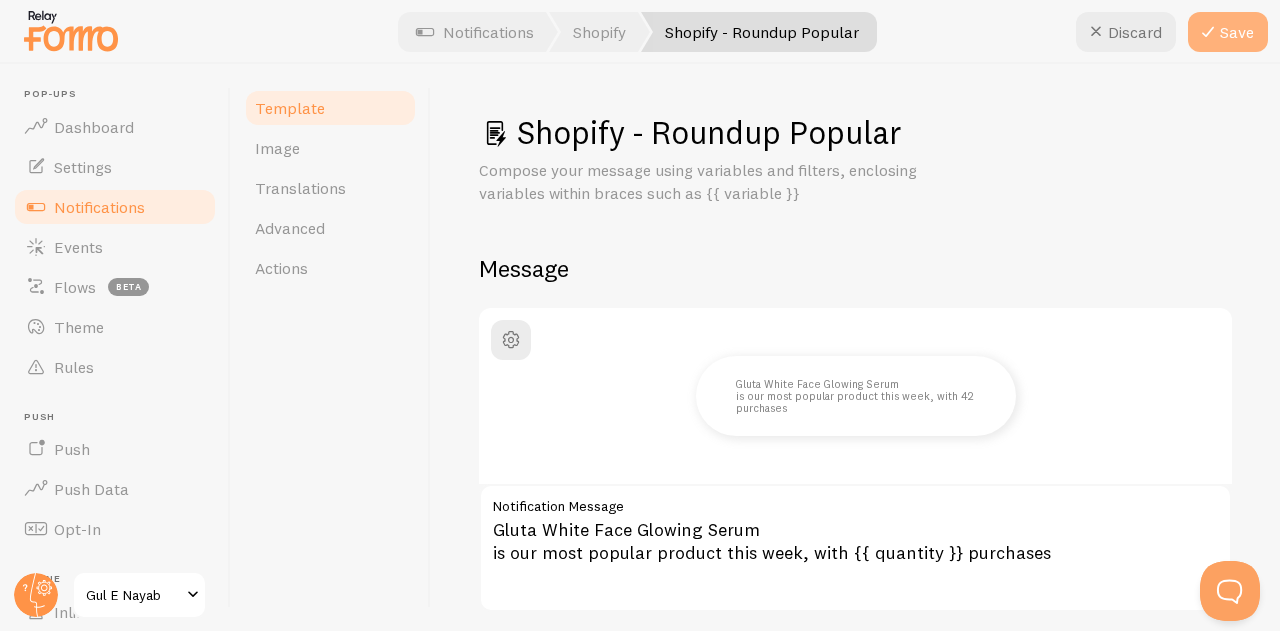 click on "Save" at bounding box center [1228, 32] 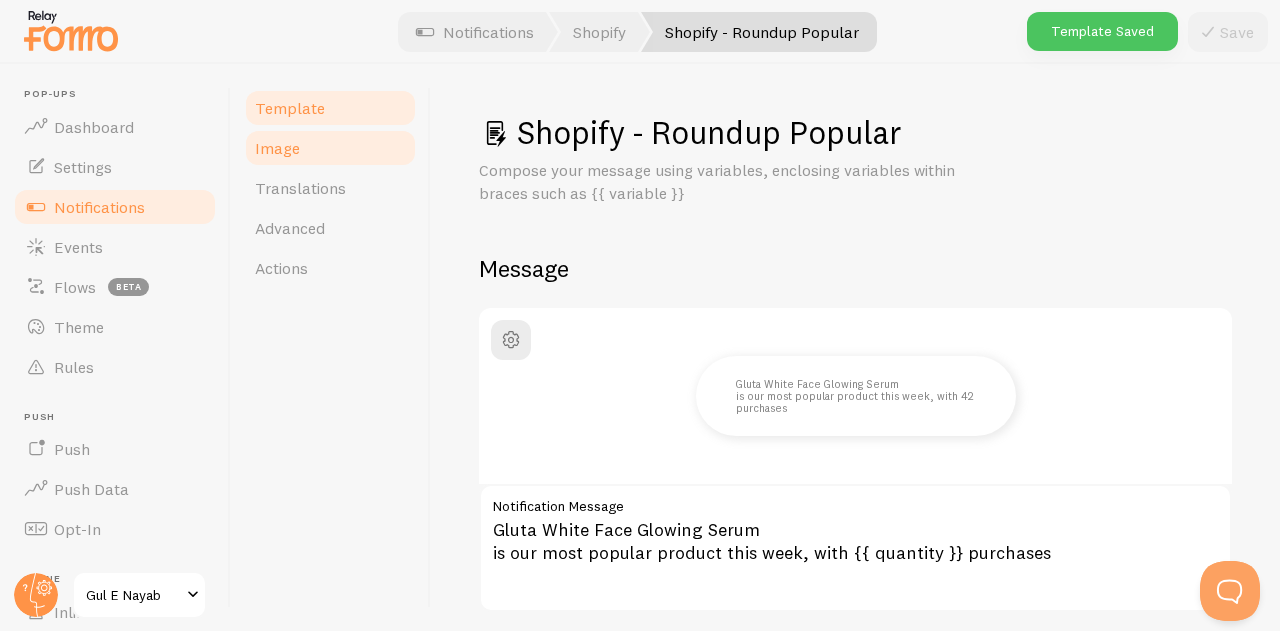 click on "Image" at bounding box center (330, 148) 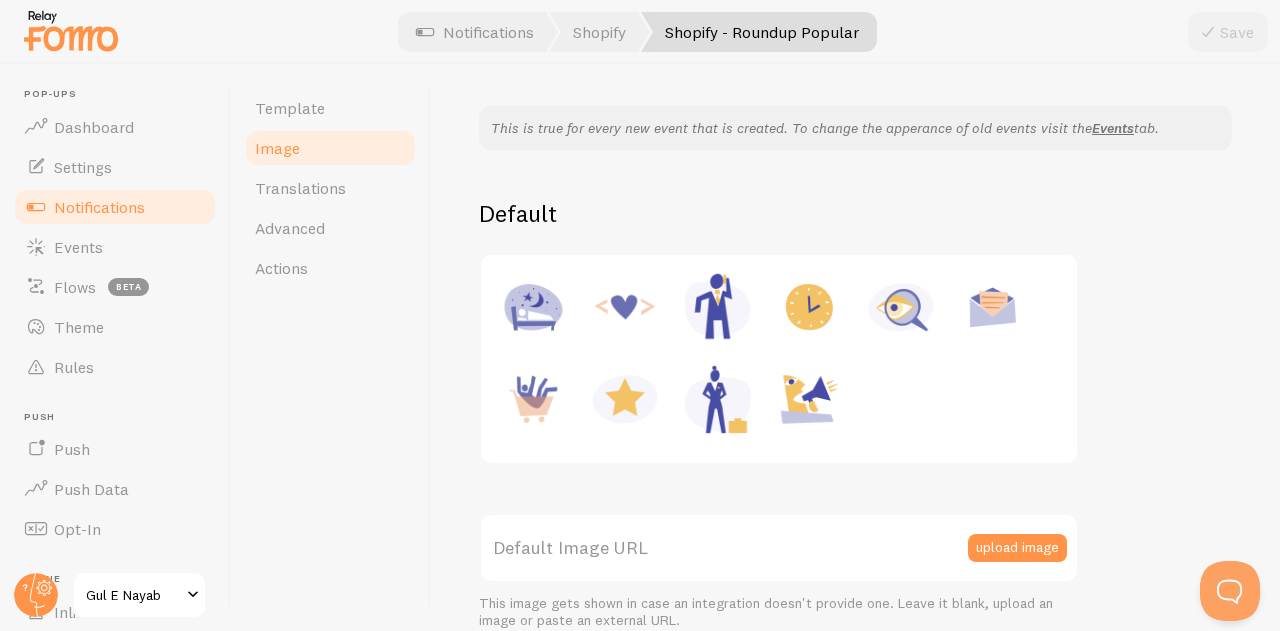 scroll, scrollTop: 148, scrollLeft: 0, axis: vertical 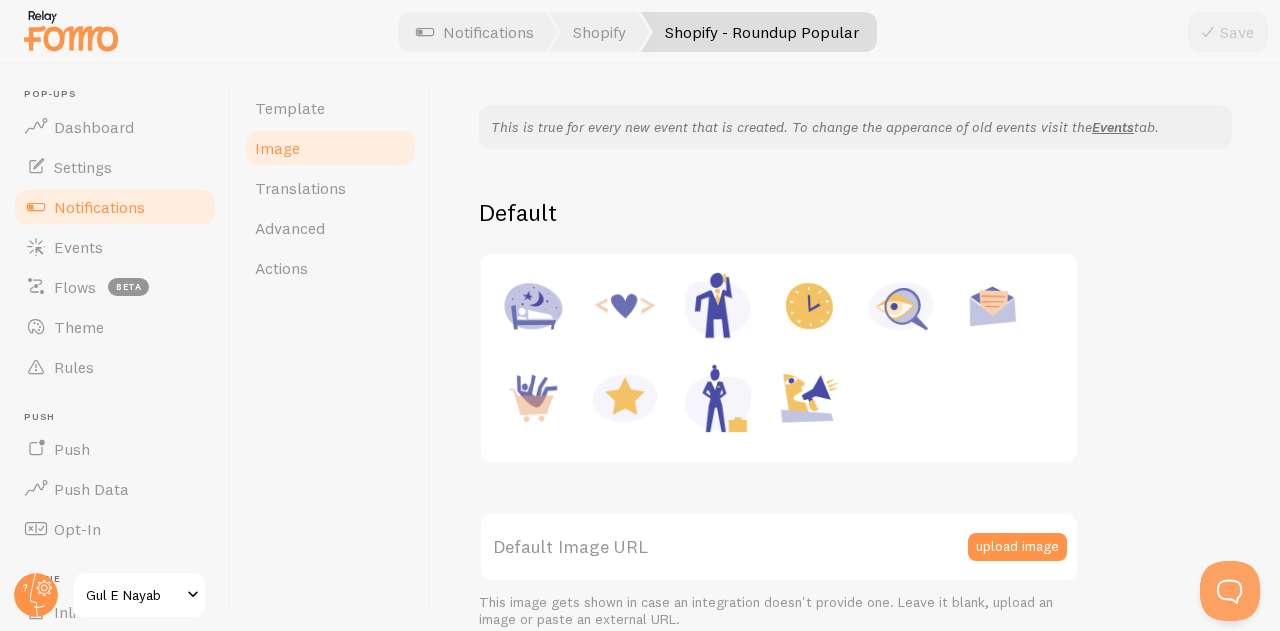 click at bounding box center [809, 398] 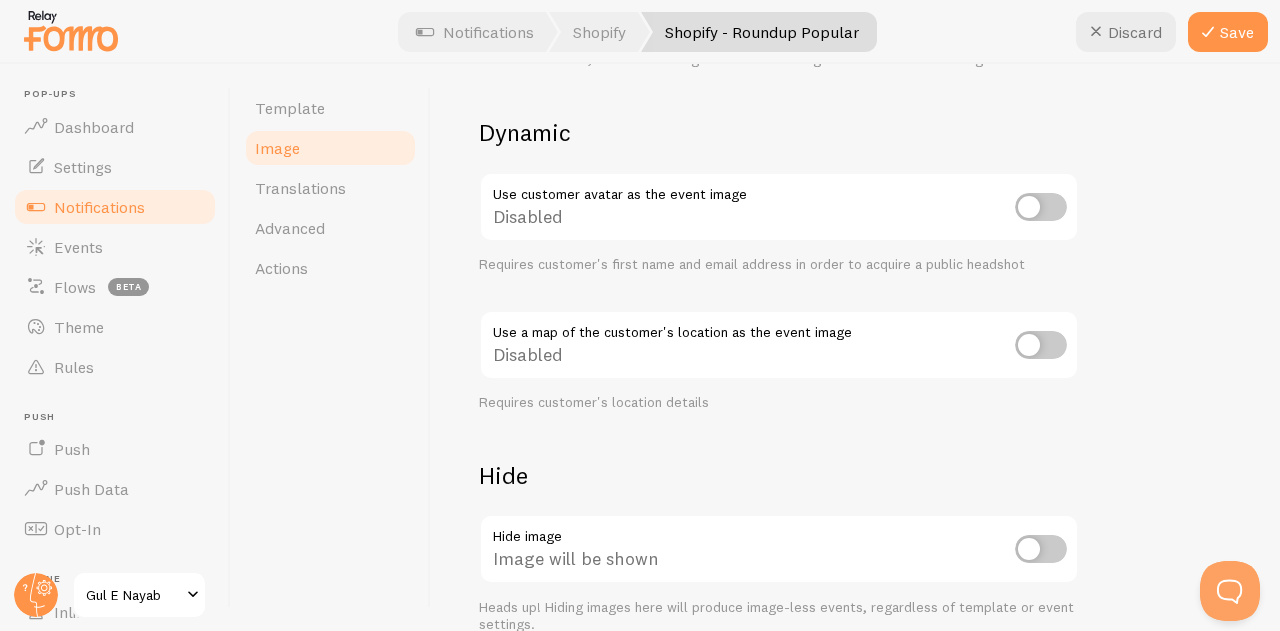 scroll, scrollTop: 945, scrollLeft: 0, axis: vertical 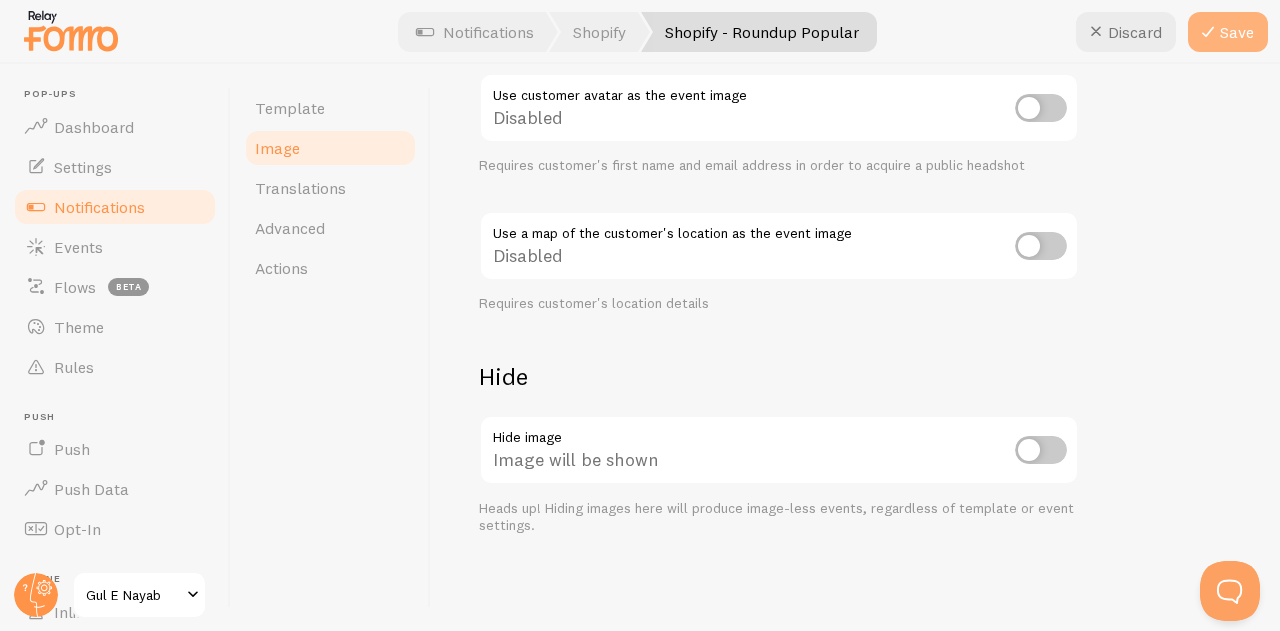 click at bounding box center [1208, 32] 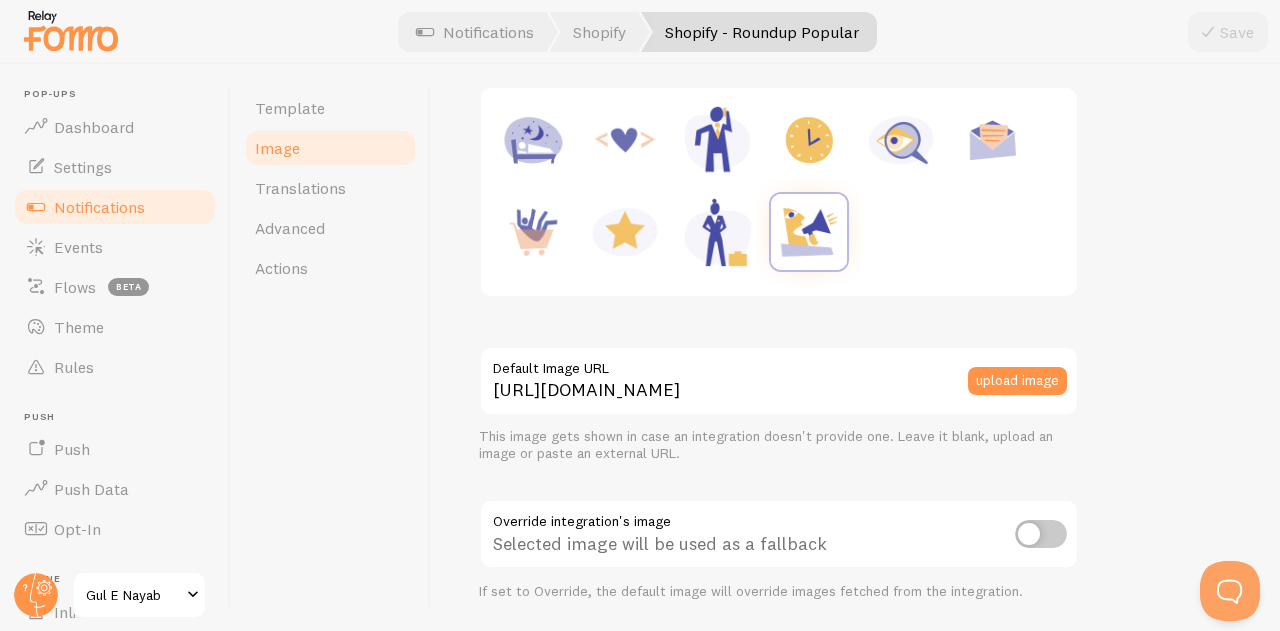 scroll, scrollTop: 0, scrollLeft: 0, axis: both 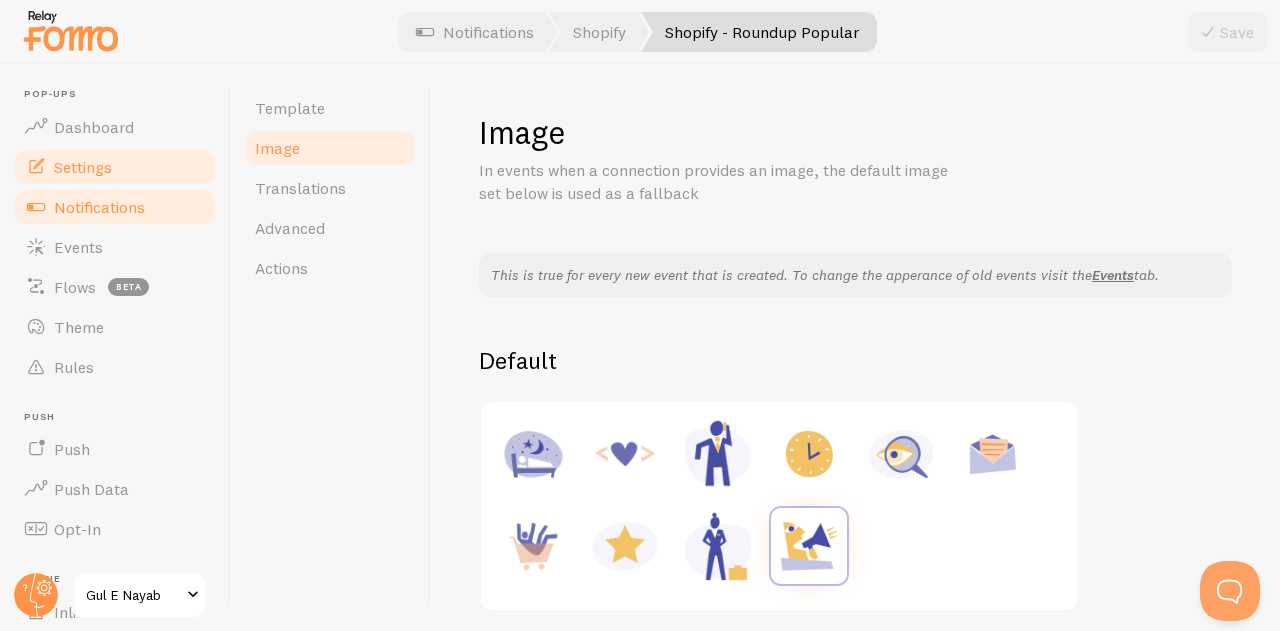click on "Settings" at bounding box center [115, 167] 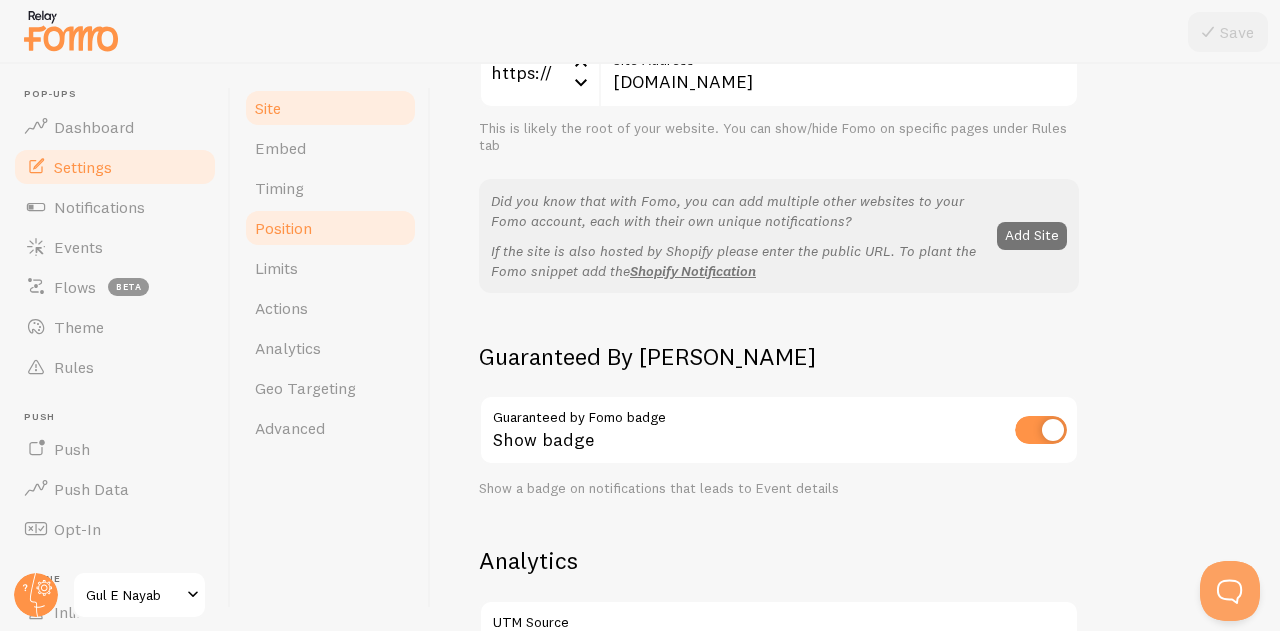 scroll, scrollTop: 303, scrollLeft: 0, axis: vertical 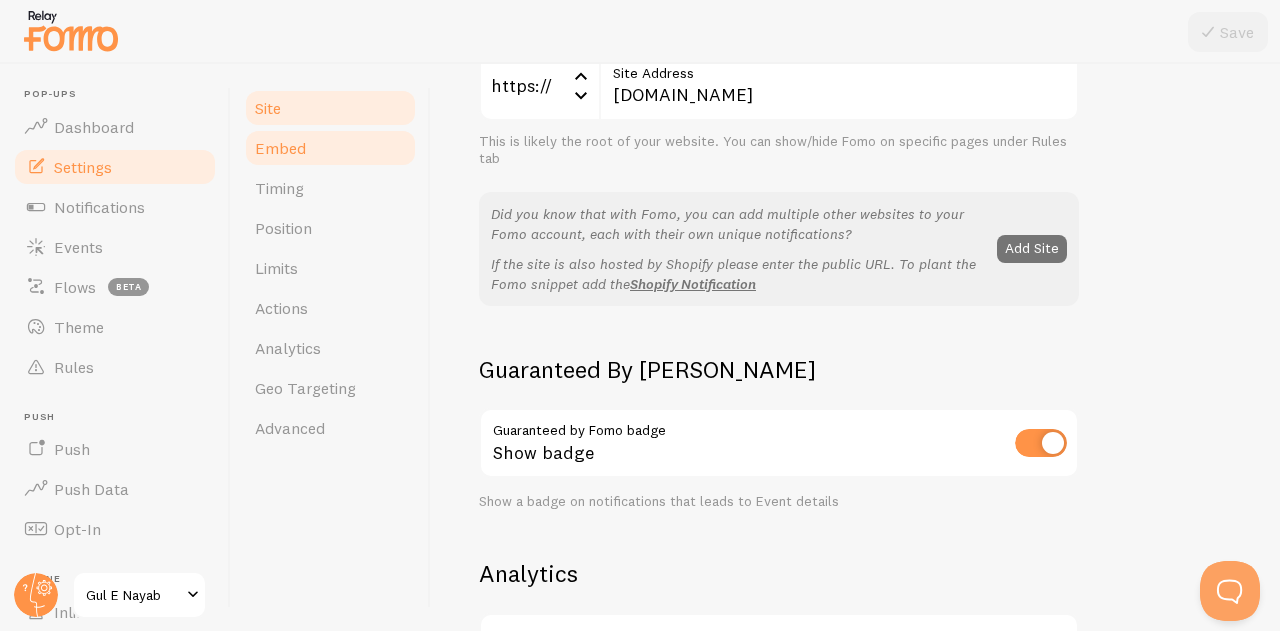 click on "Embed" at bounding box center [280, 148] 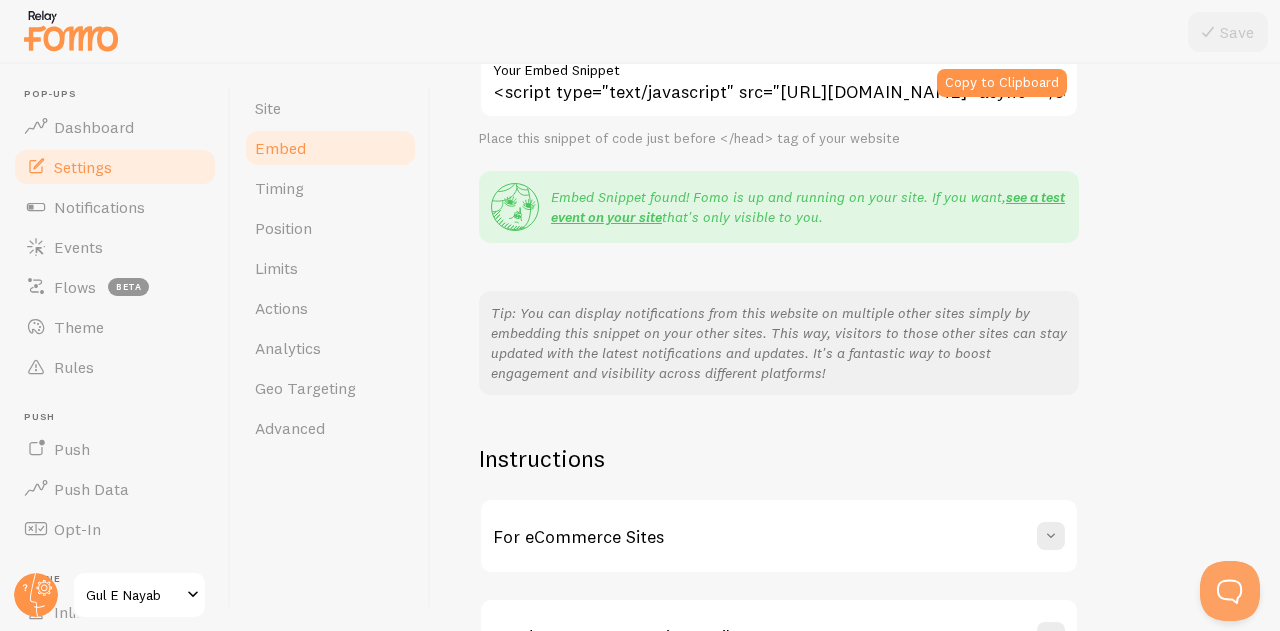 scroll, scrollTop: 0, scrollLeft: 0, axis: both 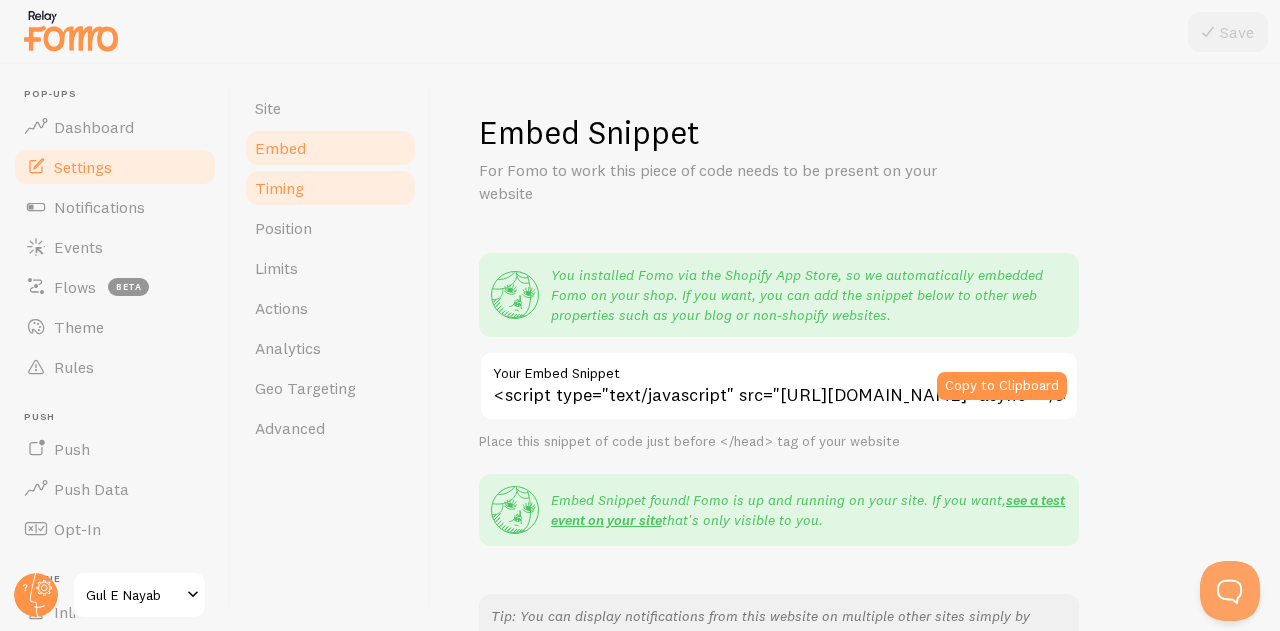 click on "Timing" at bounding box center (279, 188) 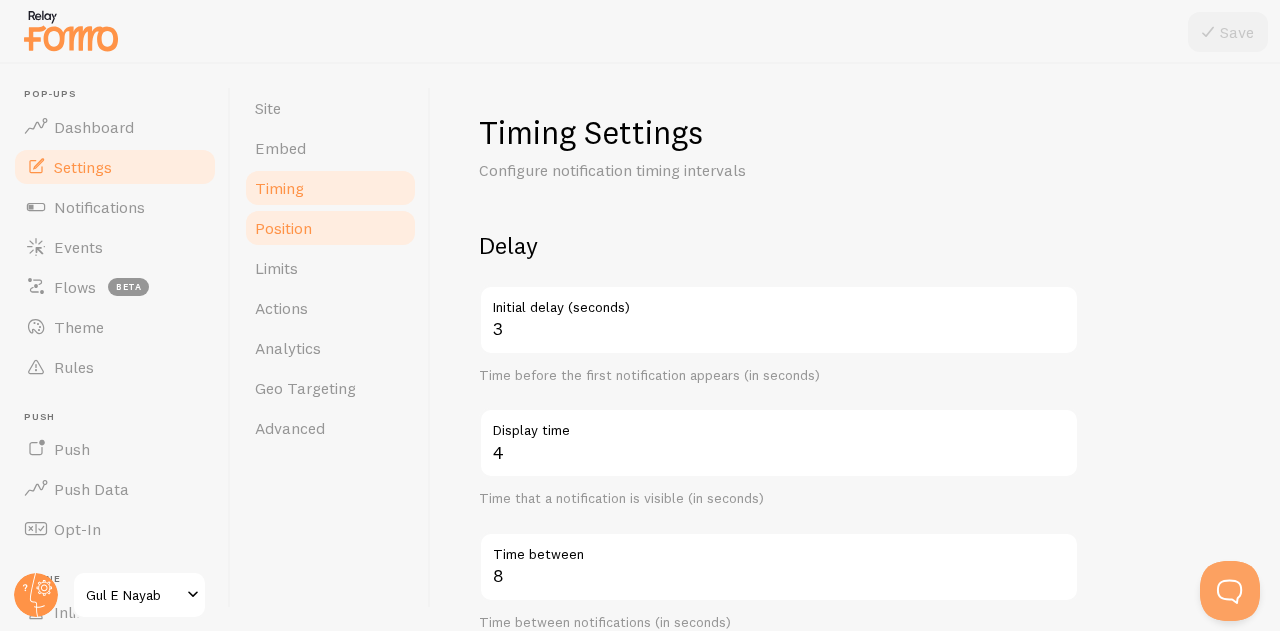 click on "Position" at bounding box center (283, 228) 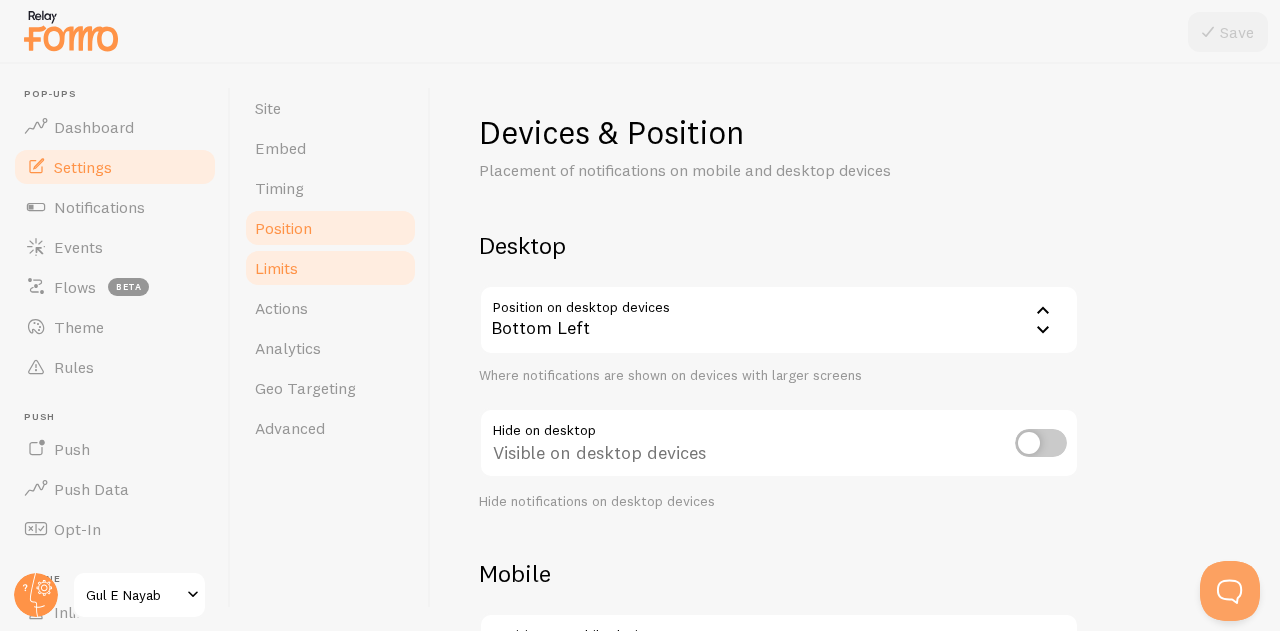click on "Limits" at bounding box center (276, 268) 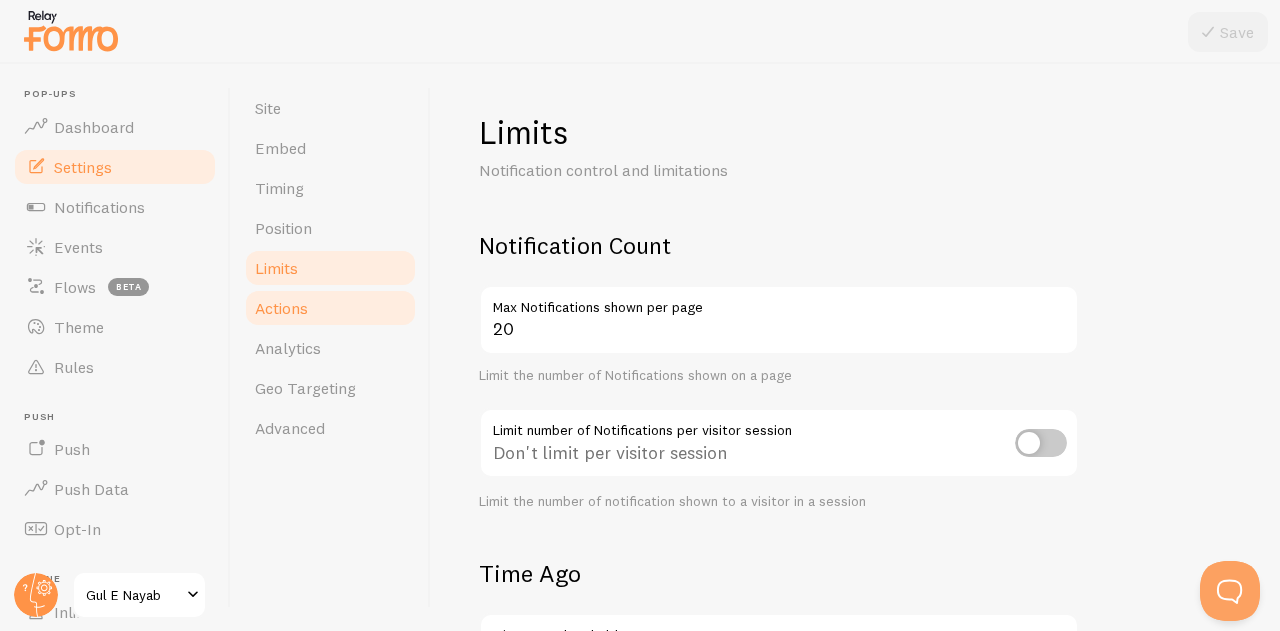 click on "Actions" at bounding box center (281, 308) 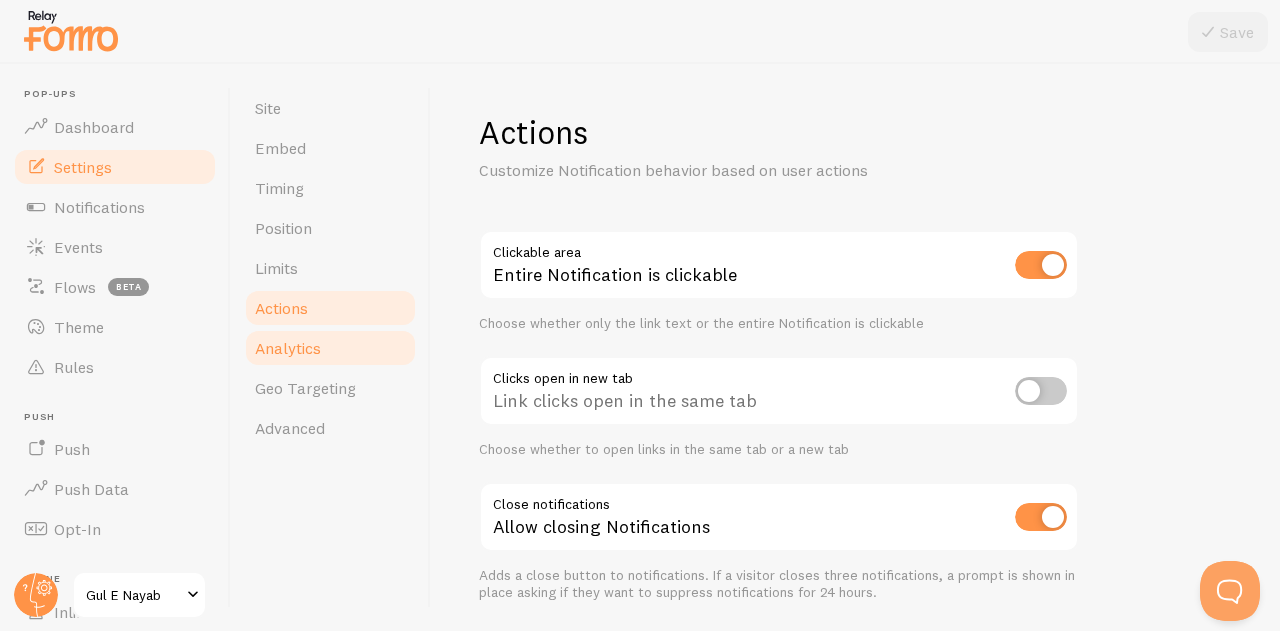 click on "Analytics" at bounding box center [288, 348] 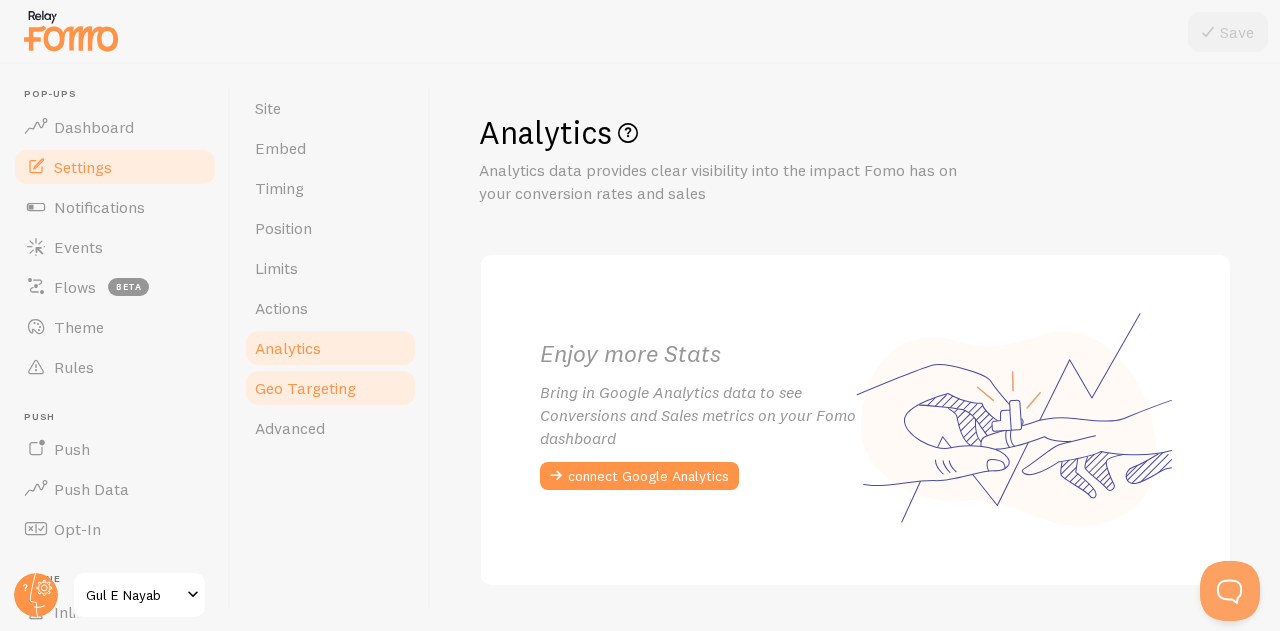 click on "Geo Targeting" at bounding box center [305, 388] 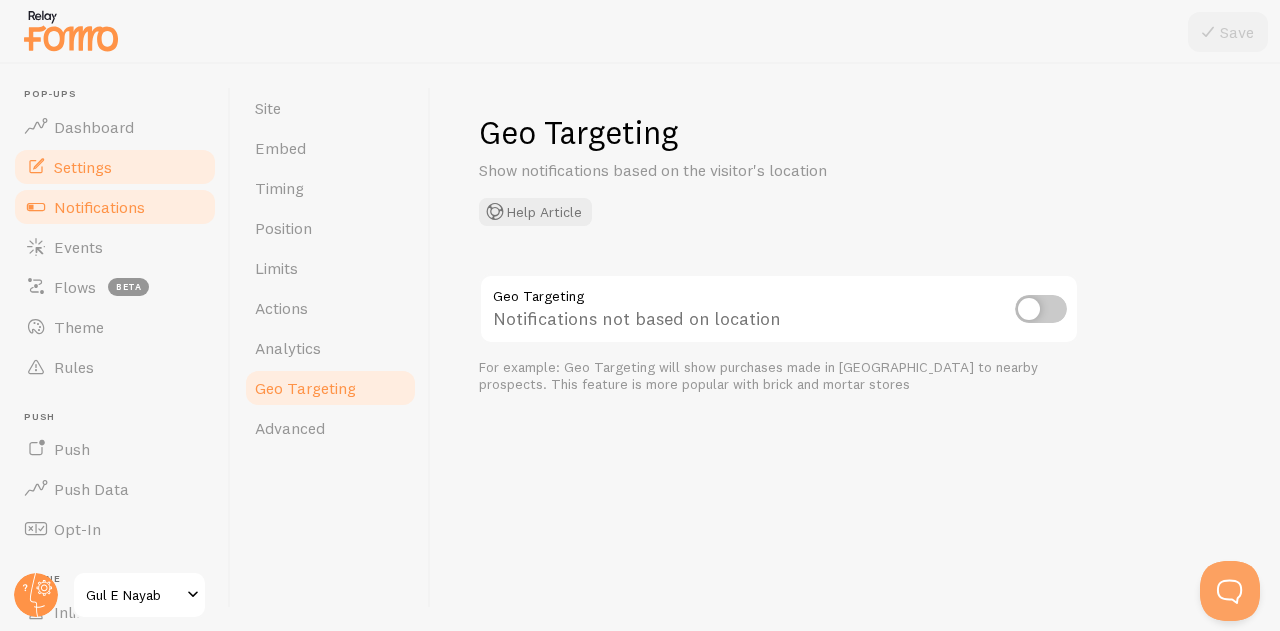 click on "Notifications" at bounding box center (99, 207) 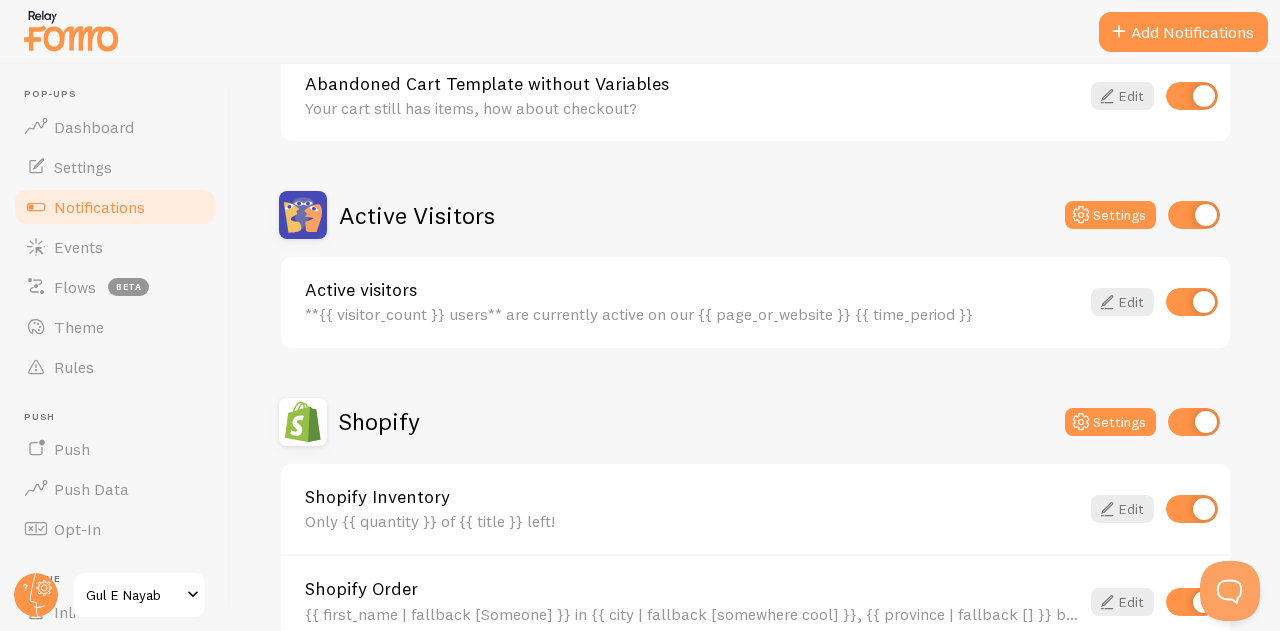 scroll, scrollTop: 383, scrollLeft: 0, axis: vertical 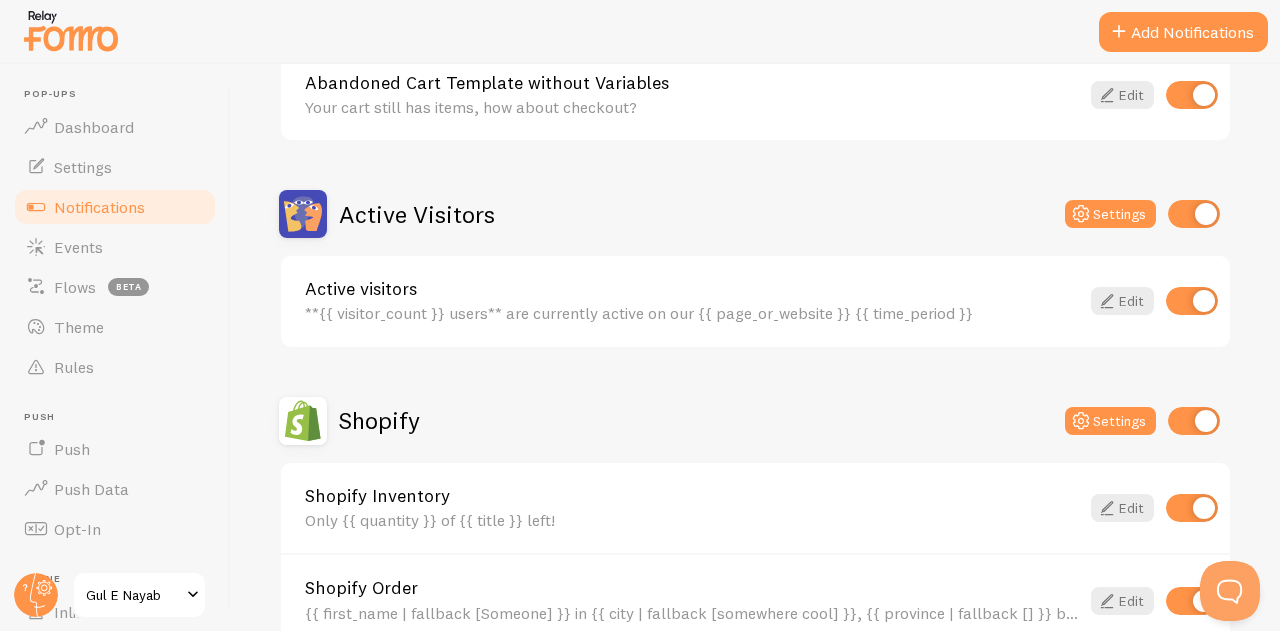click at bounding box center [1192, 301] 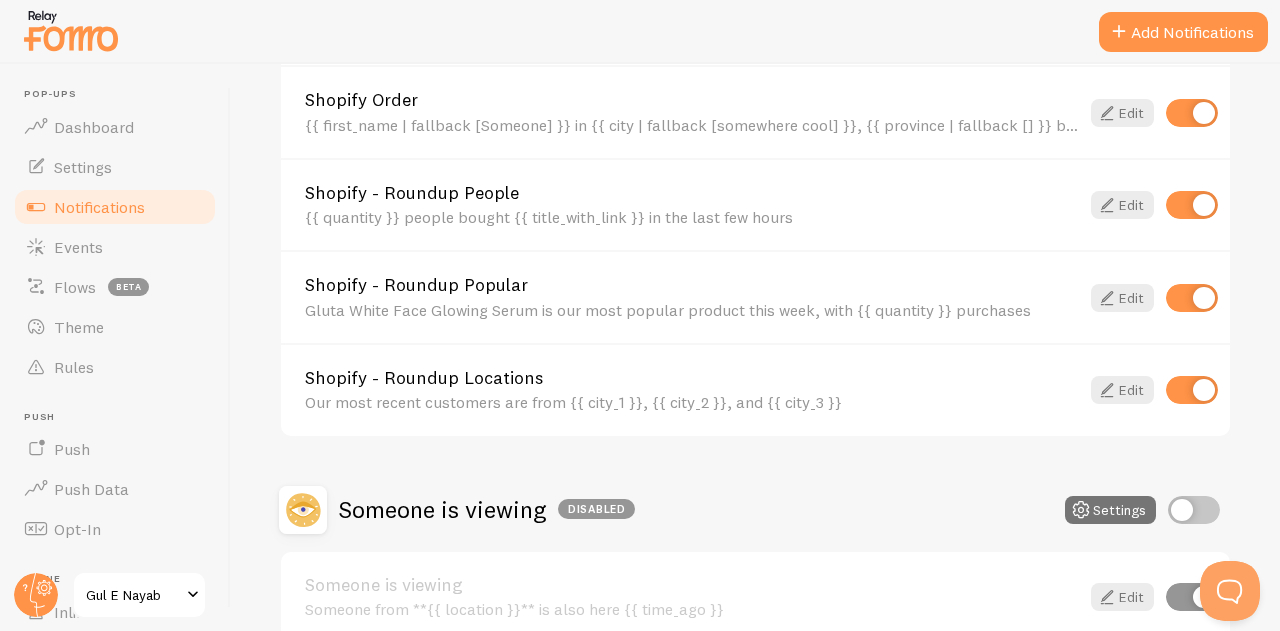 scroll, scrollTop: 872, scrollLeft: 0, axis: vertical 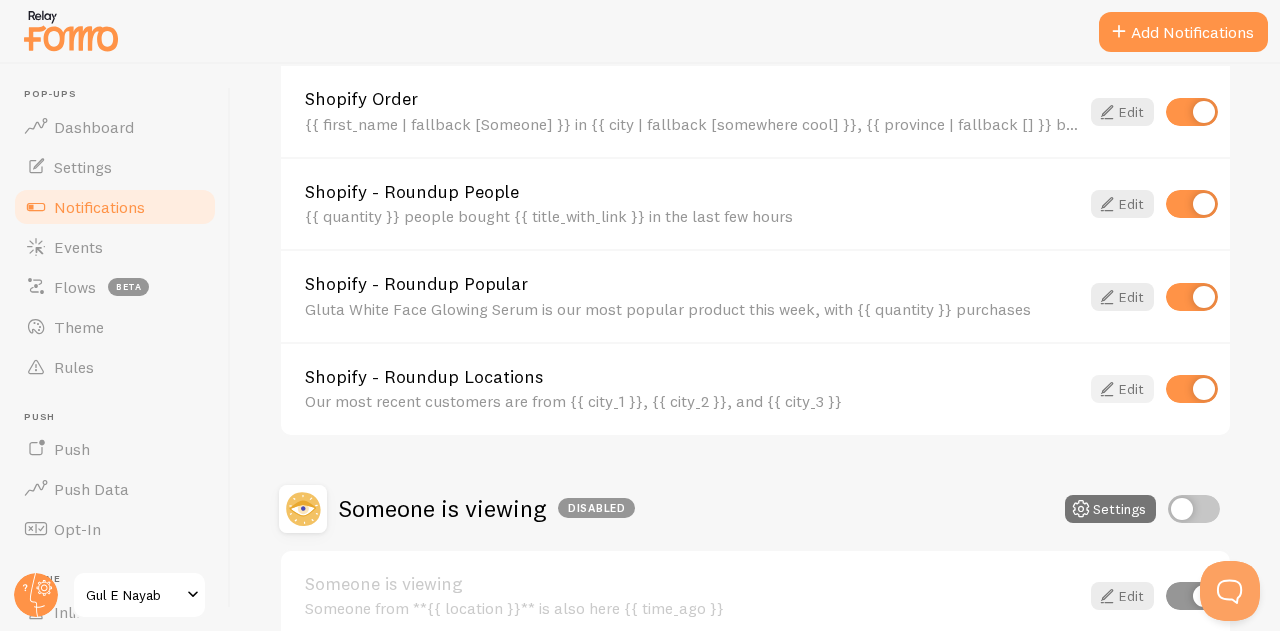 click at bounding box center (1107, 389) 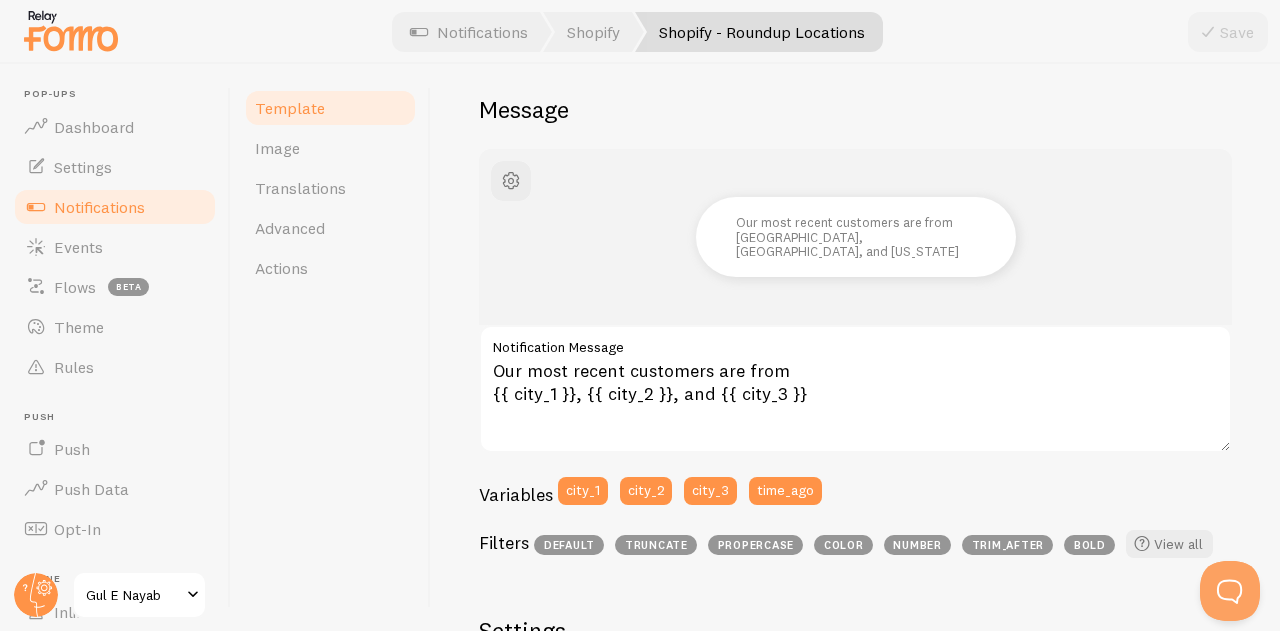 scroll, scrollTop: 173, scrollLeft: 0, axis: vertical 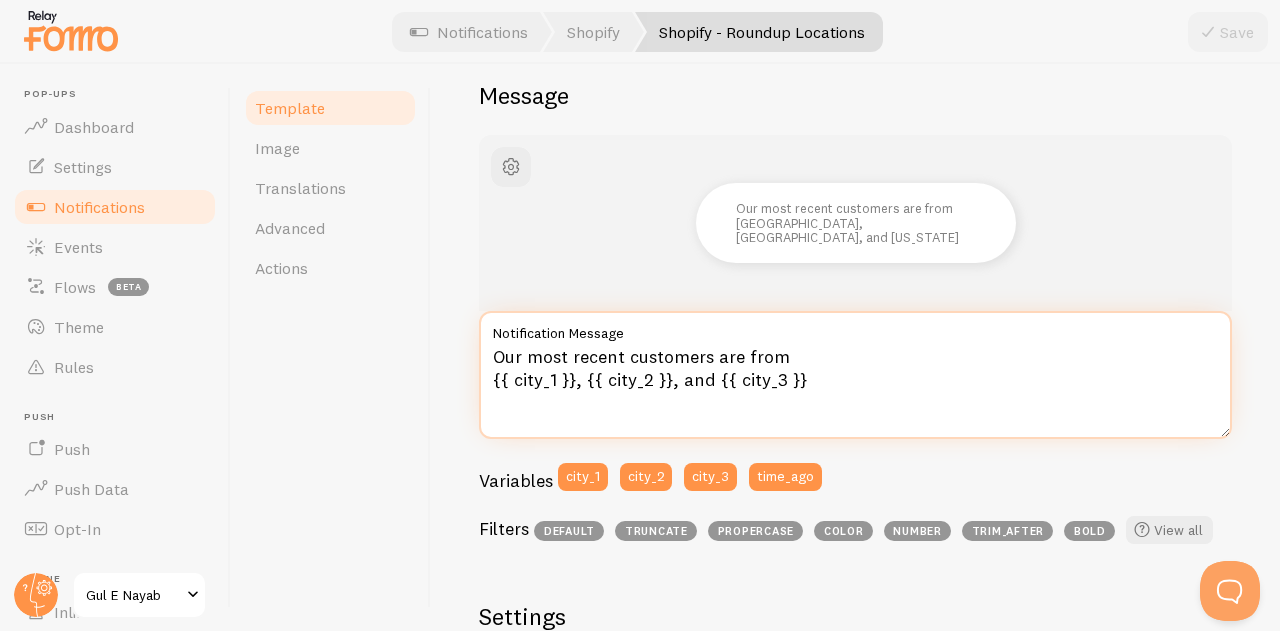 drag, startPoint x: 576, startPoint y: 378, endPoint x: 491, endPoint y: 376, distance: 85.02353 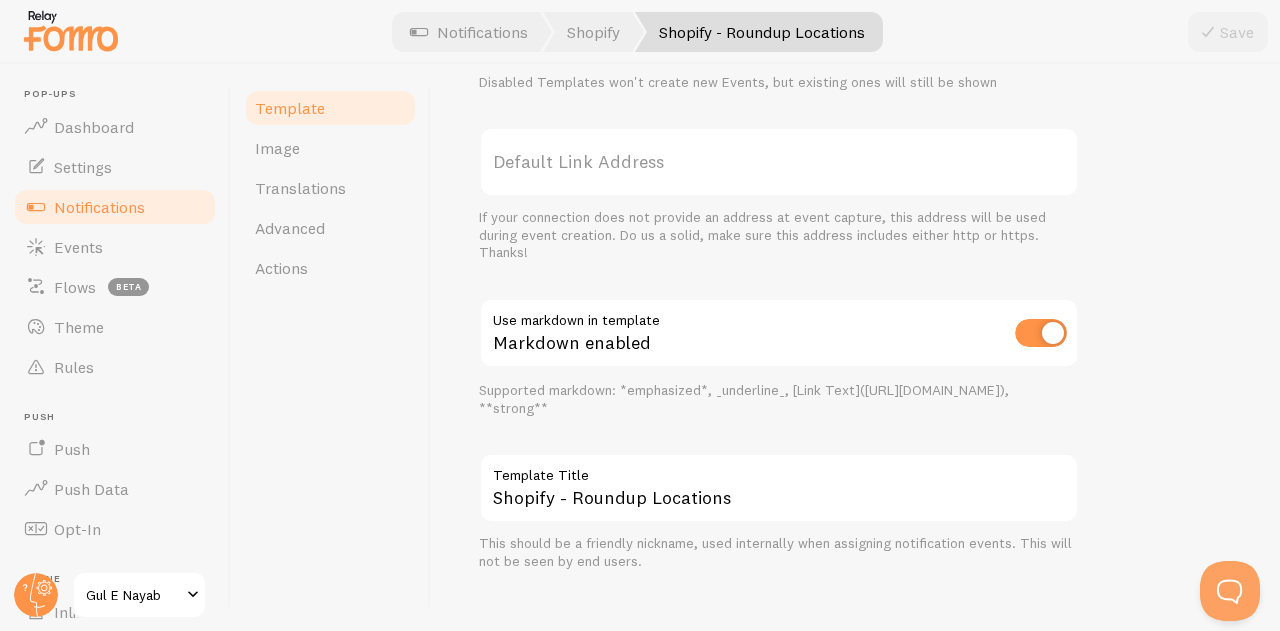 scroll, scrollTop: 863, scrollLeft: 0, axis: vertical 